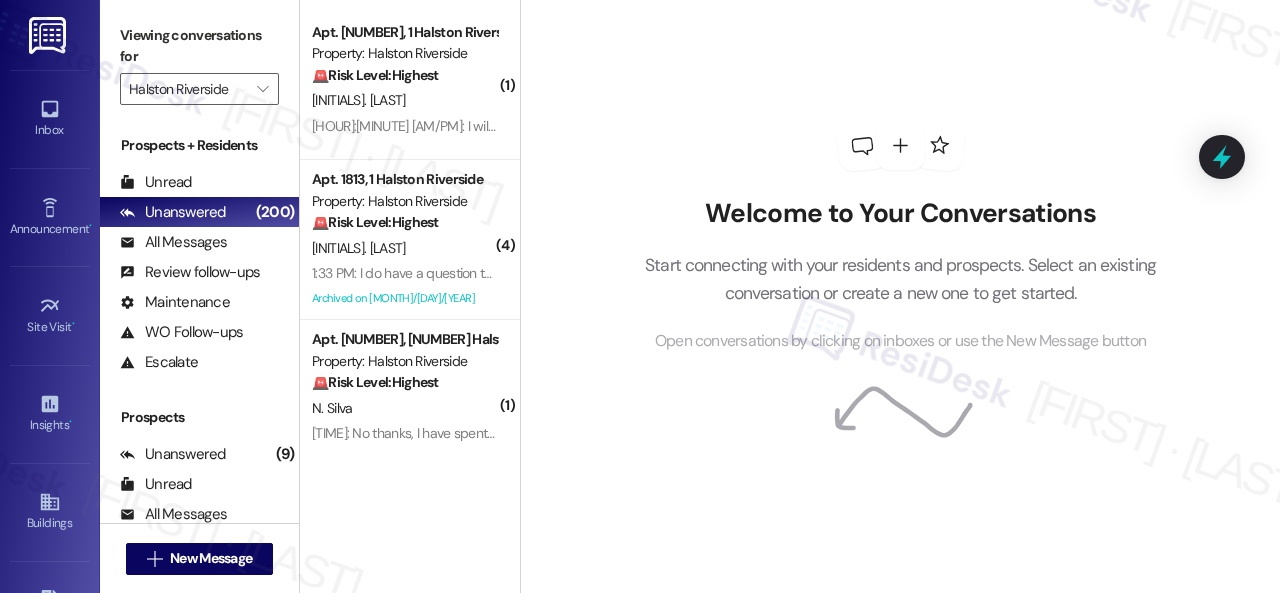 scroll, scrollTop: 0, scrollLeft: 0, axis: both 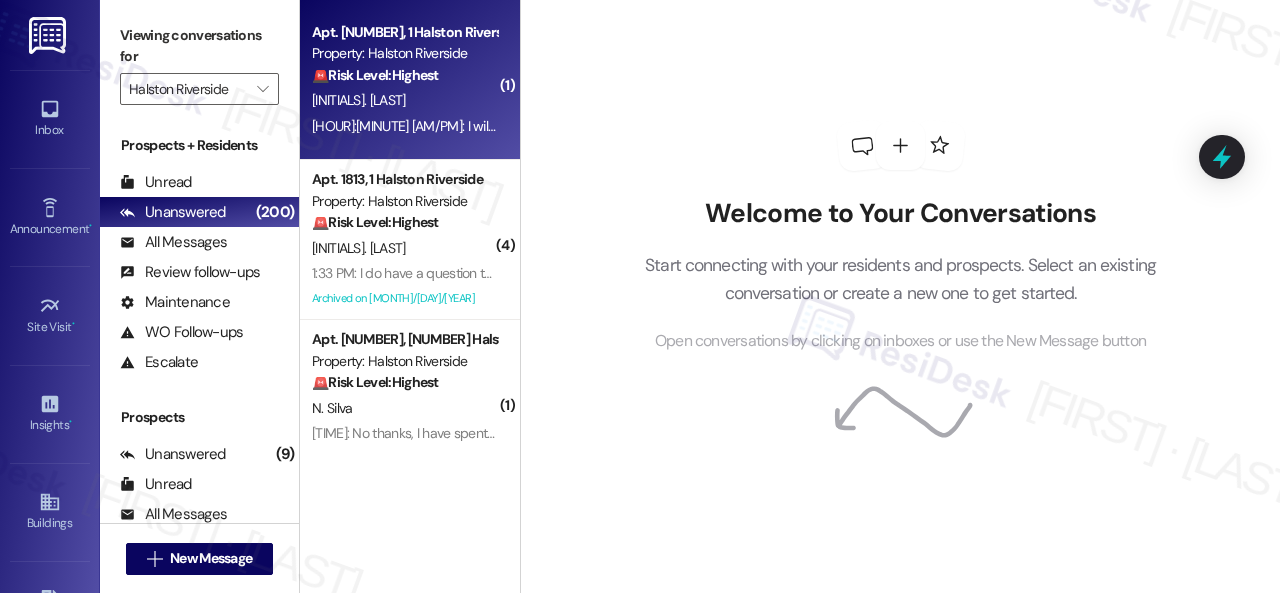 click on "[INITIALS]. [LAST]" at bounding box center [404, 100] 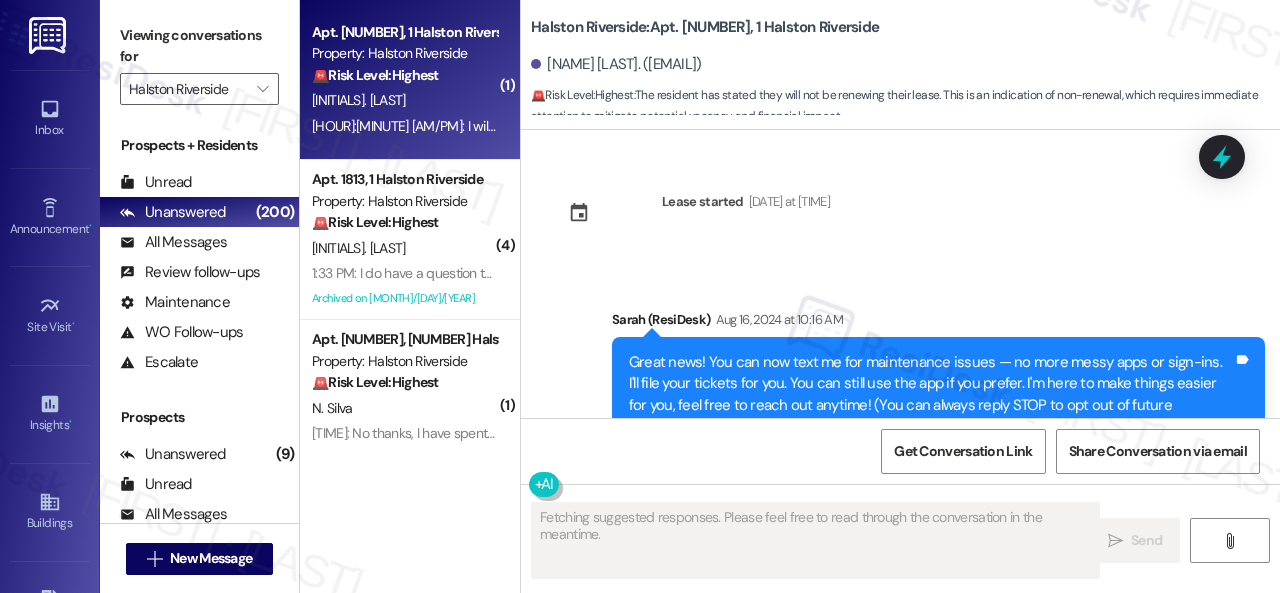 scroll, scrollTop: 10287, scrollLeft: 0, axis: vertical 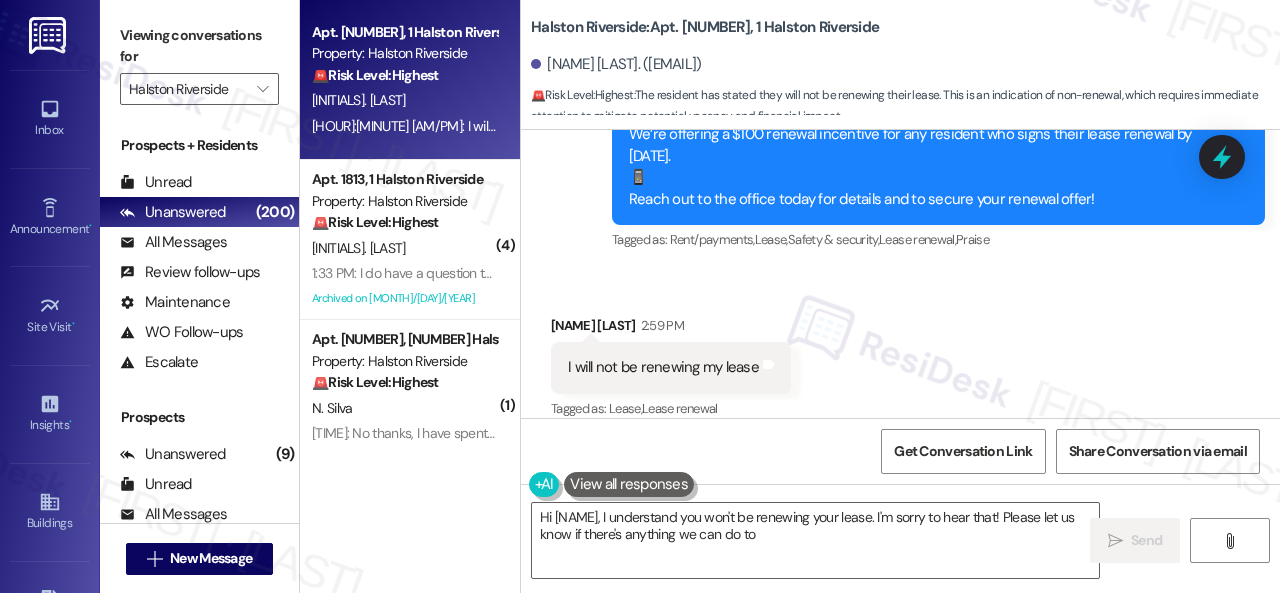 click on "Received via SMS [NAME] [LAST] [TIME] I will not be renewing my lease  Tags and notes Tagged as:   Lease ,  Click to highlight conversations about Lease Lease renewal Click to highlight conversations about Lease renewal" at bounding box center [900, 354] 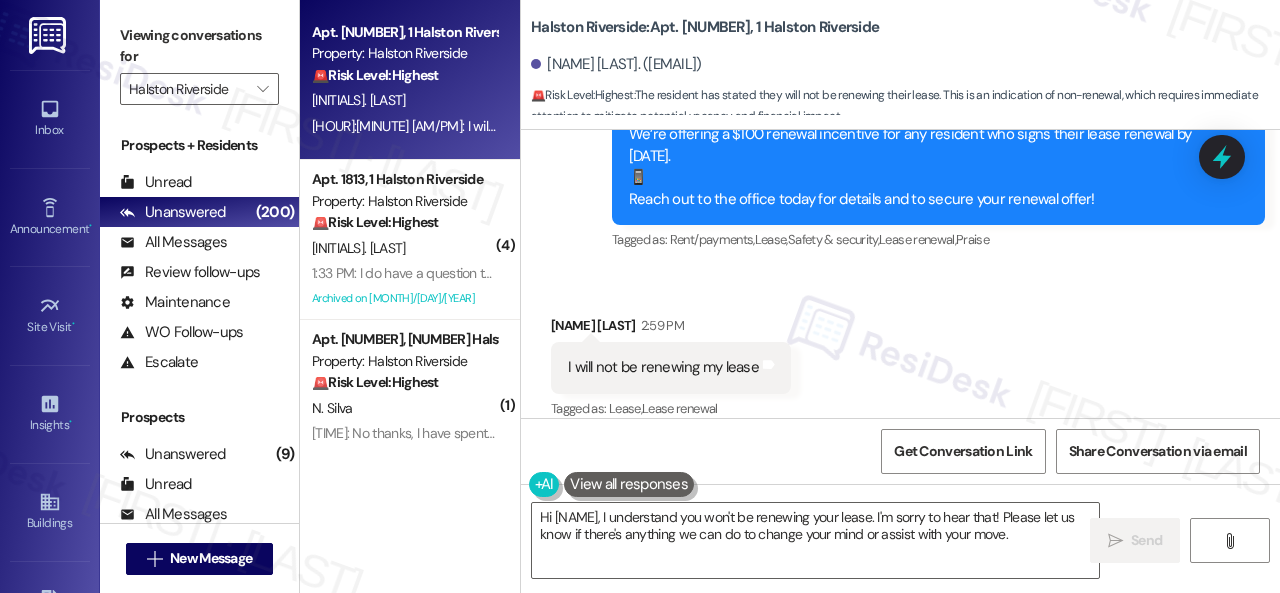 click on "Received via SMS [NAME] [LAST] [TIME] I will not be renewing my lease  Tags and notes Tagged as:   Lease ,  Click to highlight conversations about Lease Lease renewal Click to highlight conversations about Lease renewal" at bounding box center [900, 354] 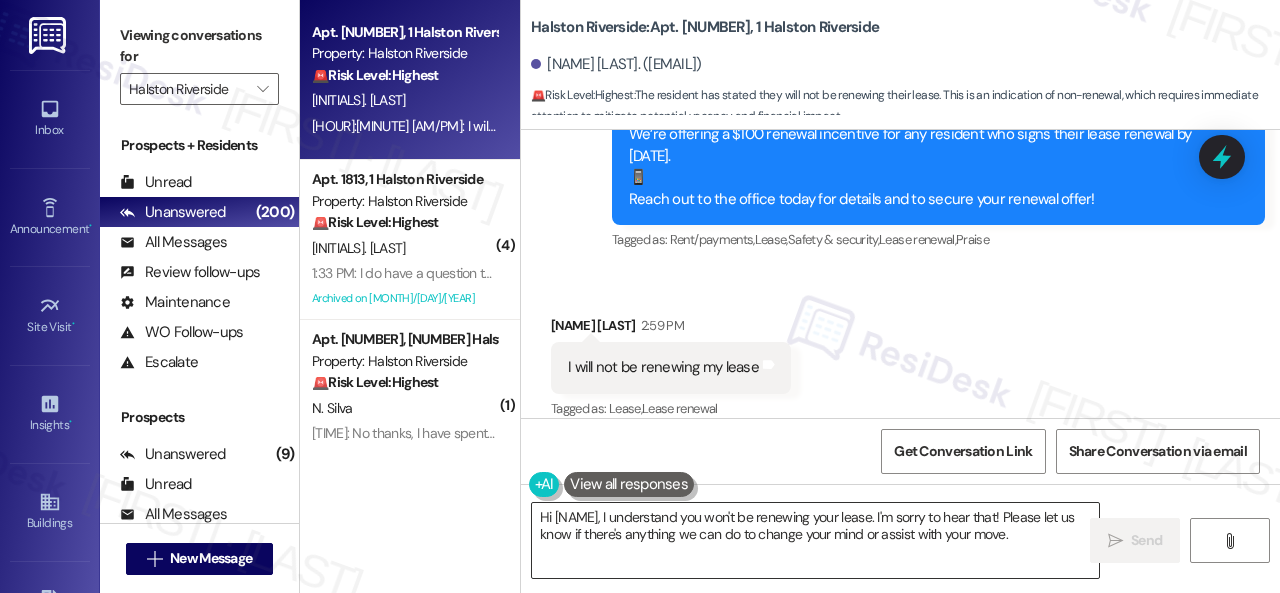 click on "Hi [NAME], I understand you won't be renewing your lease. I'm sorry to hear that! Please let us know if there's anything we can do to change your mind or assist with your move." at bounding box center (815, 540) 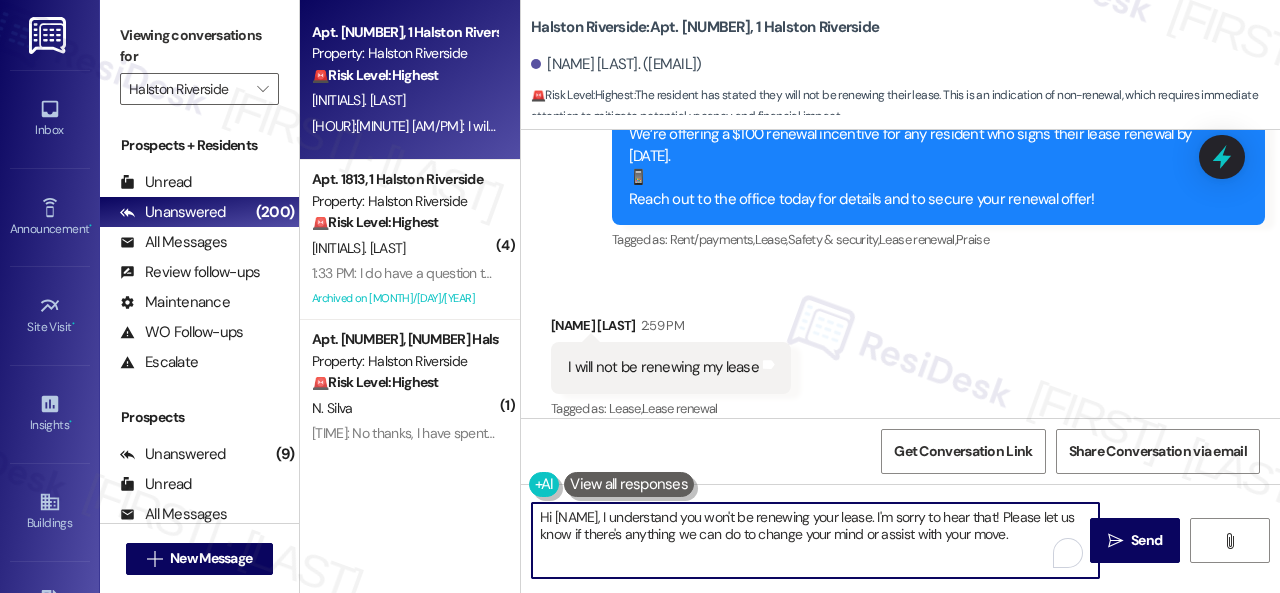 paste on "Hi [NAME], thanks for the heads up! I'm sorry to hear you won't be renewing your lease. Can you share why you decided to move out so I can send your feedback to the site team? Also, may I know where your new home will be?" 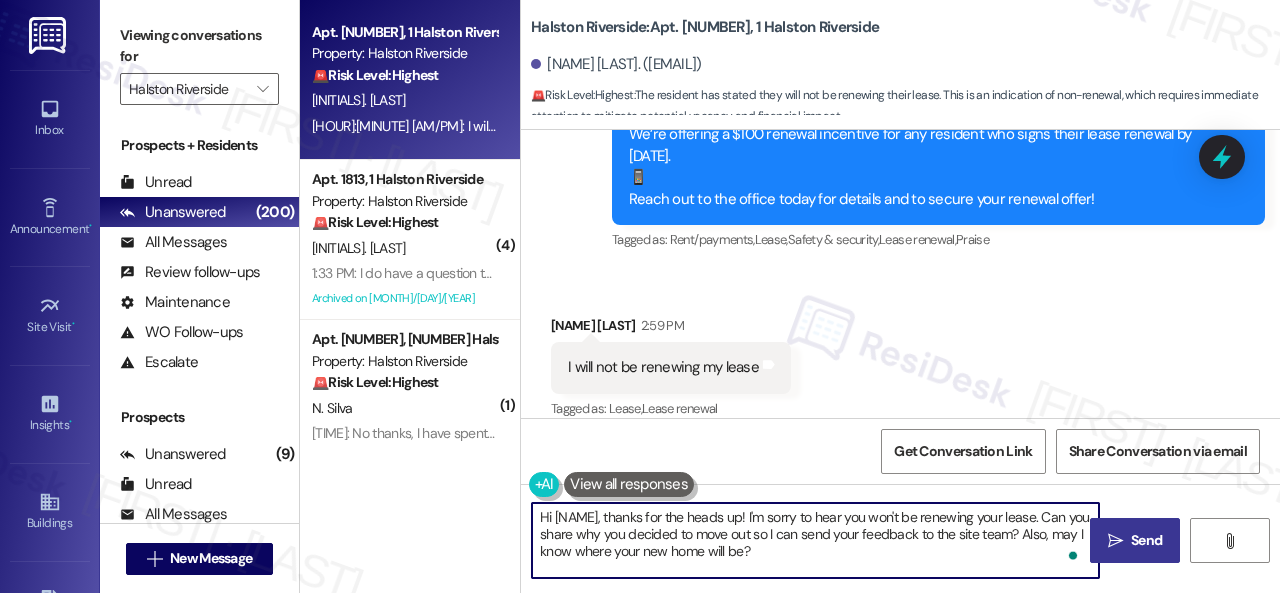 type on "Hi [NAME], thanks for the heads up! I'm sorry to hear you won't be renewing your lease. Can you share why you decided to move out so I can send your feedback to the site team? Also, may I know where your new home will be?" 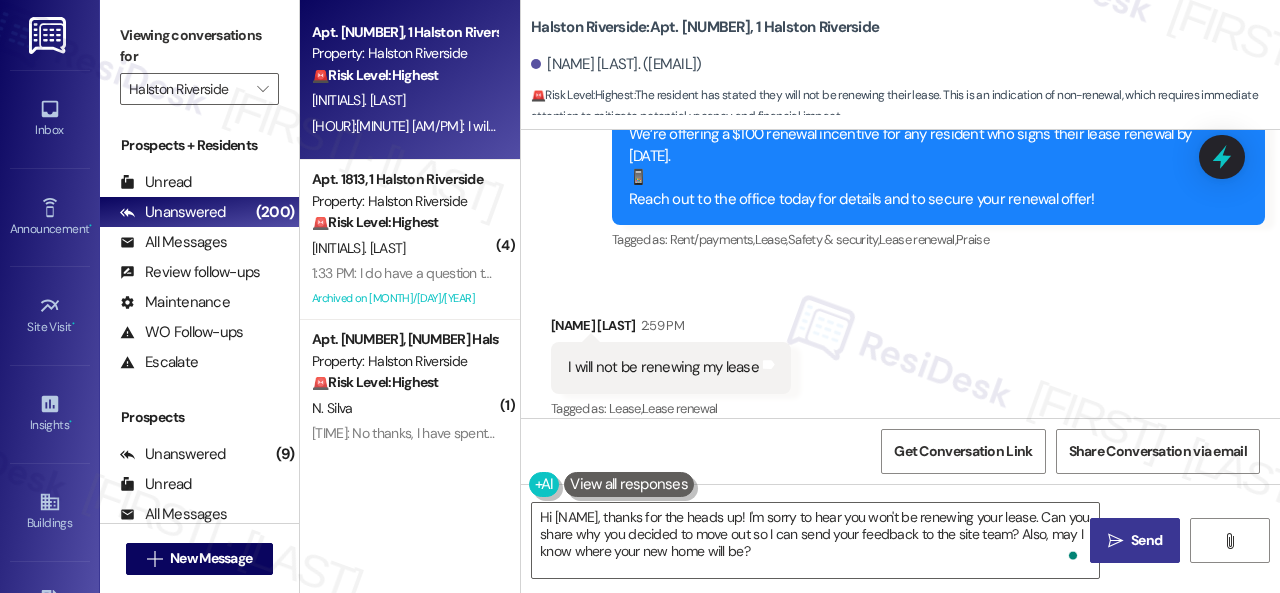 click on " Send" at bounding box center (1135, 540) 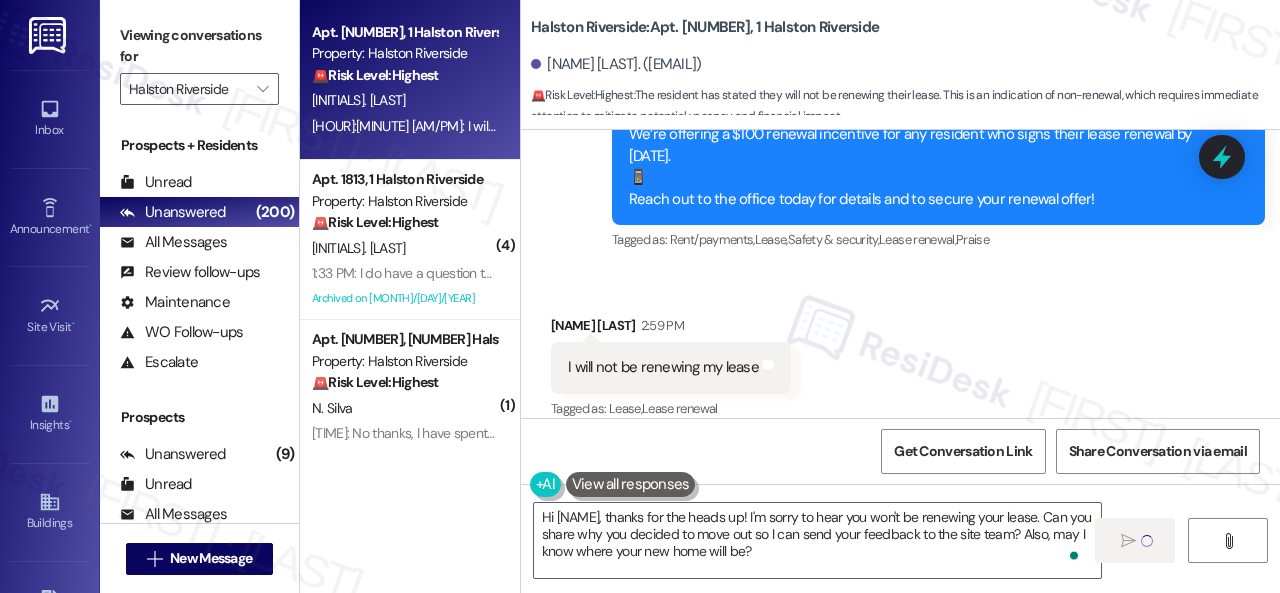 type 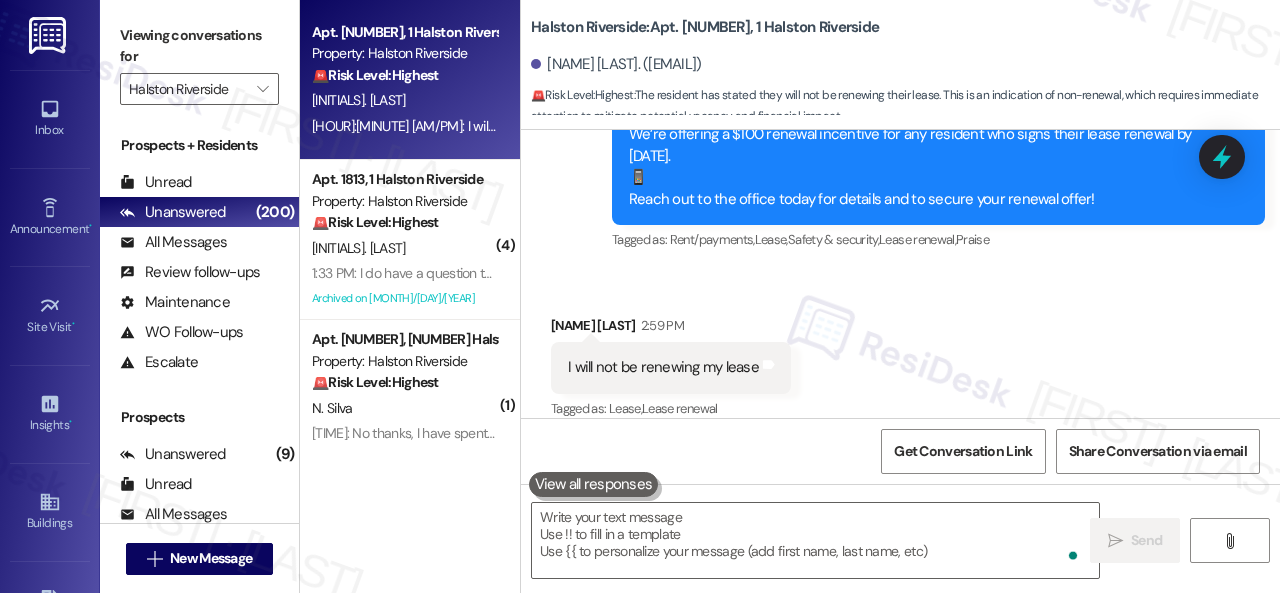 scroll, scrollTop: 10286, scrollLeft: 0, axis: vertical 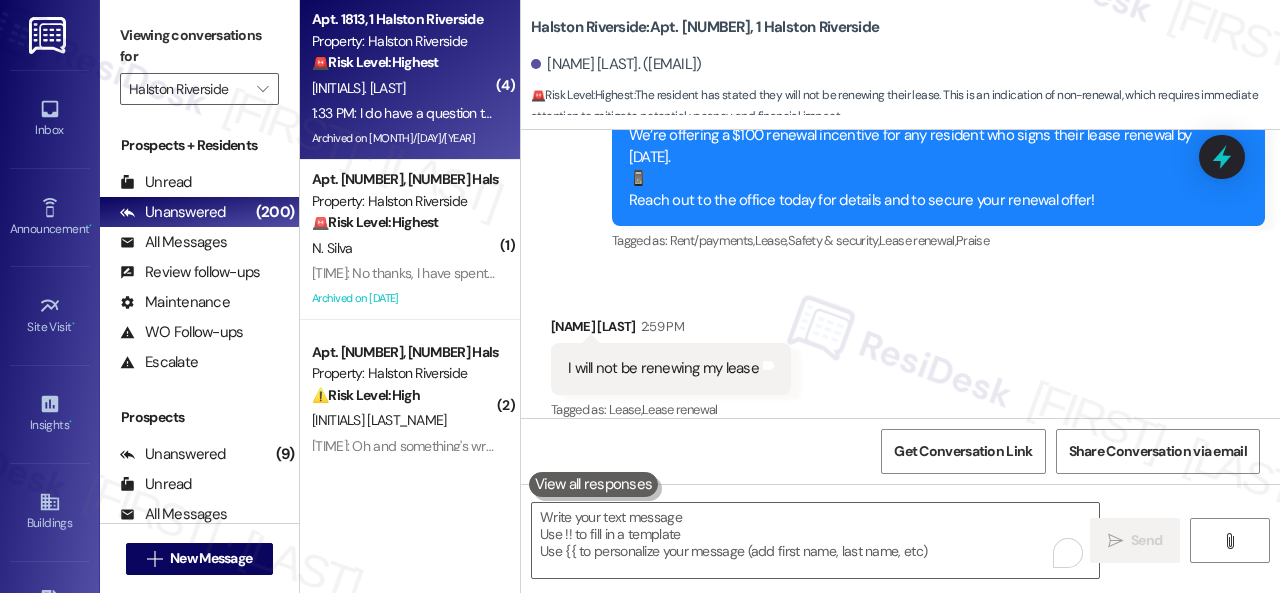 click on "Archived on [MONTH]/[DAY]/[YEAR]" at bounding box center (404, 138) 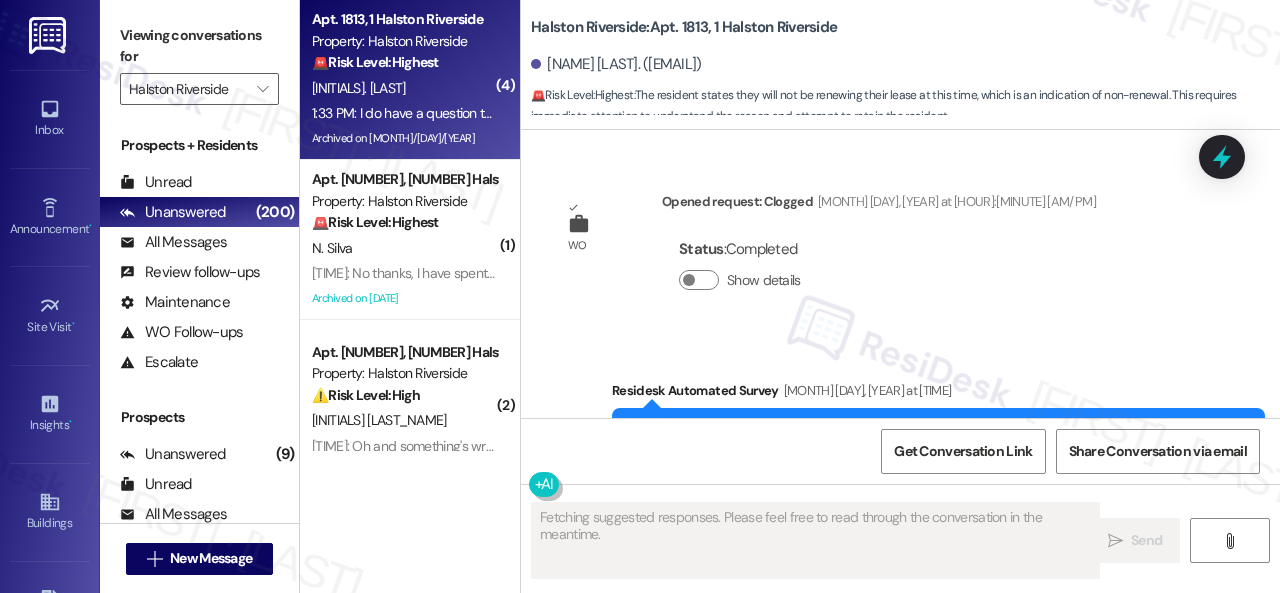 scroll, scrollTop: 26608, scrollLeft: 0, axis: vertical 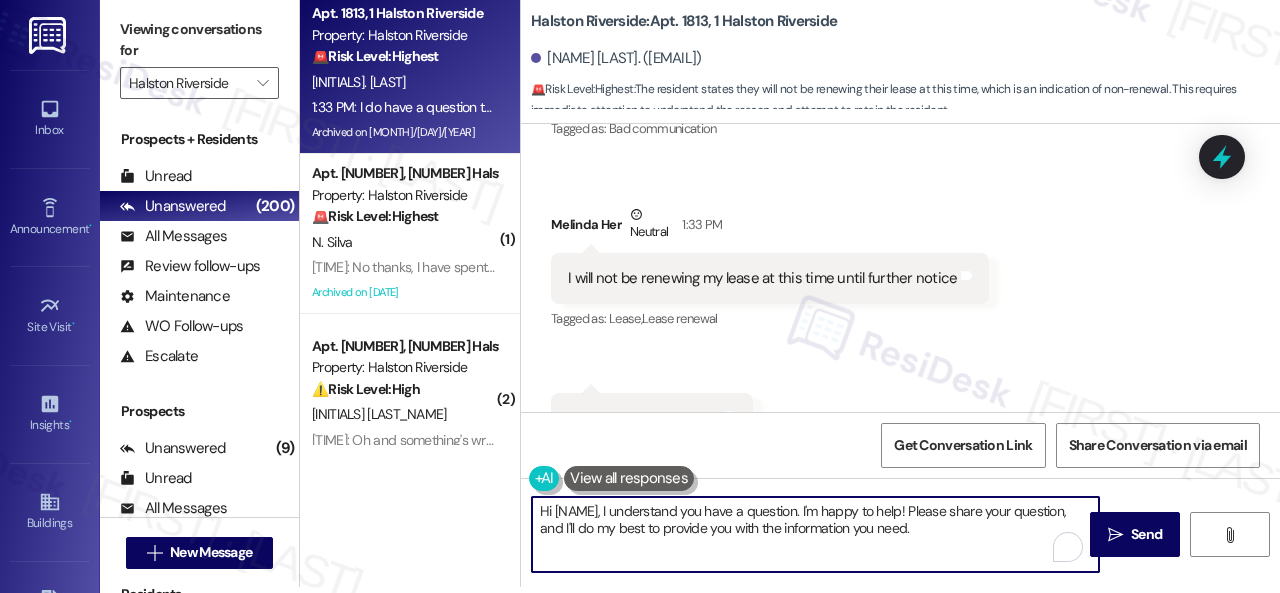drag, startPoint x: 643, startPoint y: 511, endPoint x: 455, endPoint y: 511, distance: 188 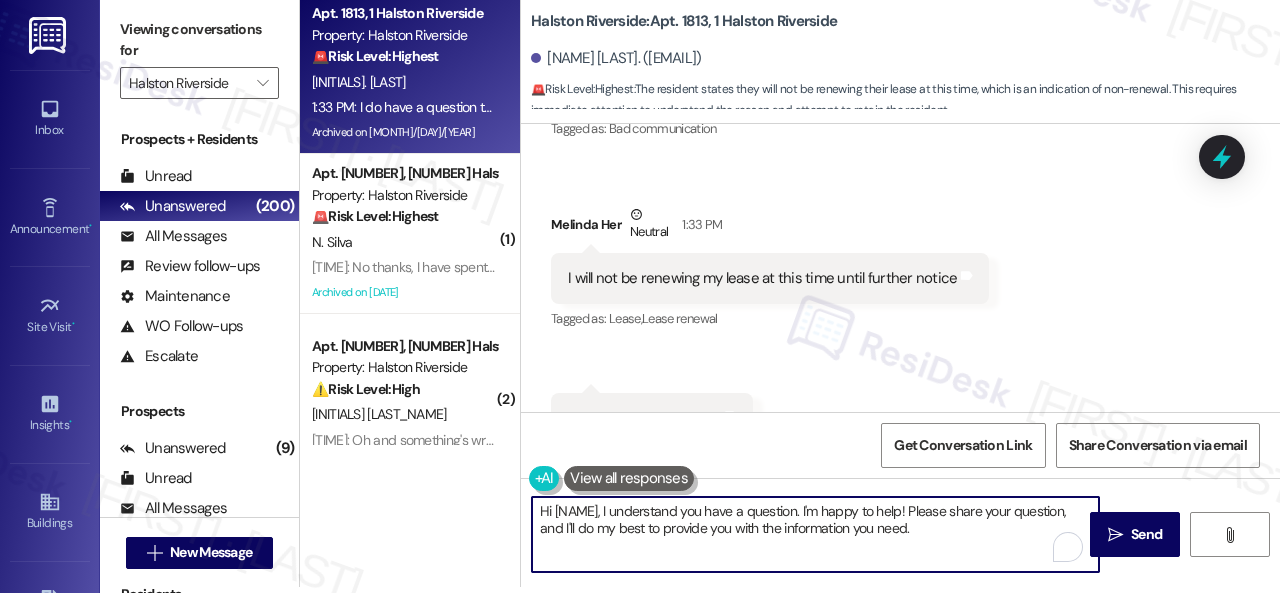 click on "Apt. [NUMBER], 1 Halston Riverside Property: Halston Riverside 🚨 Risk Level: Highest The resident states they will not be renewing their lease at this time, which is an indication of non-renewal. This requires immediate attention to understand the reason and attempt to retain the resident. M. Her 1:33 PM: I do have a question tho 1:33 PM: I do have a question tho Archived on [DATE] ( 1 ) Apt. [NUMBER], 1 Halston Riverside Property: Halston Riverside 🚨 Risk Level: Highest The resident has explicitly stated they are not renewing their lease and have already sent a notice of non-renewal. This constitutes a non-renewal indication, which requires immediate attention to manage vacancy and potential turnover costs. N. Silva 11:37 AM: No thanks, I have spent the worst stay of my life living in this apartment thanks to the bad administration they have! I already sent my notice email of NO RENEWAL Archived on [DATE] ( 2 ) Apt. [NUMBER], 1 Halston Riverside Property: Halston Riverside ⚠️ Risk Level: High (" at bounding box center (790, 290) 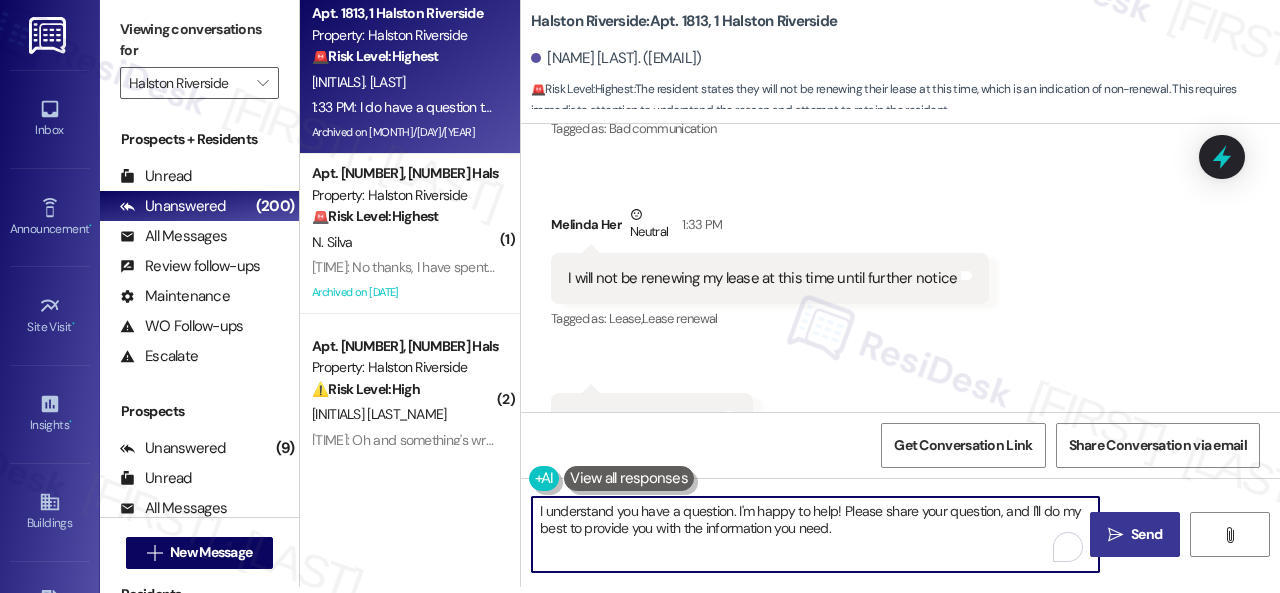 type on "I understand you have a question. I'm happy to help! Please share your question, and I'll do my best to provide you with the information you need." 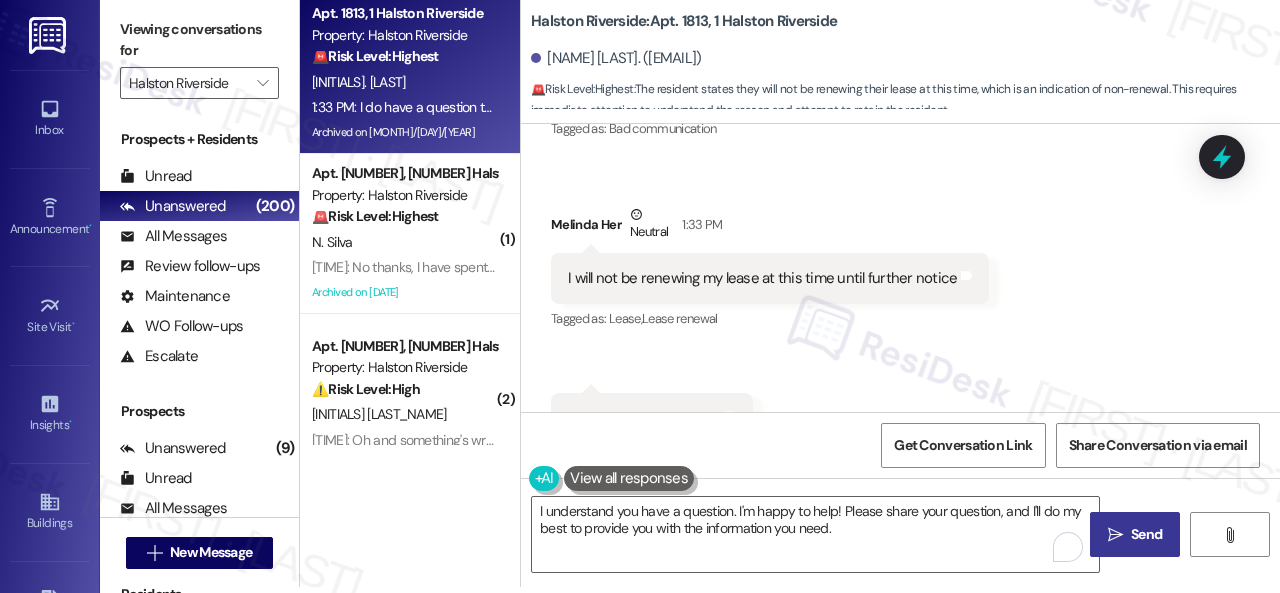 click on "Send" at bounding box center [1146, 534] 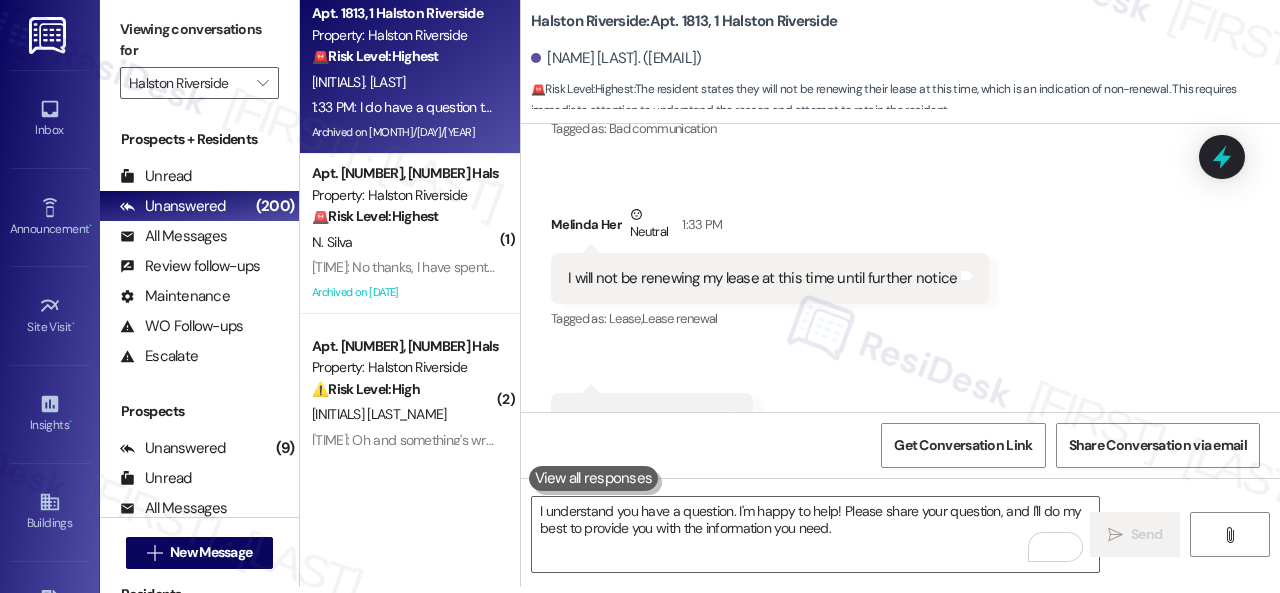 type 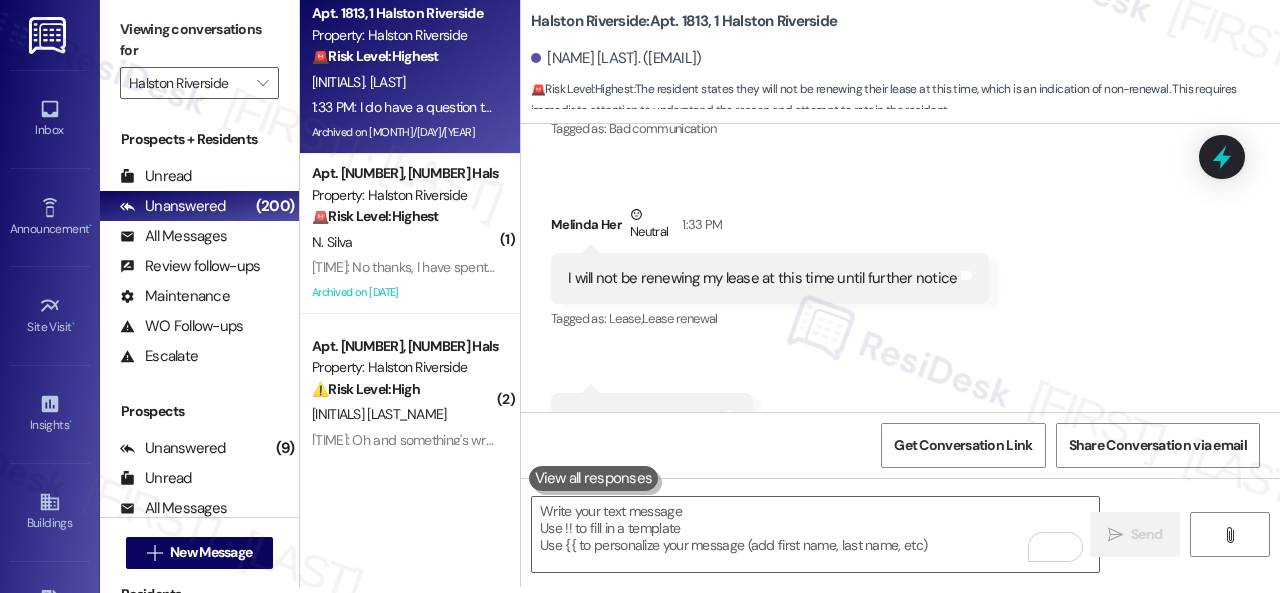 scroll, scrollTop: 0, scrollLeft: 0, axis: both 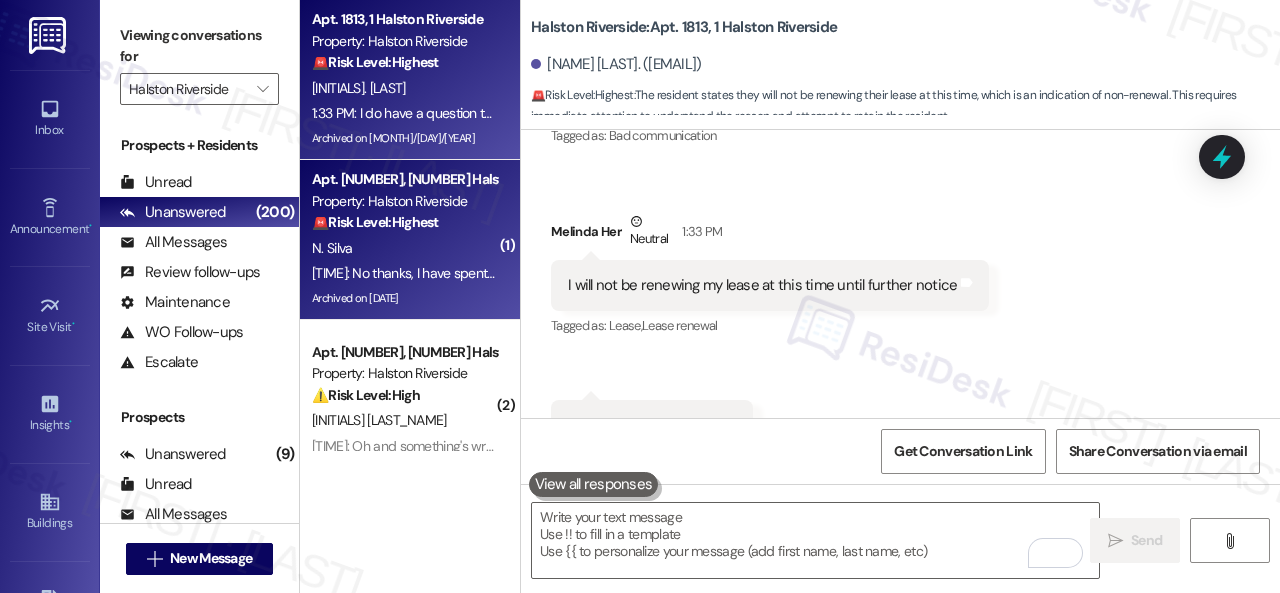click on "N. Silva" at bounding box center (404, 248) 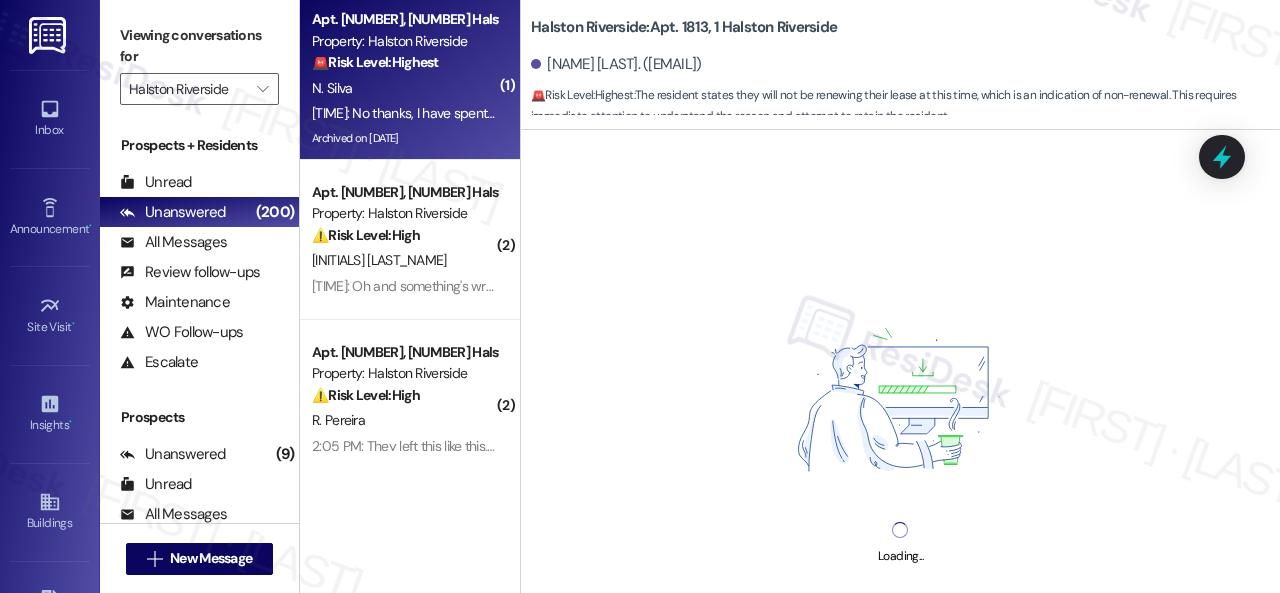 click on "[INITIALS] [LAST_NAME]" at bounding box center [404, 260] 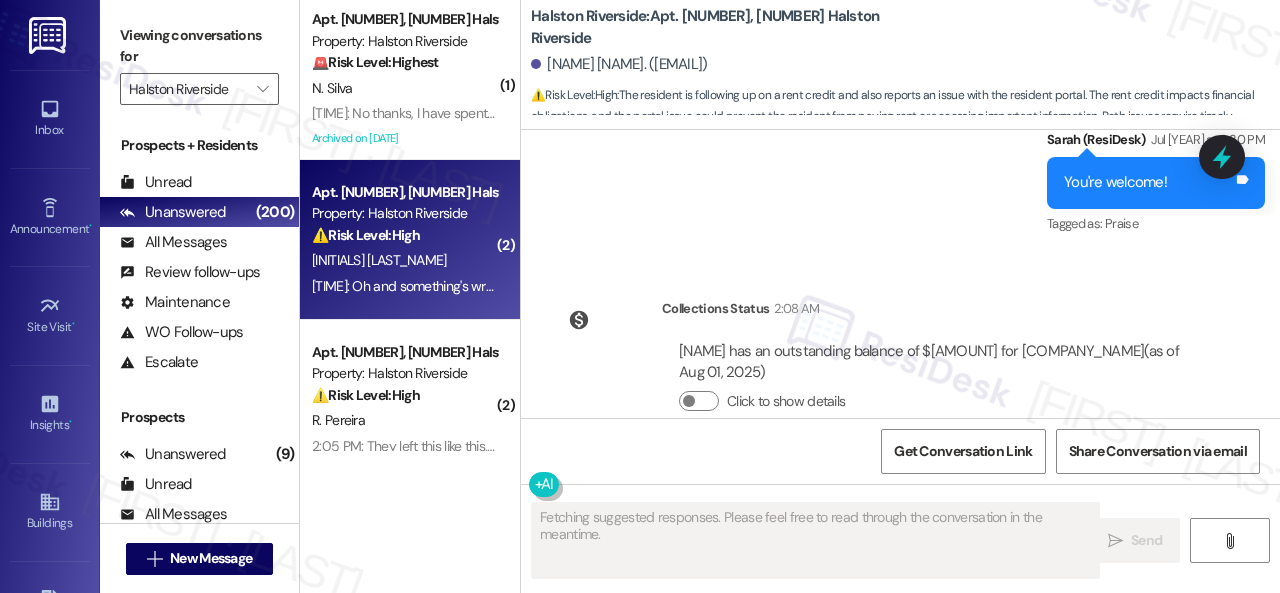 scroll, scrollTop: 4985, scrollLeft: 0, axis: vertical 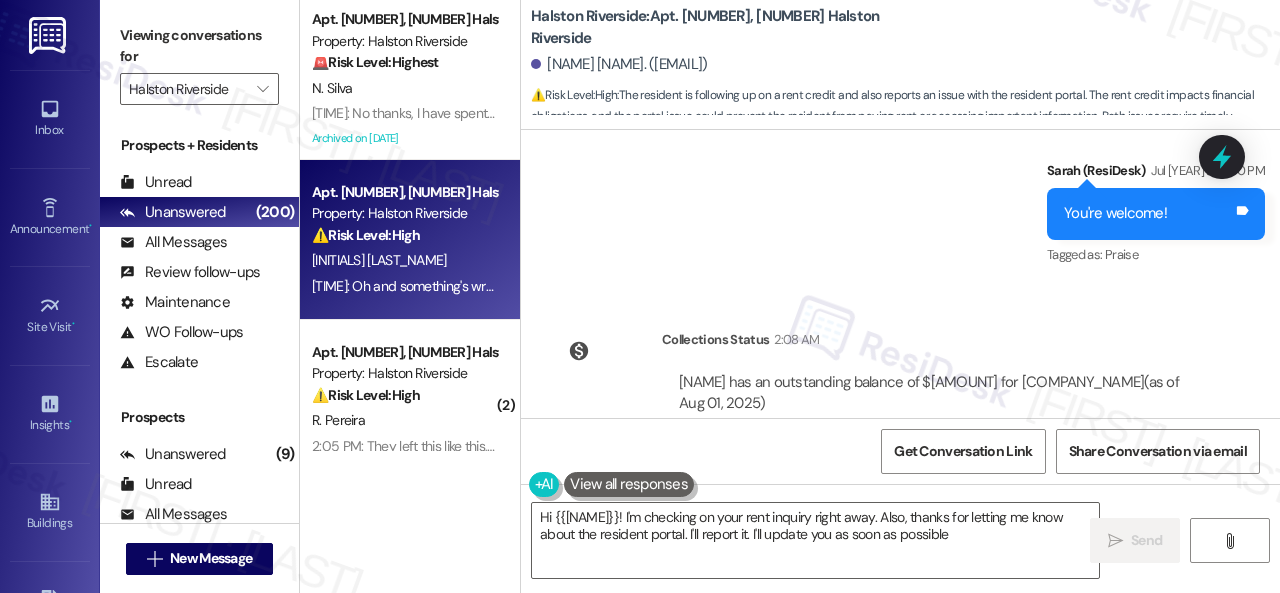 type on "Hi {{first_name}}! I'm checking on your rent inquiry right away. Also, thanks for letting me know about the resident portal. I'll report it. I'll update you as soon as possible!" 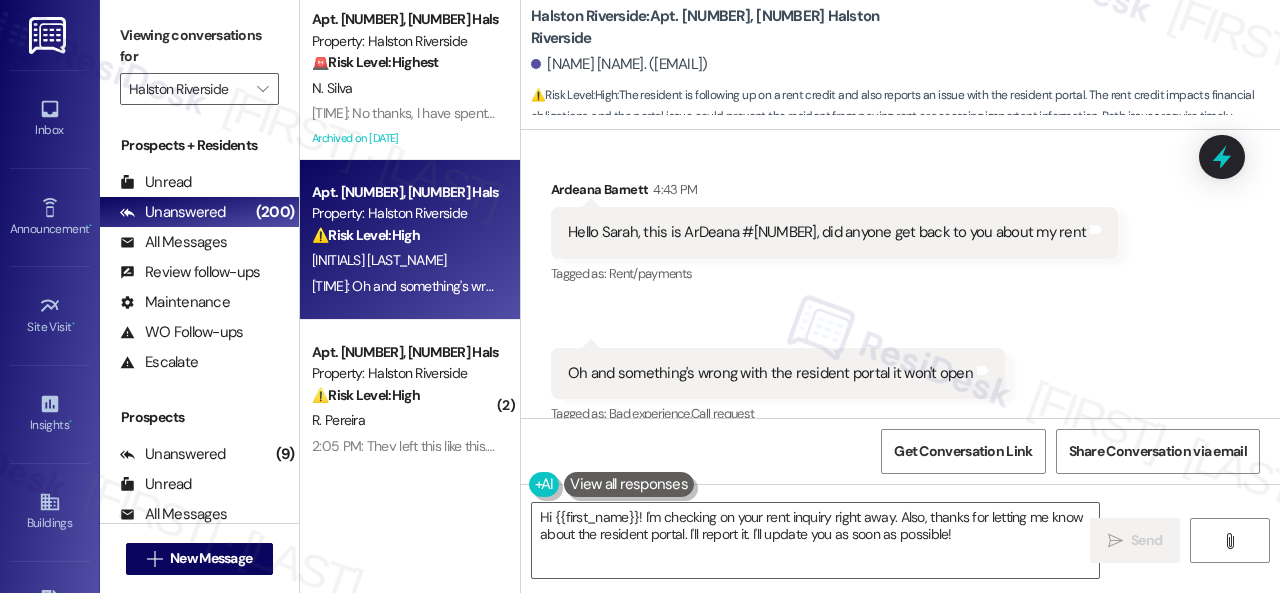 scroll, scrollTop: 4985, scrollLeft: 0, axis: vertical 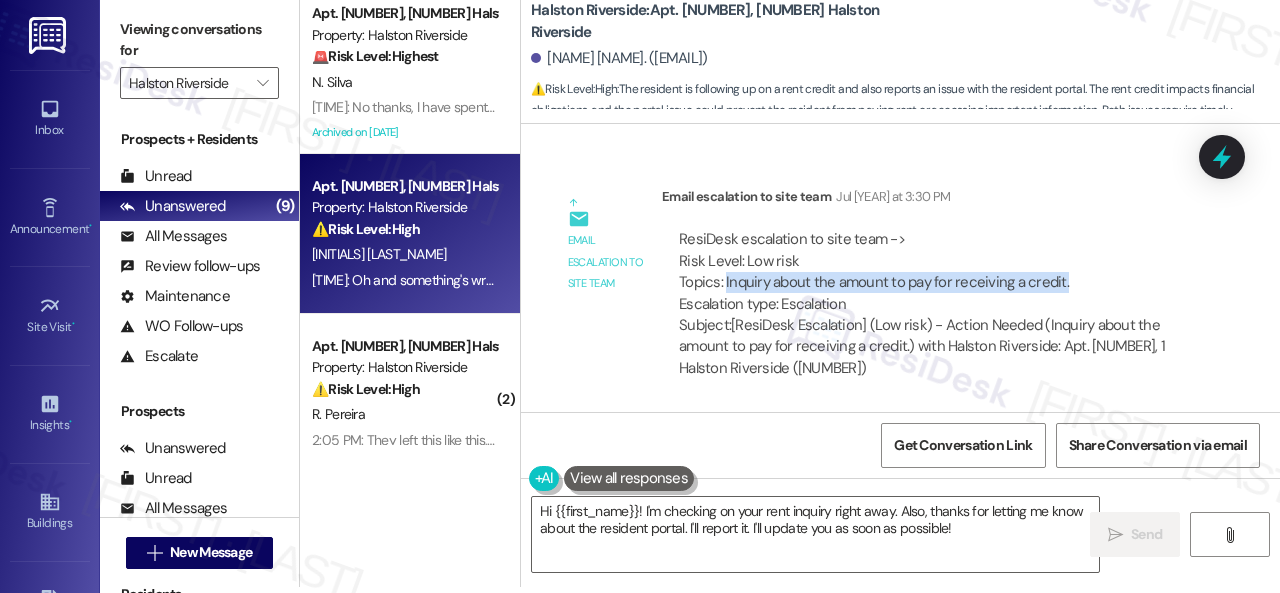 drag, startPoint x: 725, startPoint y: 299, endPoint x: 1064, endPoint y: 301, distance: 339.0059 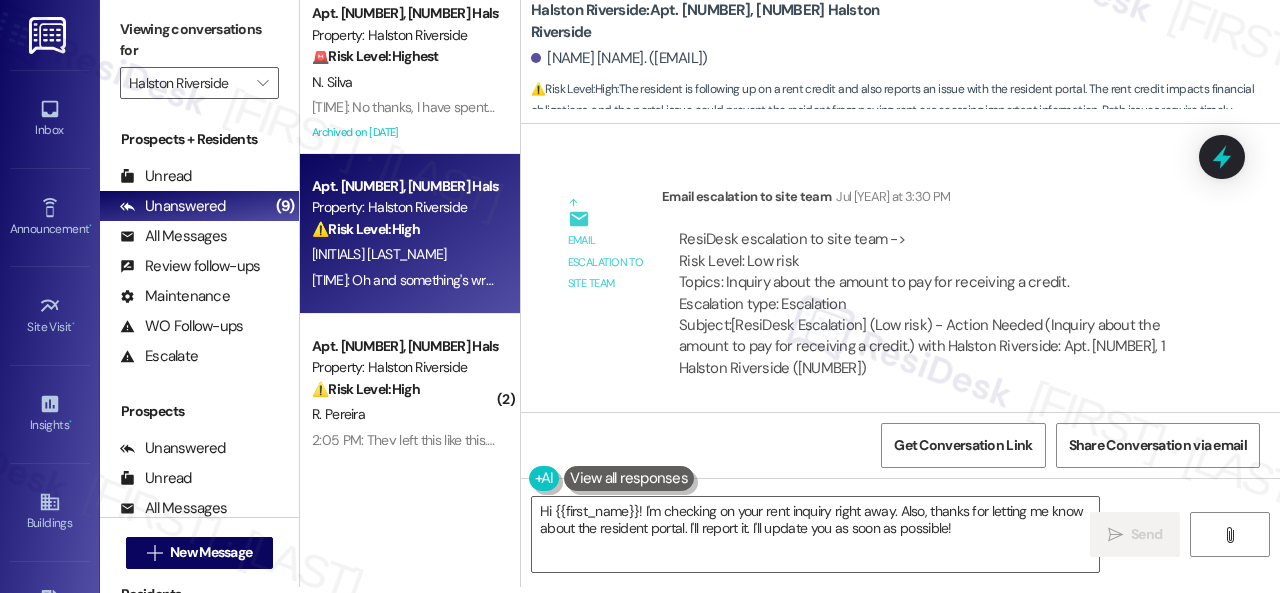 drag, startPoint x: 1060, startPoint y: 233, endPoint x: 1060, endPoint y: 221, distance: 12 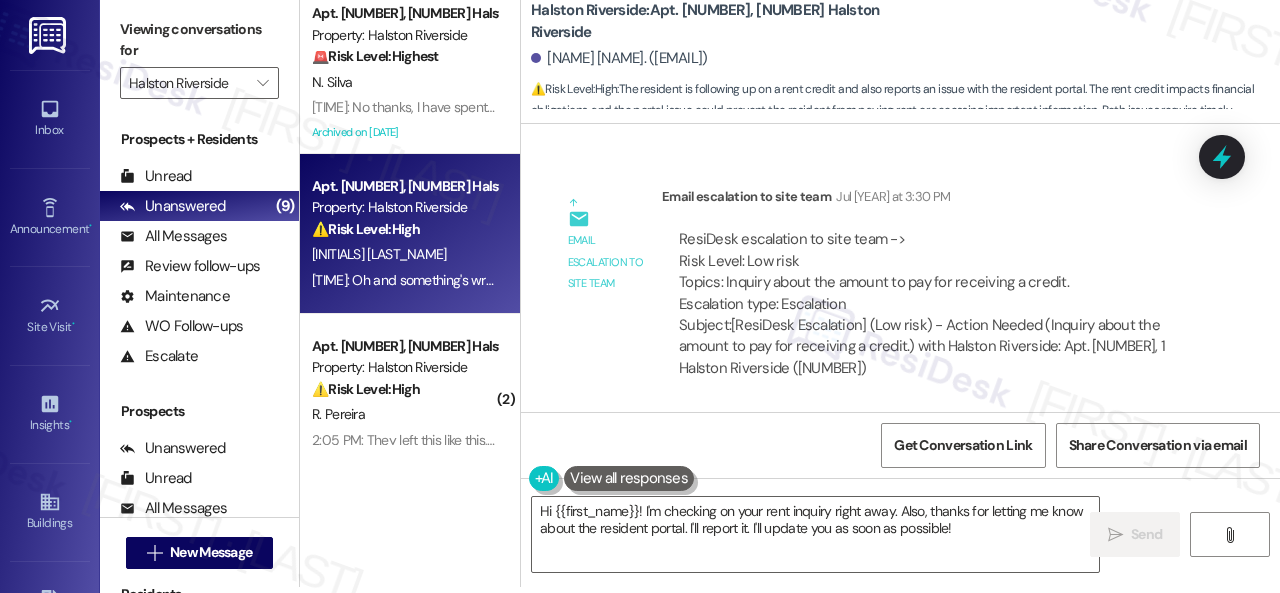 click on "ResiDesk escalation to site team ->
Risk Level: Low risk
Topics: Inquiry about the amount to pay for receiving a credit.
Escalation type: Escalation Subject:  [ResiDesk Escalation] (Low risk) - Action Needed (Inquiry about the amount to pay for receiving a credit.) with [COMPANY]: Apt. 1914, 1 [COMPANY] (1427908)" at bounding box center (933, 304) 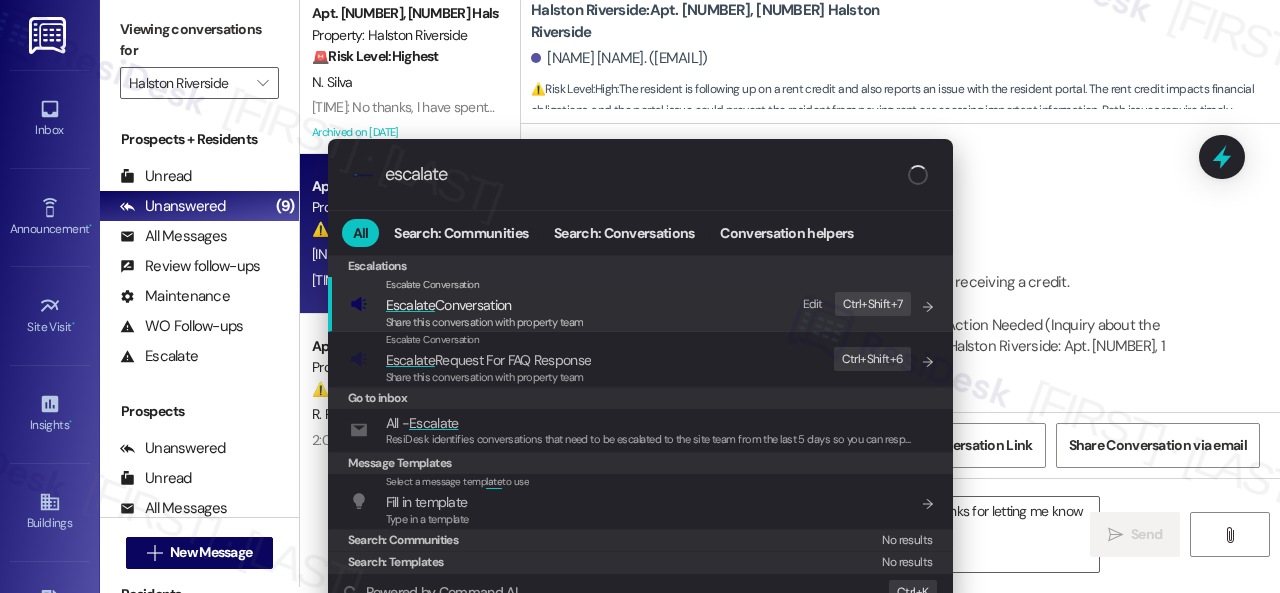 type on "escalate" 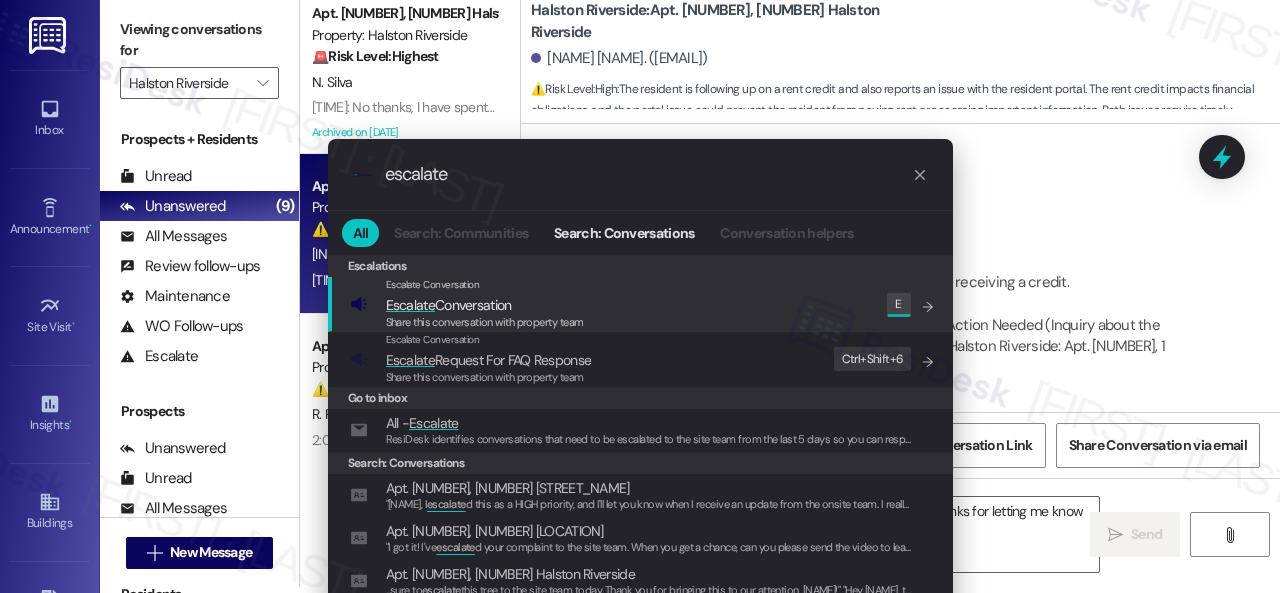 click 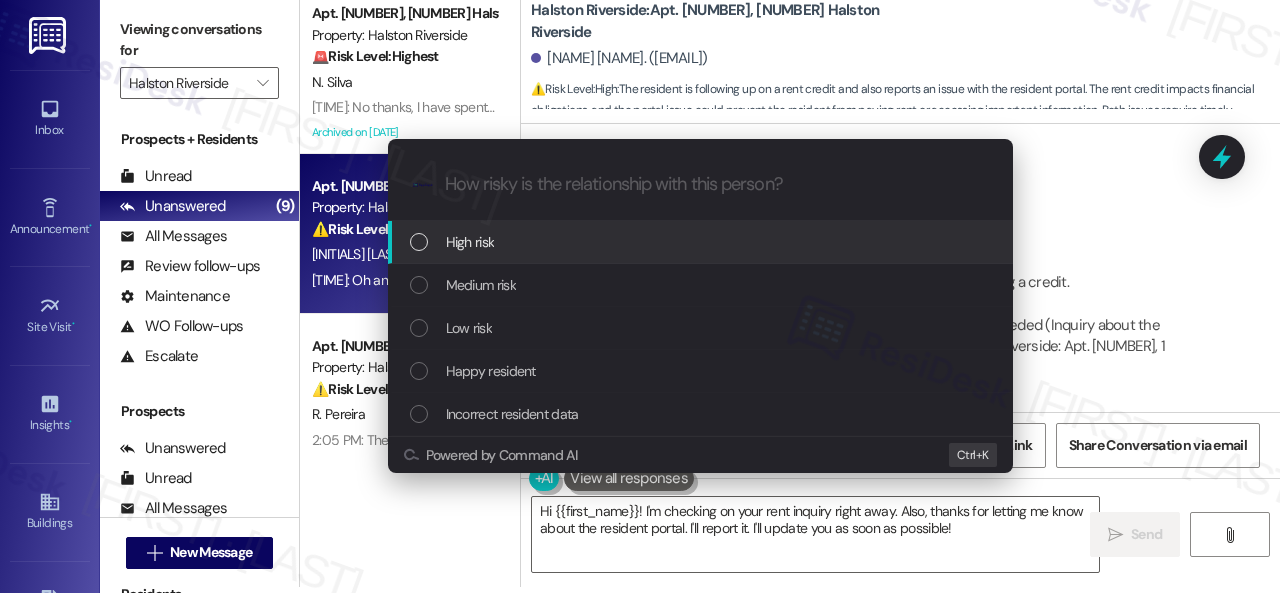 click on "Escalate Conversation How risky is the relationship with this person? Topics (e.g. broken fridge, delayed service) Any messages to highlight in the email? .cls-1{fill:#0a055f;}.cls-2{fill:#0cc4c4;} resideskLogoBlueOrange High risk Medium risk Low risk Happy resident Incorrect resident data Powered by Command AI Ctrl+ K" at bounding box center (640, 296) 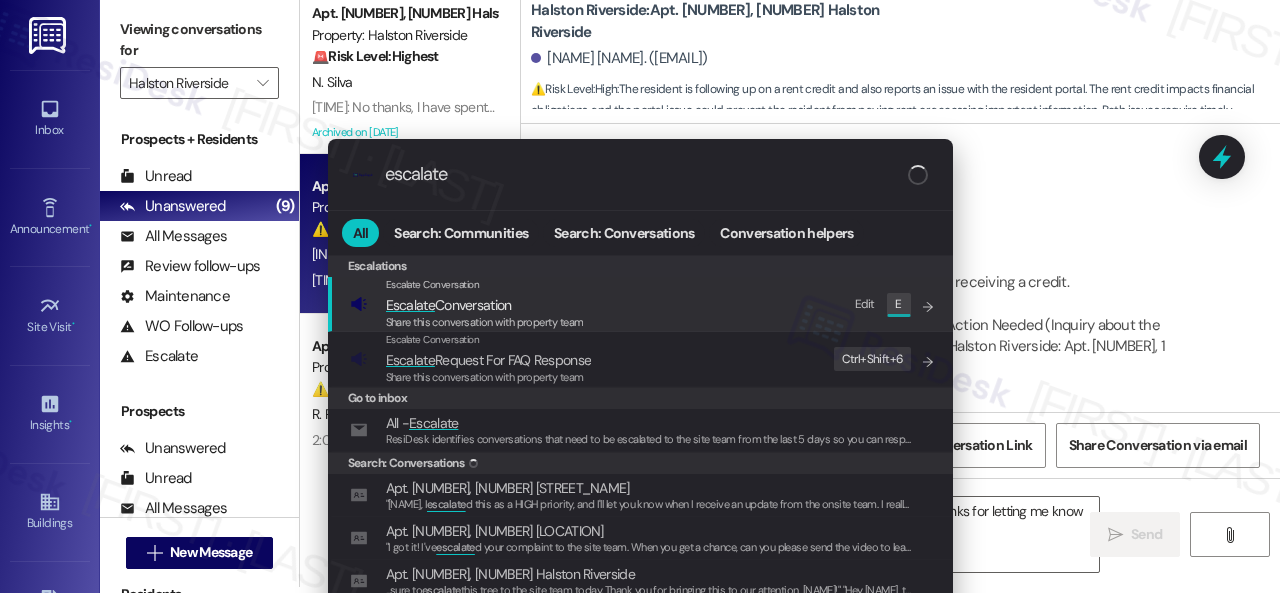 type on "escalate" 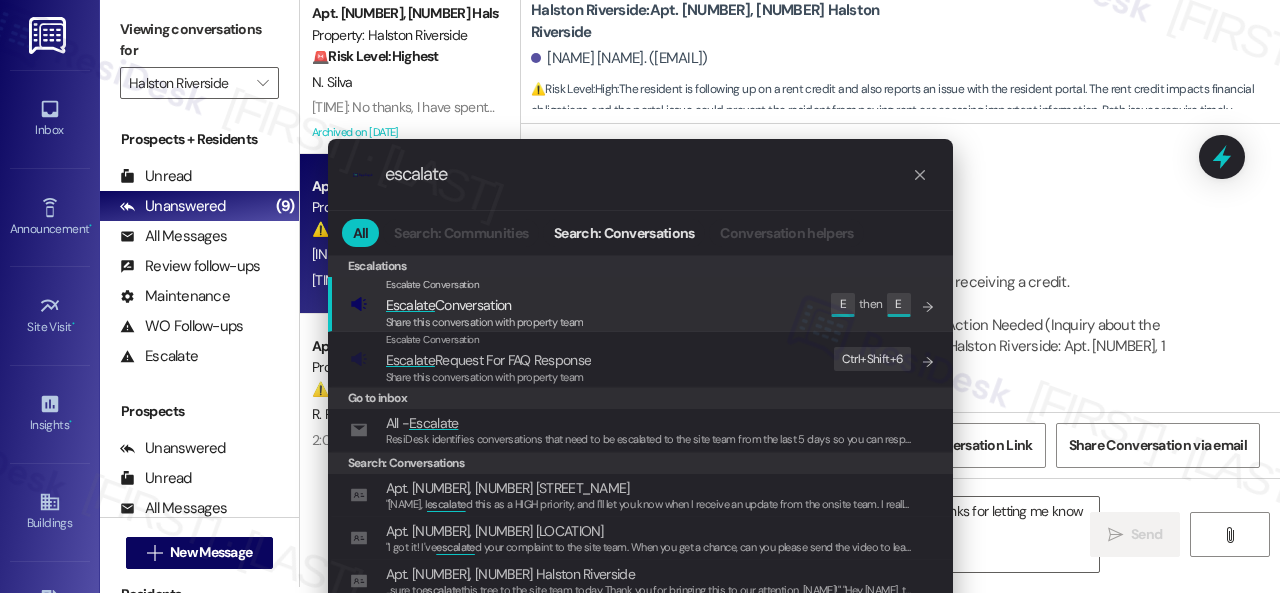 click 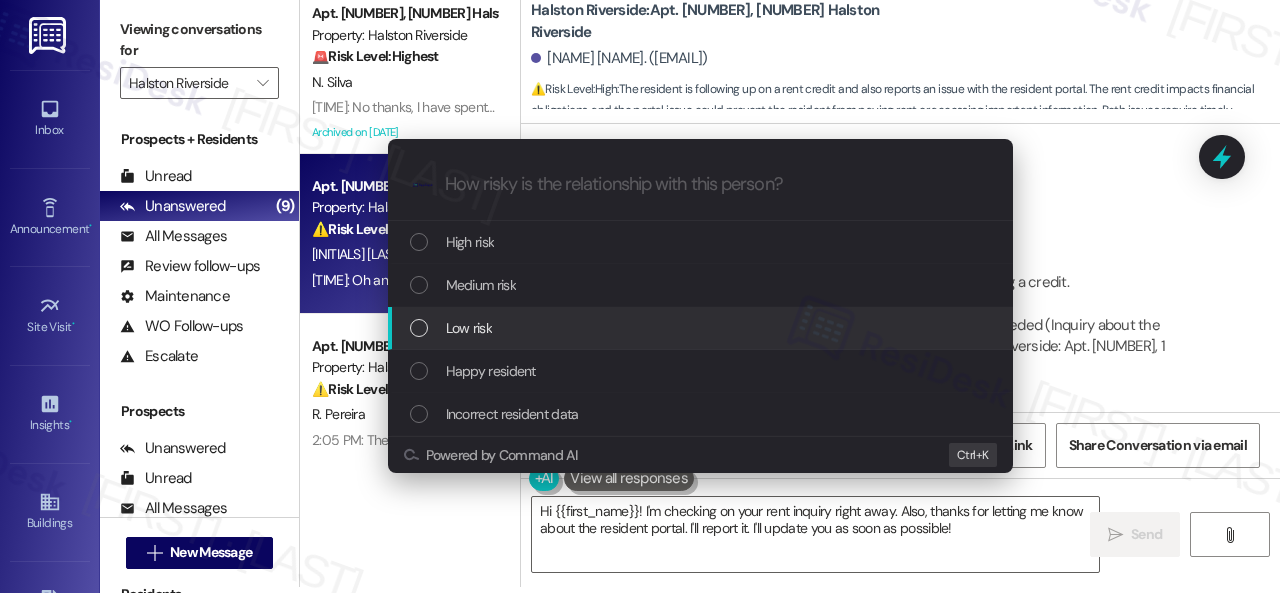 click on "Low risk" at bounding box center (469, 328) 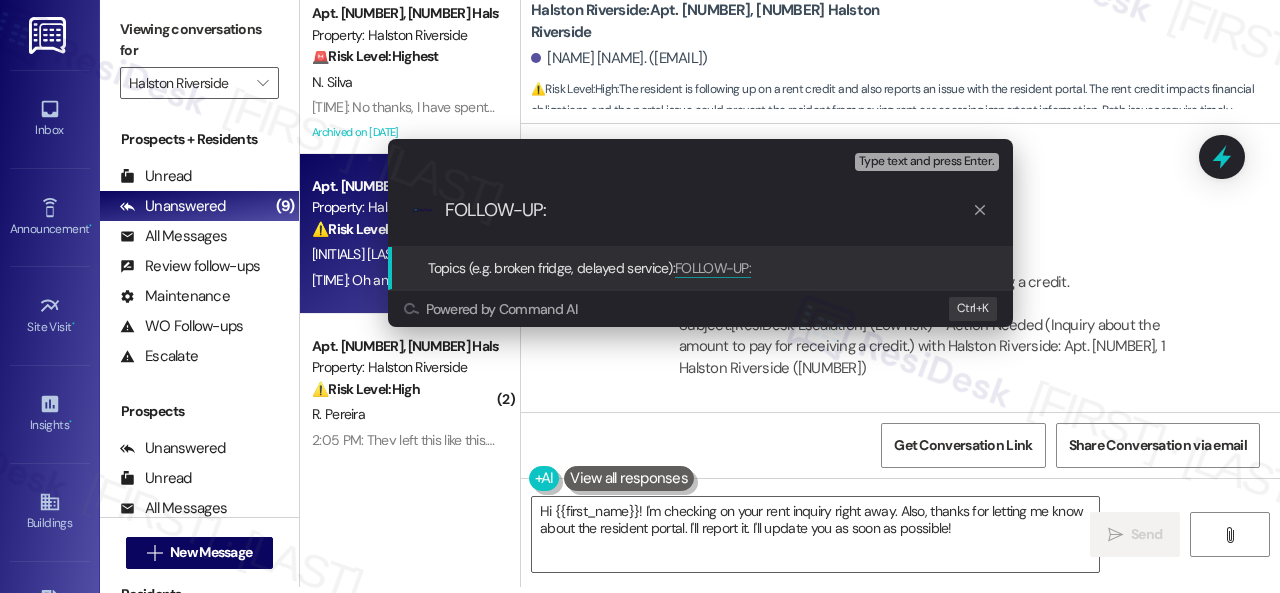 paste on "Inquiry about the amount to pay for receiving a credit." 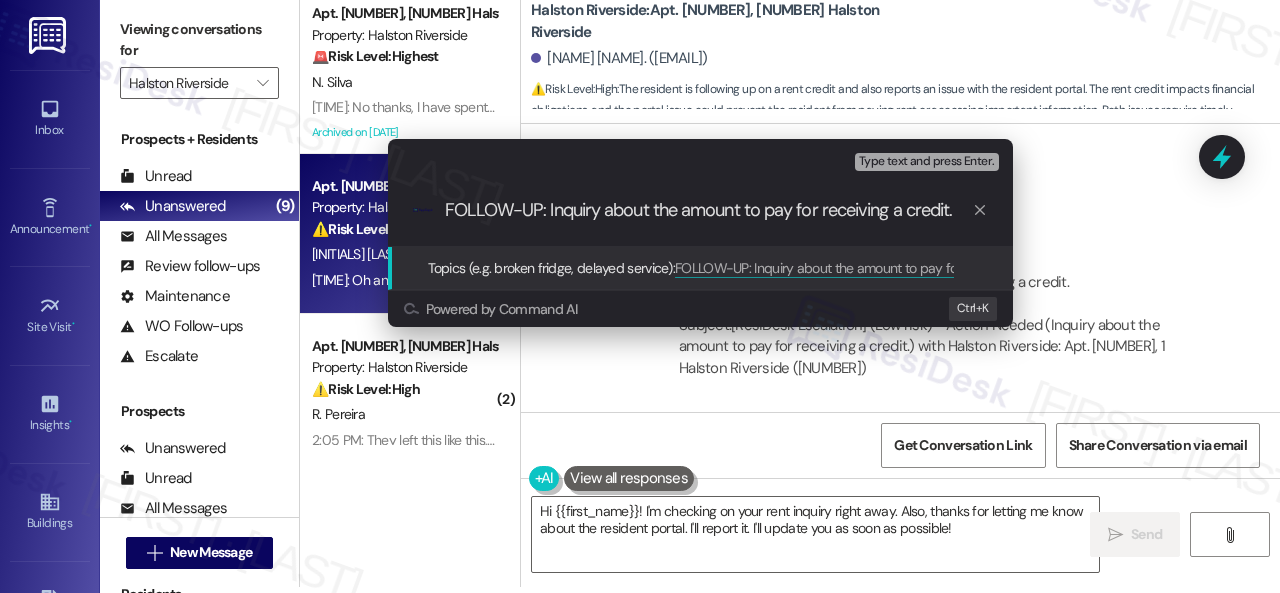 type 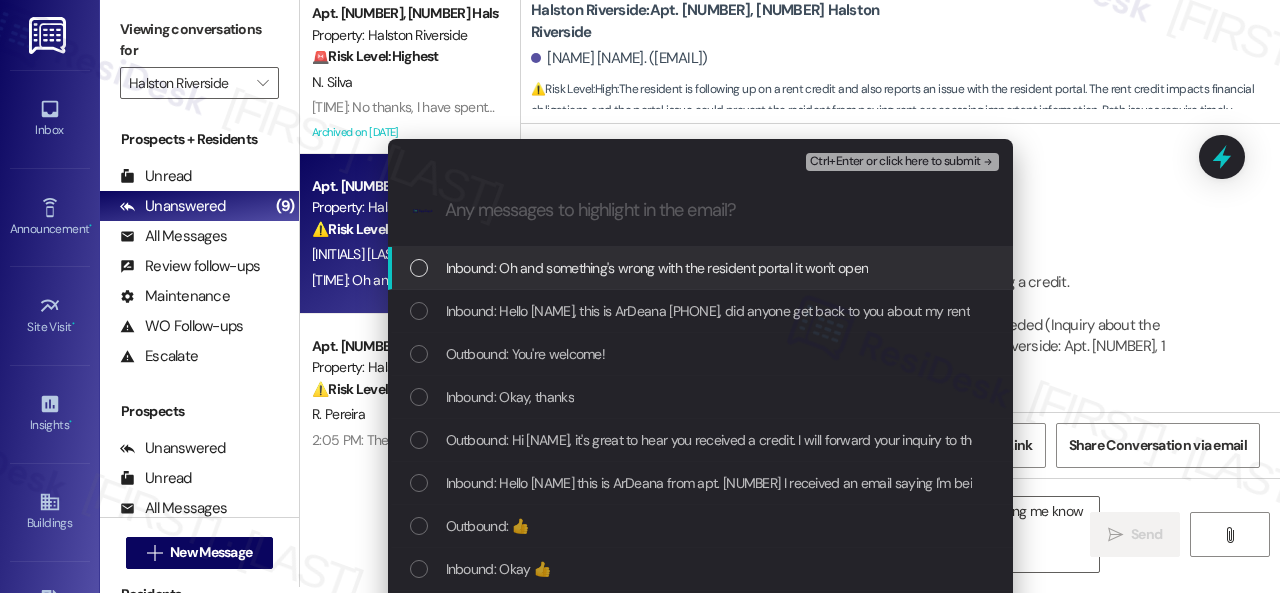 click on "Inbound: Hello [NAME] this is ArDeana from  apt. [NUMBER]
I received an email saying I'm being credited $750 off August rent so do I just pay the remainder of the balance due or pay the whole amount" at bounding box center (1024, 483) 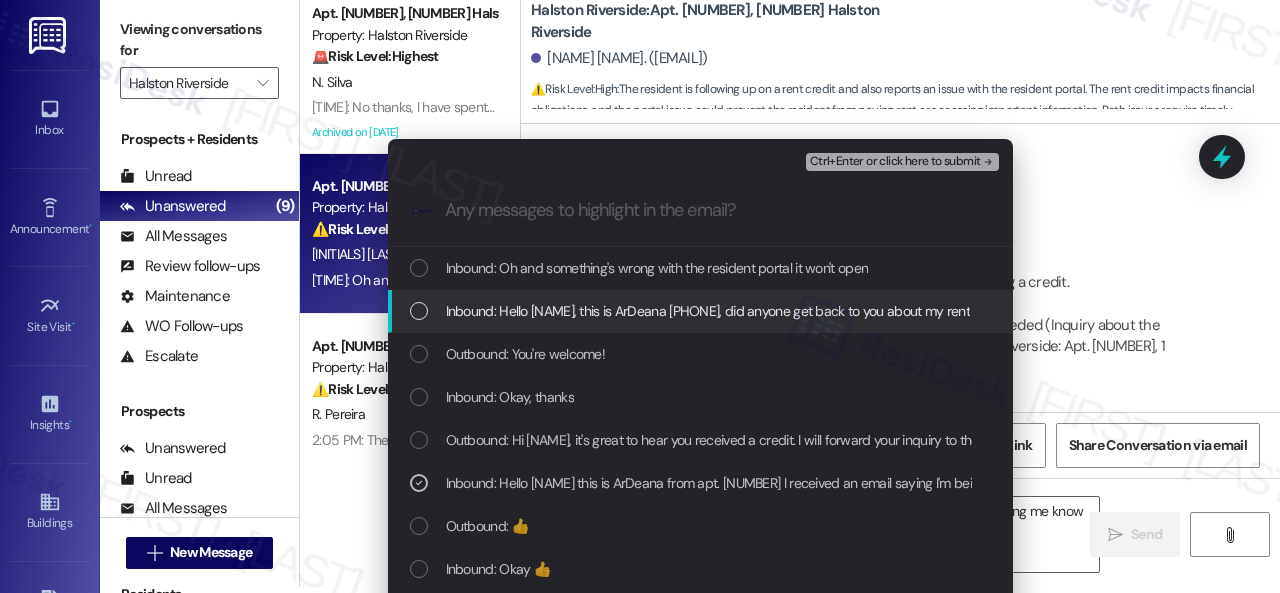 click on "Inbound: Hello [NAME], this is ArDeana [PHONE], did anyone get back to you about my rent" at bounding box center [708, 311] 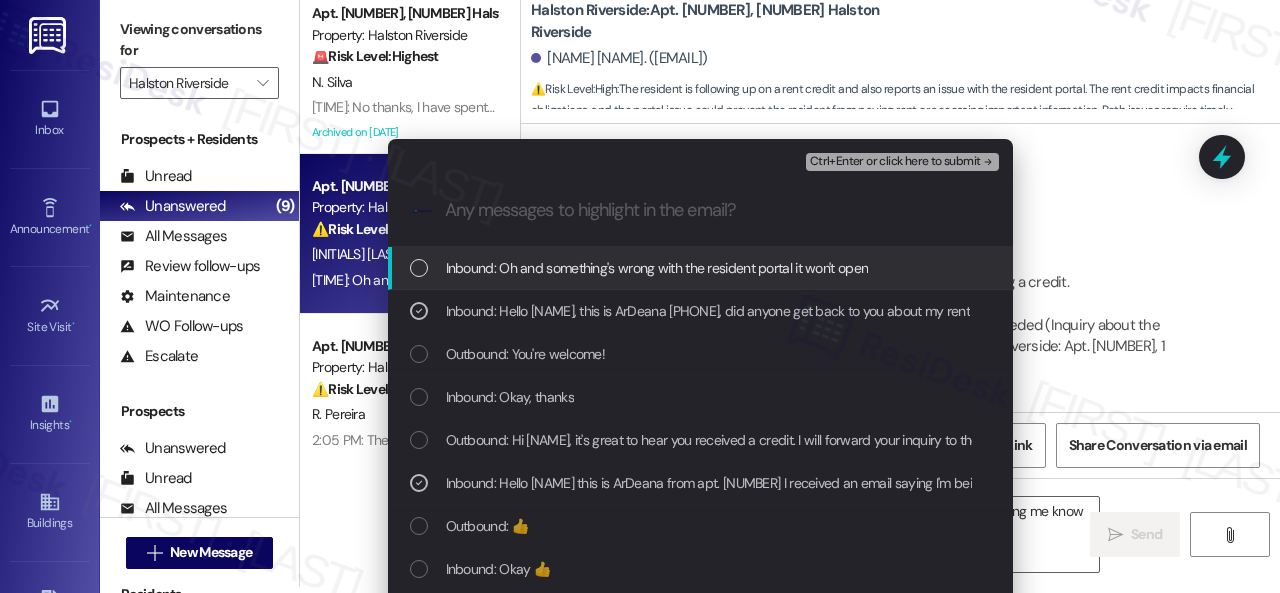 click on "Ctrl+Enter or click here to submit" at bounding box center [895, 162] 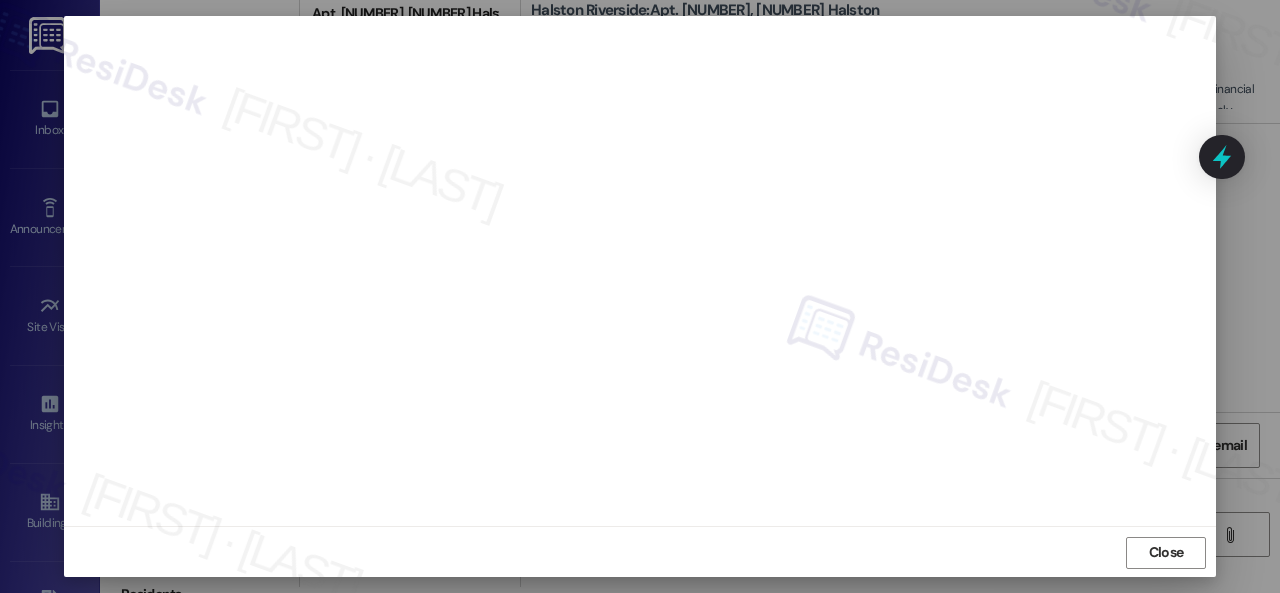 scroll, scrollTop: 25, scrollLeft: 0, axis: vertical 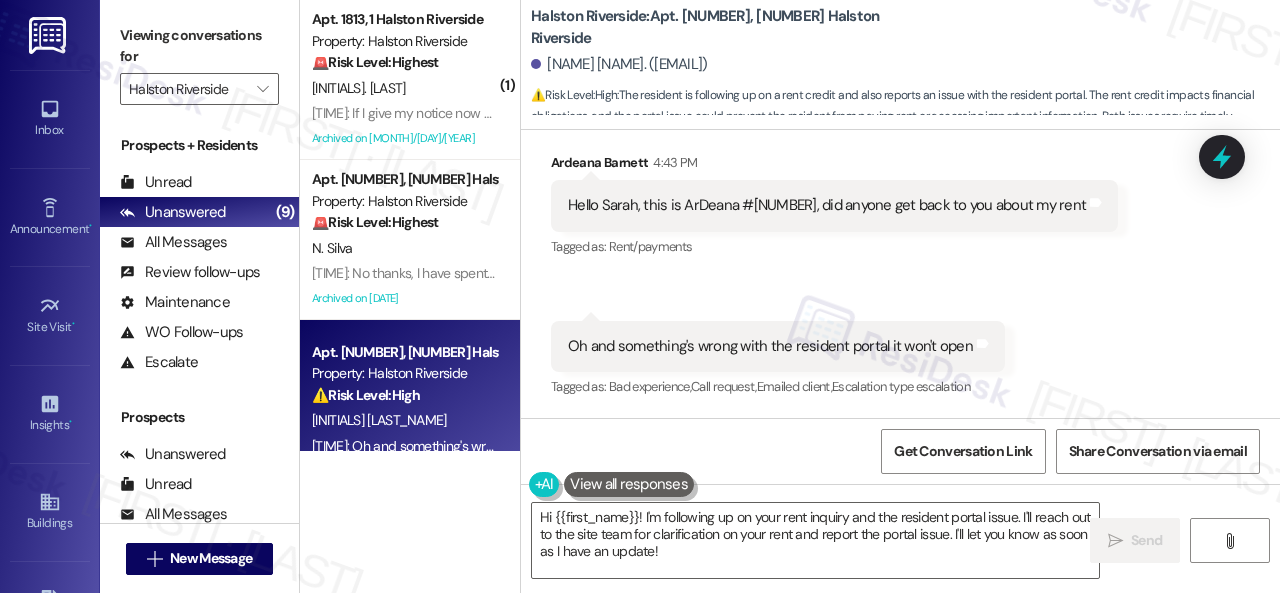 click on "Received via SMS Ardeana [NAME] 4:43 PM Hello Sarah, this is ArDeana #1914, did anyone get back to you about my rent Tags and notes Tagged as:   Rent/payments Click to highlight conversations about Rent/payments Received via SMS 4:44 PM Ardeana [NAME]   Neutral 4:44 PM Oh and something's wrong with the resident portal it won't open Tags and notes Tagged as:   Bad experience ,  Click to highlight conversations about Bad experience Call request ,  Click to highlight conversations about Call request Emailed client ,  Click to highlight conversations about Emailed client Escalation type escalation Click to highlight conversations about Escalation type escalation" at bounding box center (900, 262) 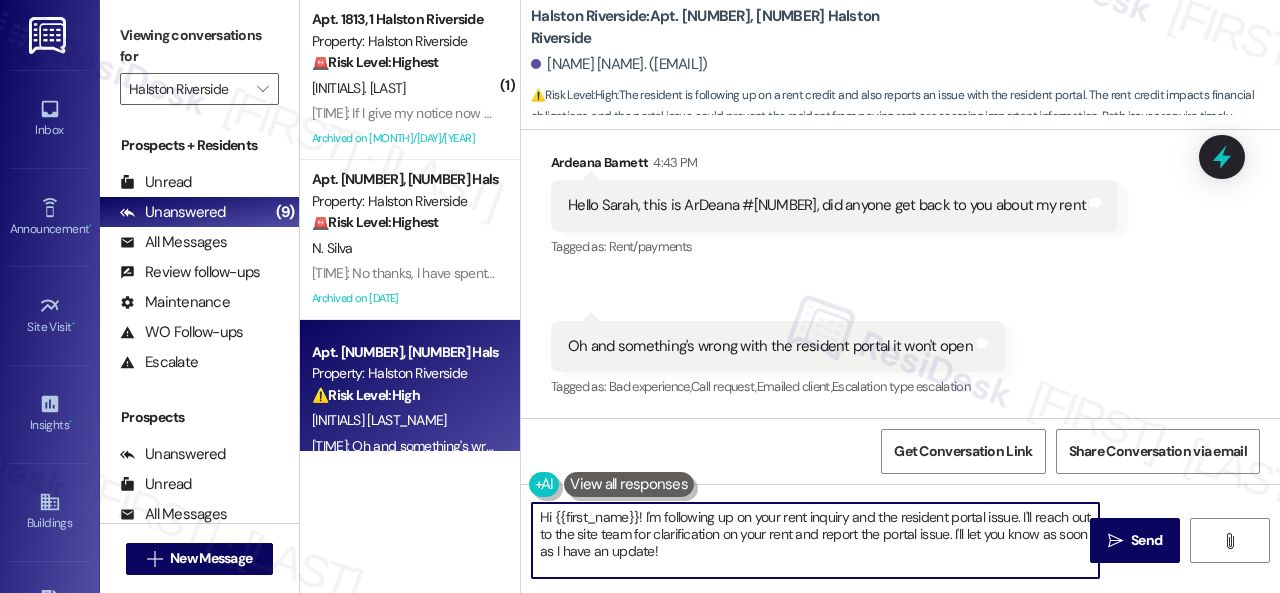 drag, startPoint x: 462, startPoint y: 495, endPoint x: 412, endPoint y: 487, distance: 50.635956 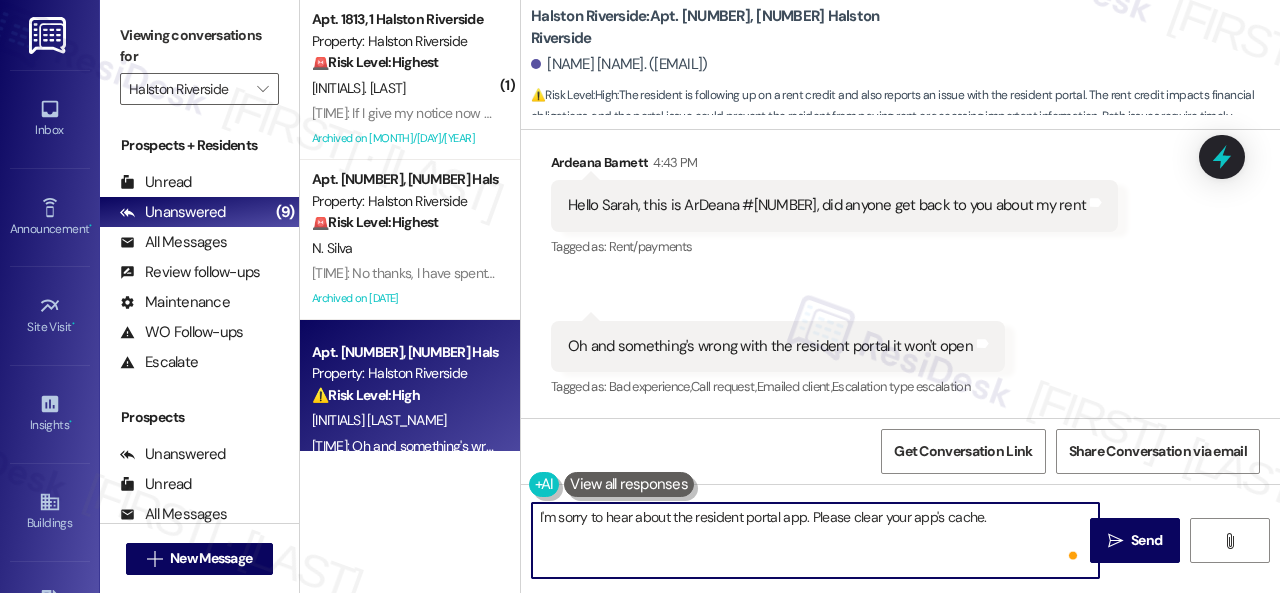 paste on "I haven't received a response from the site team yet, but I have made a follow-up. Rest assured that I will let you know once I hear from them. Calling or going to the office to speak with someone from the site team would be helpful, too. I appreciate your patience, [FIRST] [LAST]." 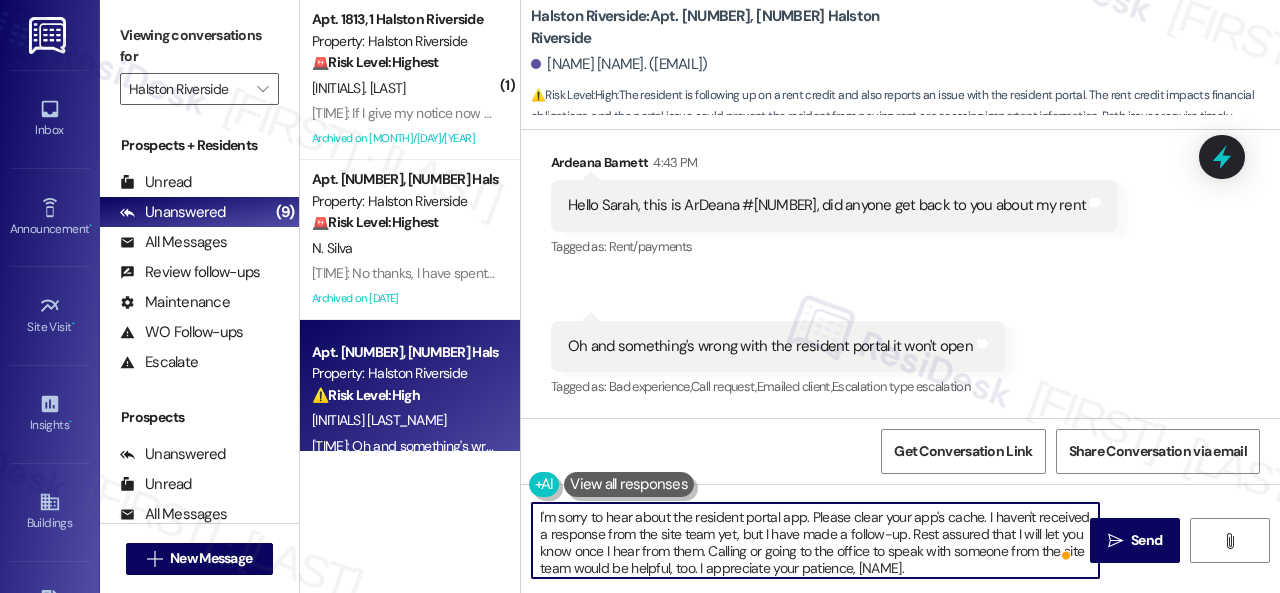 click on "I'm sorry to hear about the resident portal app. Please clear your app's cache. I haven't received a response from the site team yet, but I have made a follow-up. Rest assured that I will let you know once I hear from them. Calling or going to the office to speak with someone from the site team would be helpful, too. I appreciate your patience, [NAME]." at bounding box center (815, 540) 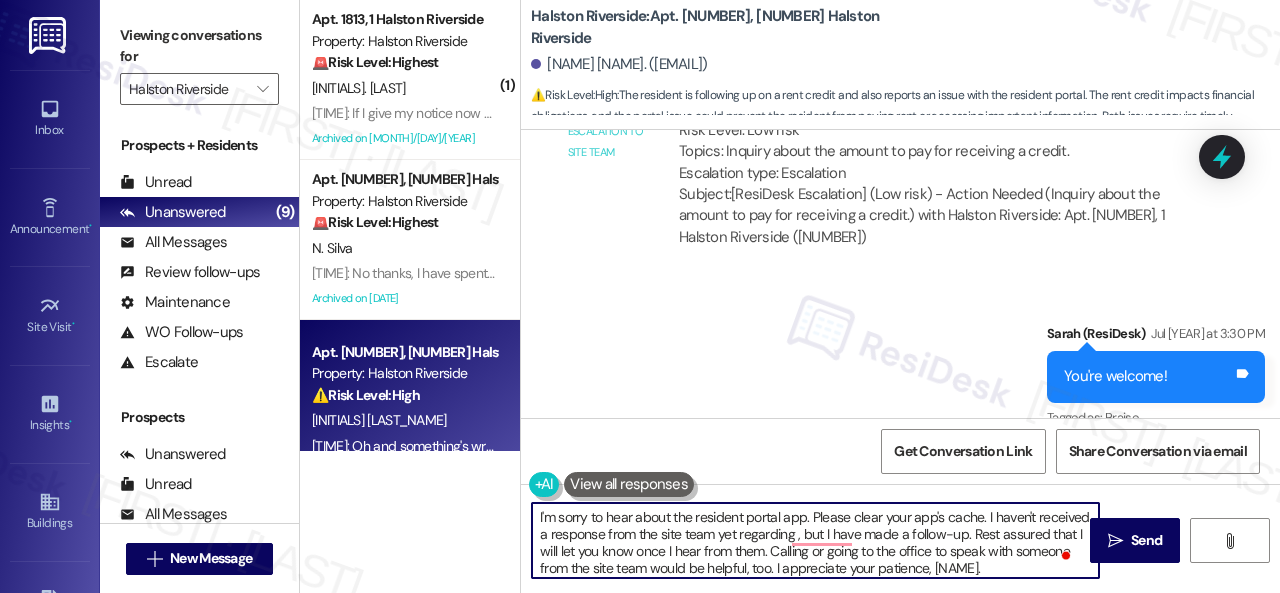 scroll, scrollTop: 4385, scrollLeft: 0, axis: vertical 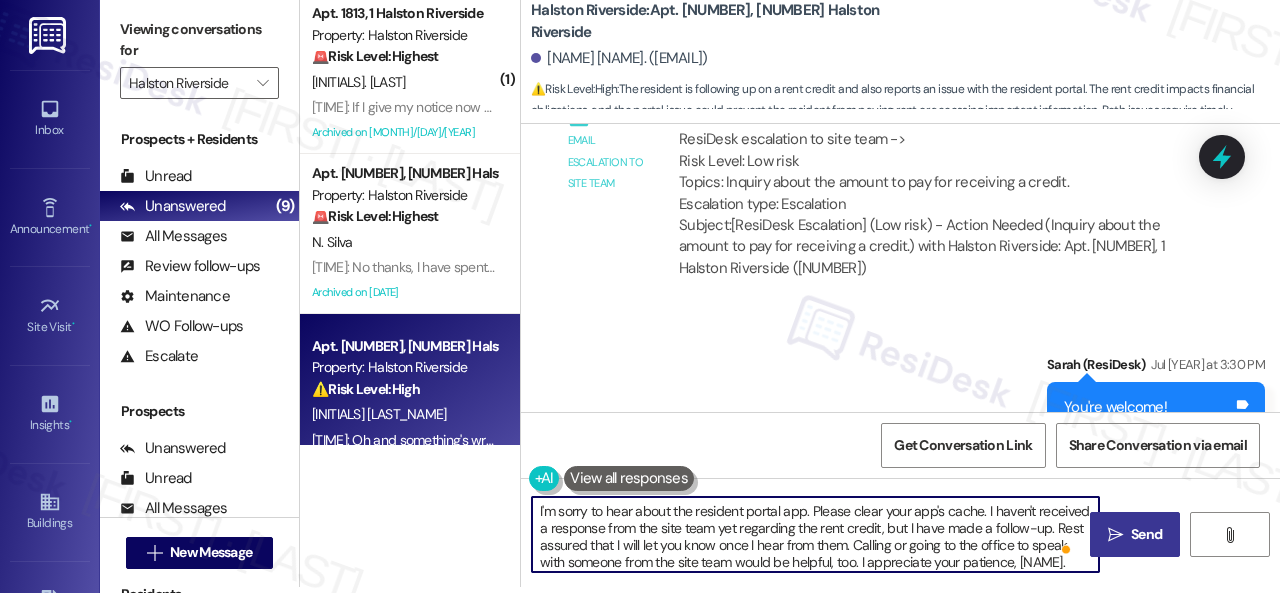 type on "I'm sorry to hear about the resident portal app. Please clear your app's cache. I haven't received a response from the site team yet regarding the rent credit, but I have made a follow-up. Rest assured that I will let you know once I hear from them. Calling or going to the office to speak with someone from the site team would be helpful, too. I appreciate your patience, [NAME]." 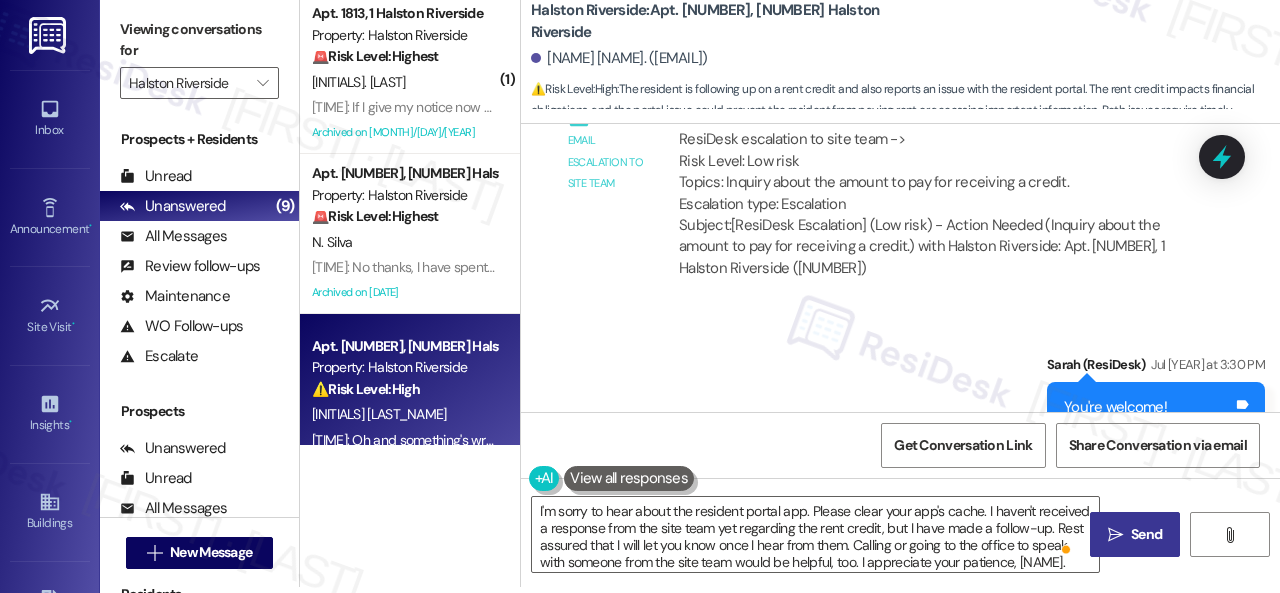 click on " Send" at bounding box center (1135, 534) 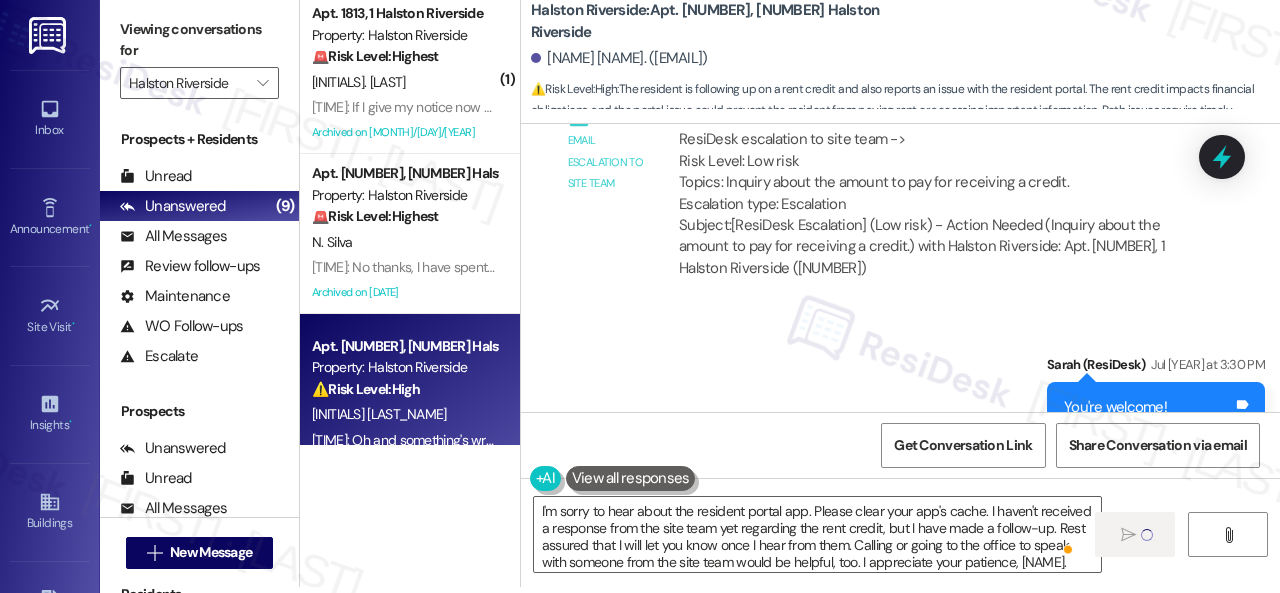 type 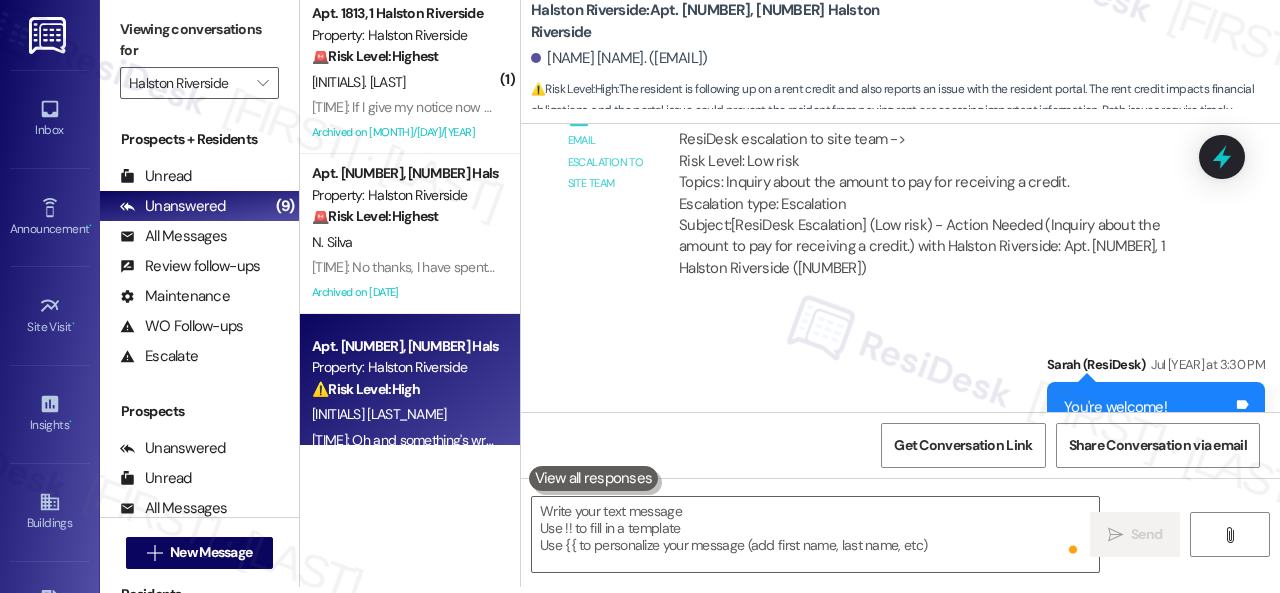 scroll, scrollTop: 0, scrollLeft: 0, axis: both 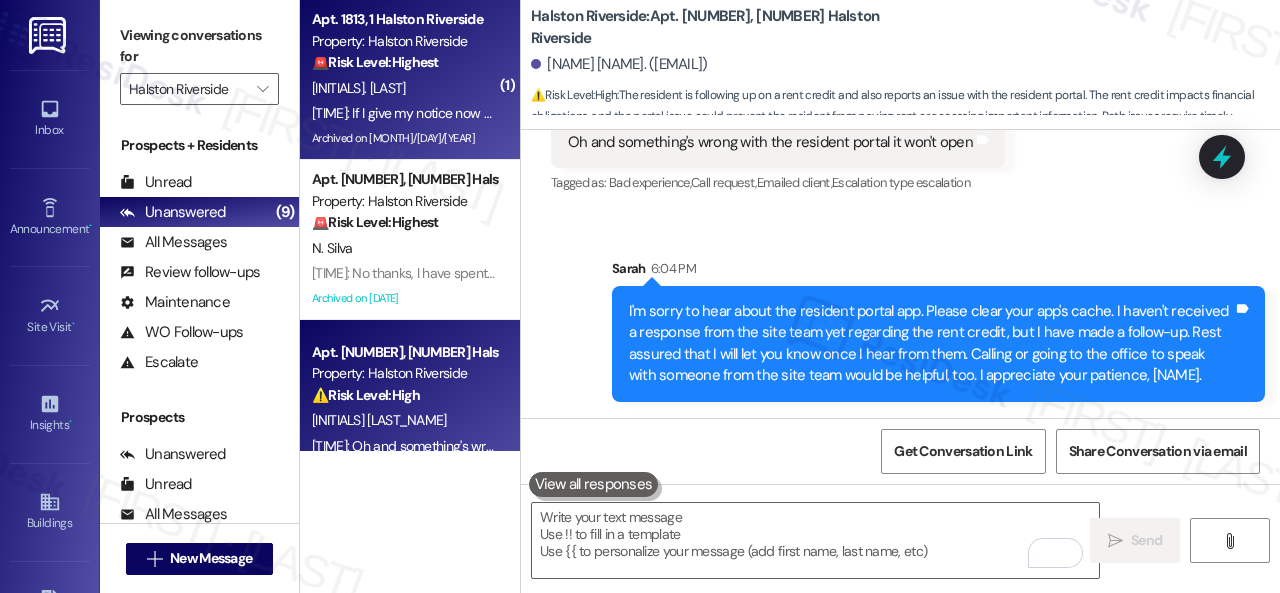 click on "[TIME]: If I give my notice now and later I need to just renew if I decide to renew my lease afterall will that work and if so, how long do I have to let you know before my lease is up [TIME]: If I give my notice now and later I need to just renew if I decide to renew my lease afterall will that work and if so, how long do I have to let you know before my lease is up" at bounding box center (404, 113) 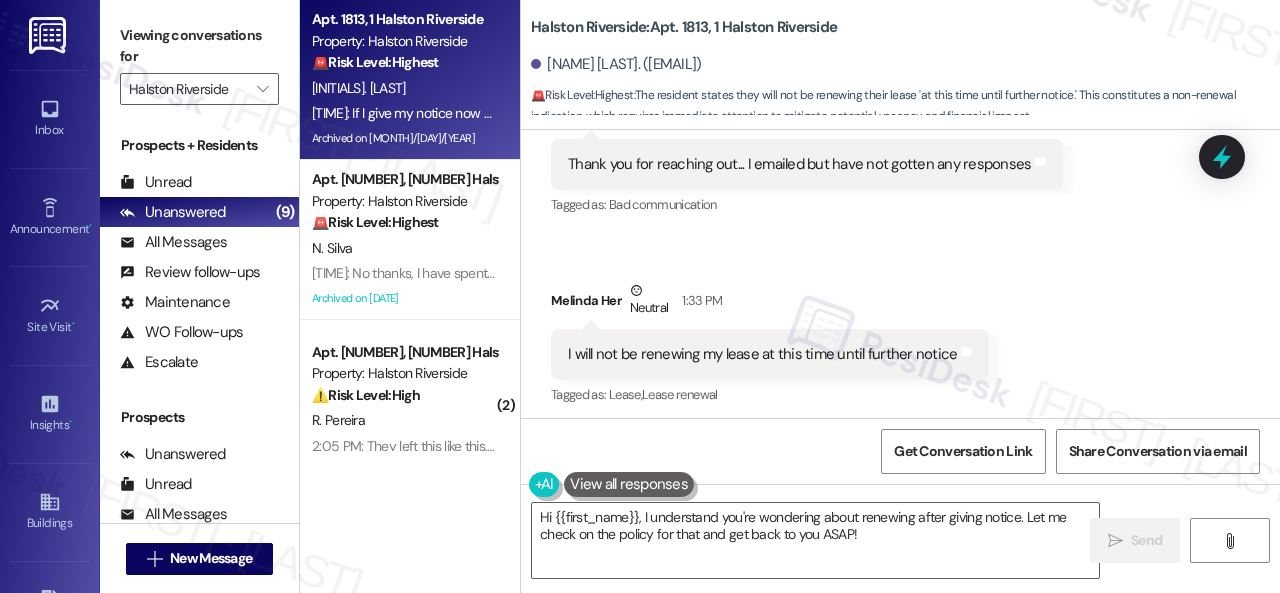scroll, scrollTop: 26489, scrollLeft: 0, axis: vertical 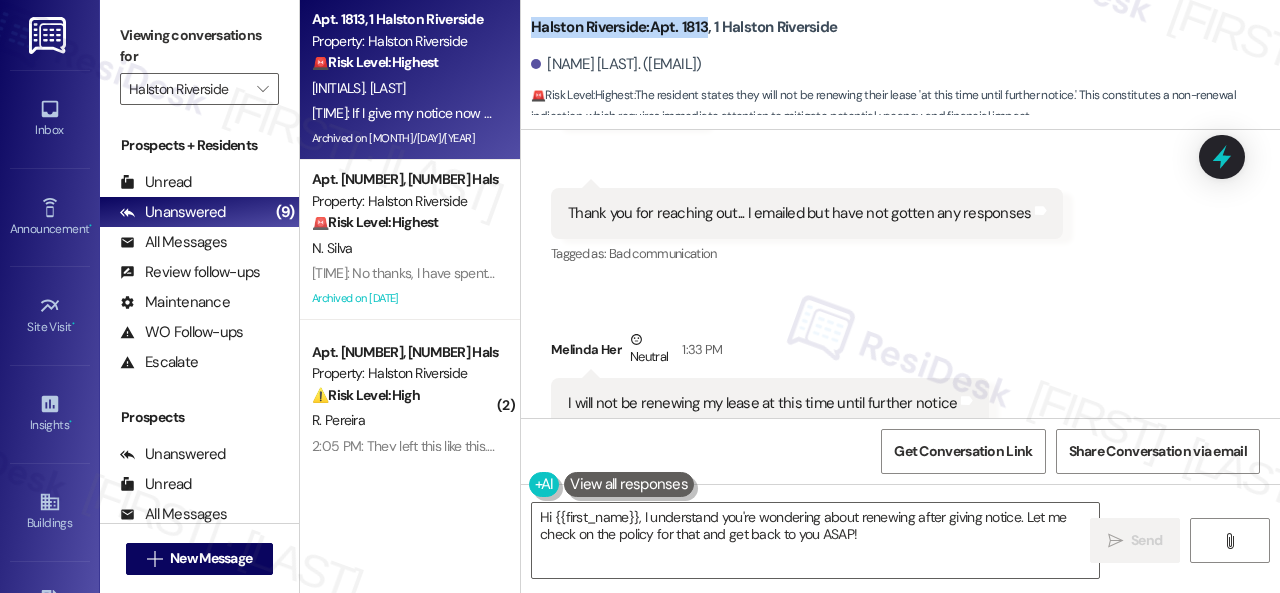 drag, startPoint x: 531, startPoint y: 29, endPoint x: 708, endPoint y: 29, distance: 177 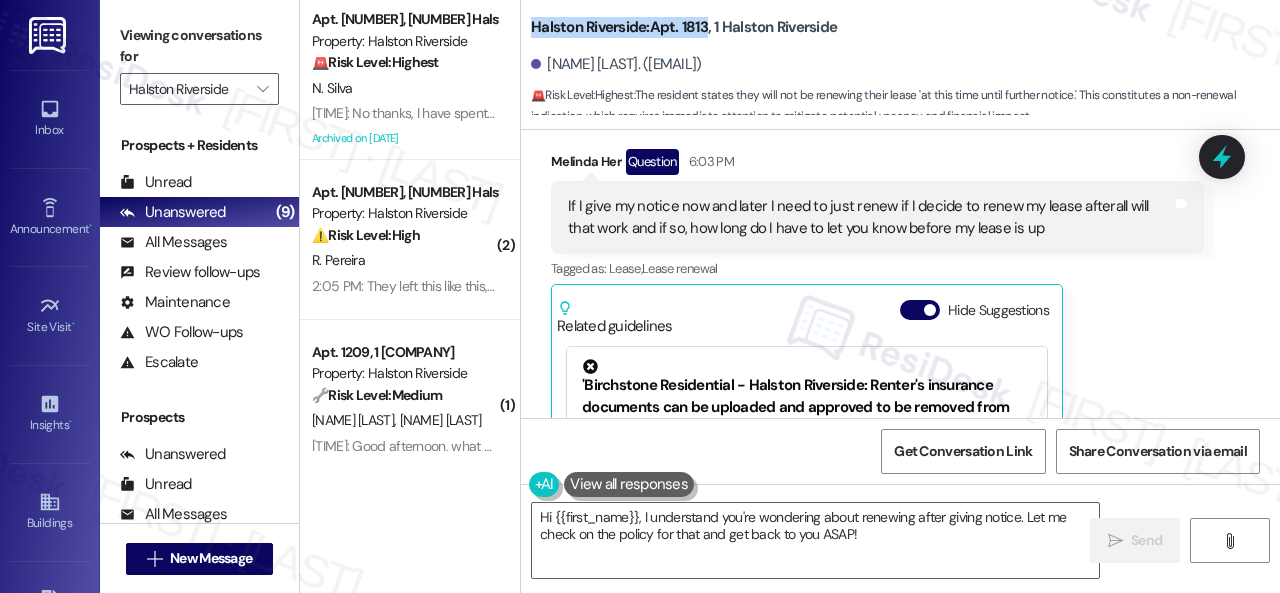 scroll, scrollTop: 27089, scrollLeft: 0, axis: vertical 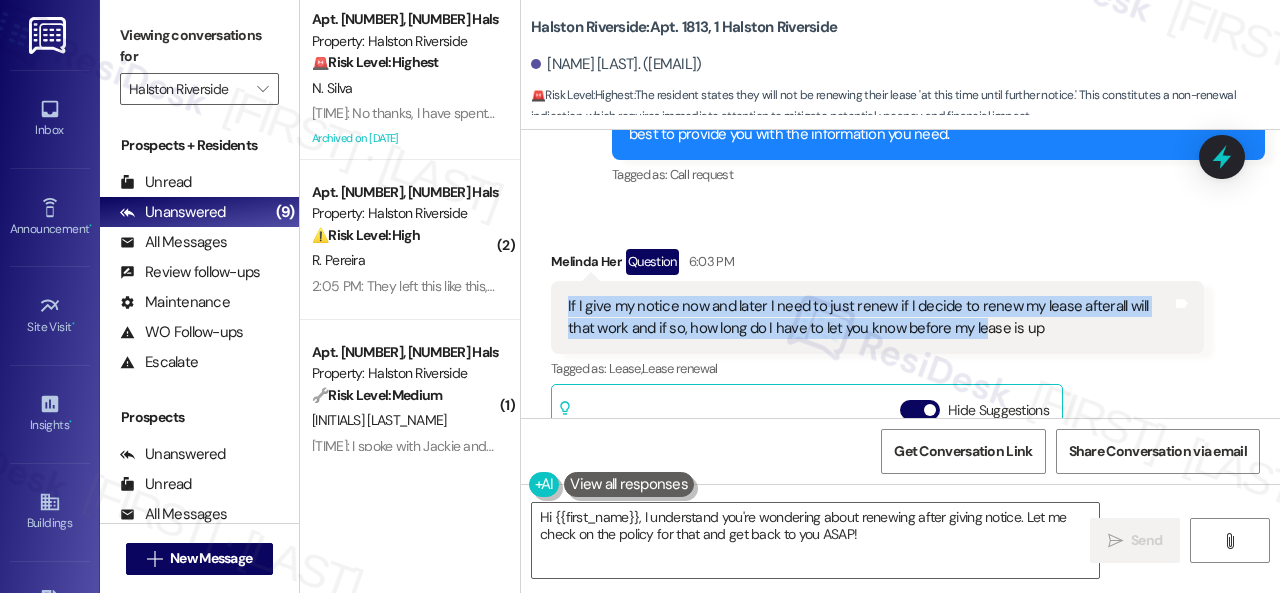 drag, startPoint x: 553, startPoint y: 225, endPoint x: 1050, endPoint y: 256, distance: 497.96585 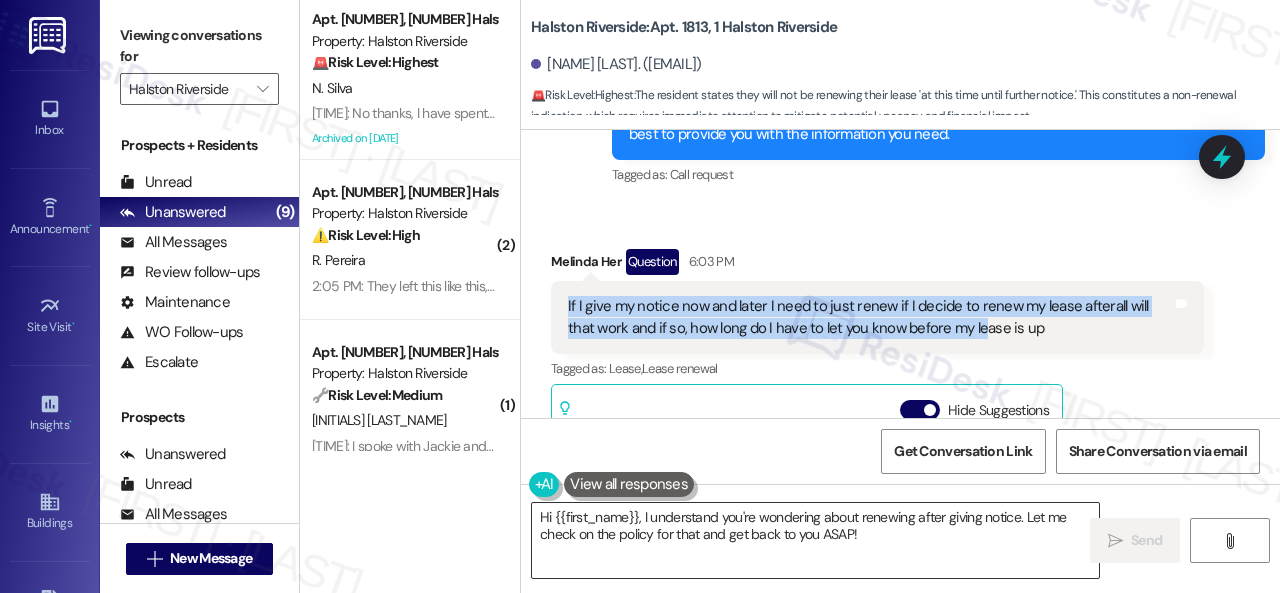 copy on "If I give my notice now and later I need to just renew if I decide to renew my lease afterall will that work and if so, how long do I have to let you know before my le" 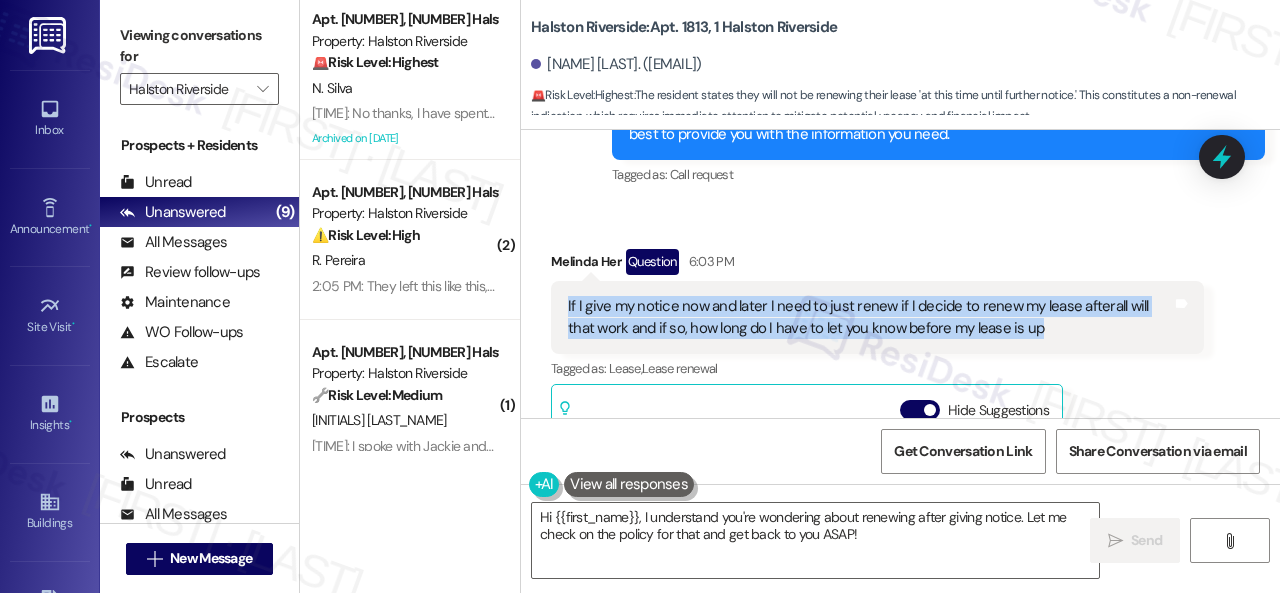 drag, startPoint x: 1176, startPoint y: 365, endPoint x: 1107, endPoint y: 404, distance: 79.25907 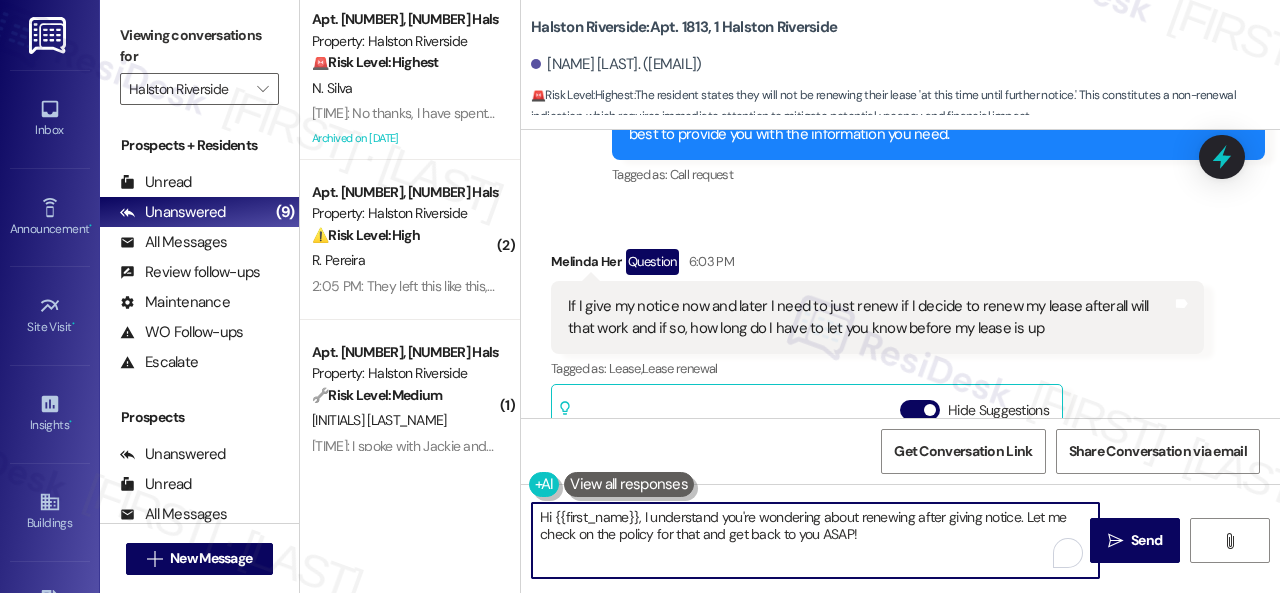 drag, startPoint x: 457, startPoint y: 516, endPoint x: 894, endPoint y: 547, distance: 438.09818 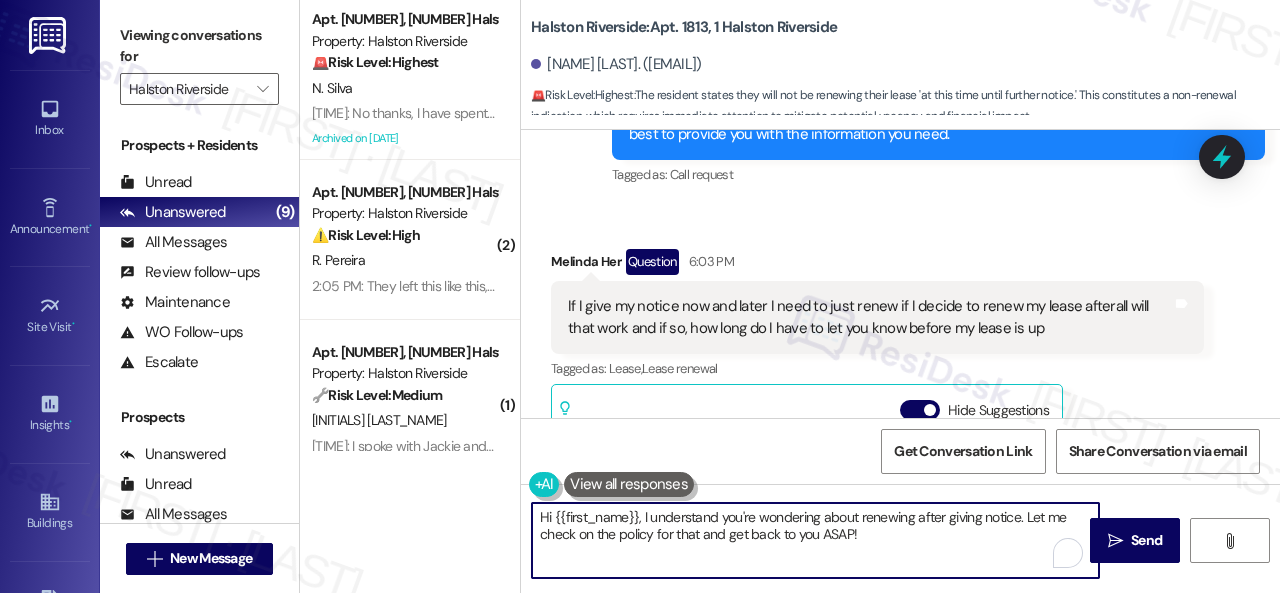 click on "Apt. [NUMBER], [NUMBER] [STREET_NAME] Property: [STREET_NAME] 🚨  Risk Level:  Highest The resident has explicitly stated they are not renewing their lease and have already sent a notice of non-renewal. This constitutes a non-renewal indication, which requires immediate attention to manage vacancy and potential turnover costs. [LAST] [NAME] [TIME]: No thanks, I have spent the worst stay of my life living in this apartment thanks to the bad administration they have! I already sent my notice email of NO RENEWAL  [TIME]: No thanks, I have spent the worst stay of my life living in this apartment thanks to the bad administration they have! I already sent my notice email of NO RENEWAL  Archived on [DATE] ( 2 ) Apt. [NUMBER], [NUMBER] [STREET_NAME] Property: [STREET_NAME] ⚠️  Risk Level:  High The resident is concerned about the ceiling after maintenance, suggesting potential damage or incomplete repair. This could lead to further property damage if not addressed promptly. [LAST] [NAME] ( 1 ) 🔧  Risk Level:  ( 1" at bounding box center (790, 296) 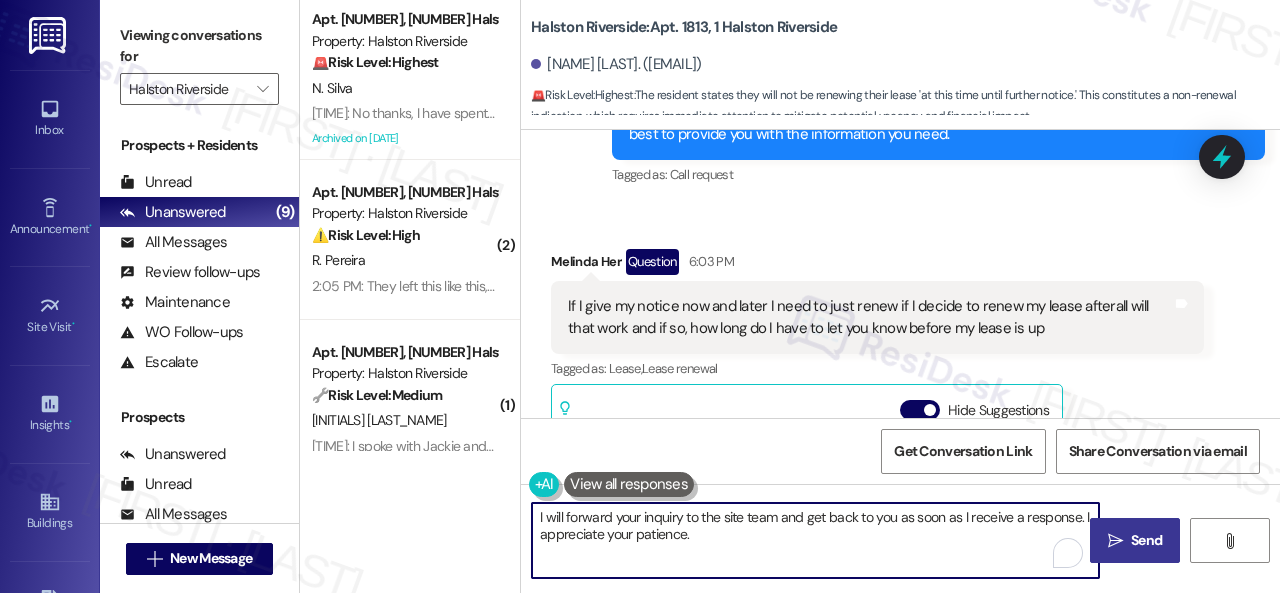 type on "I will forward your inquiry to the site team and get back to you as soon as I receive a response. I appreciate your patience." 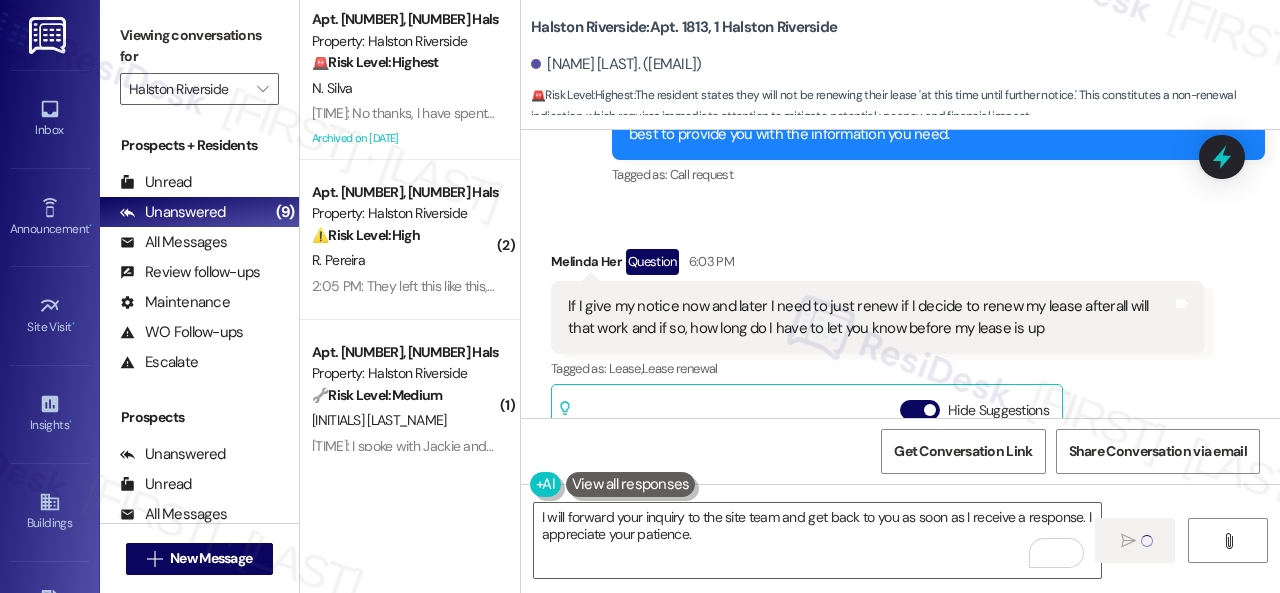 scroll, scrollTop: 27189, scrollLeft: 0, axis: vertical 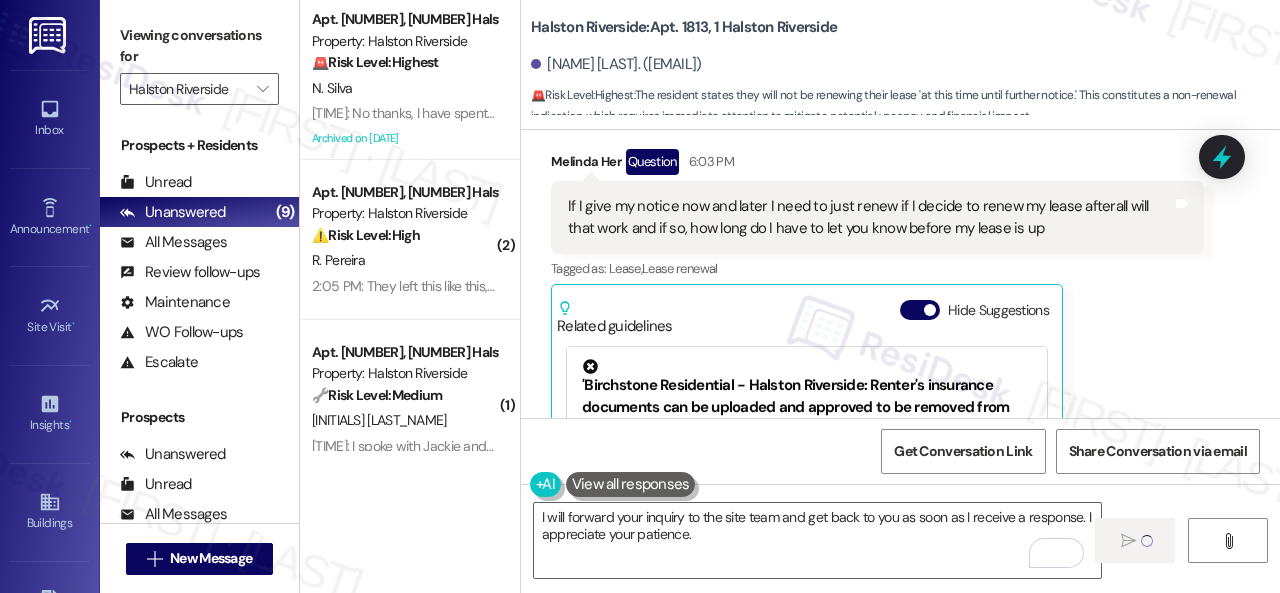 type 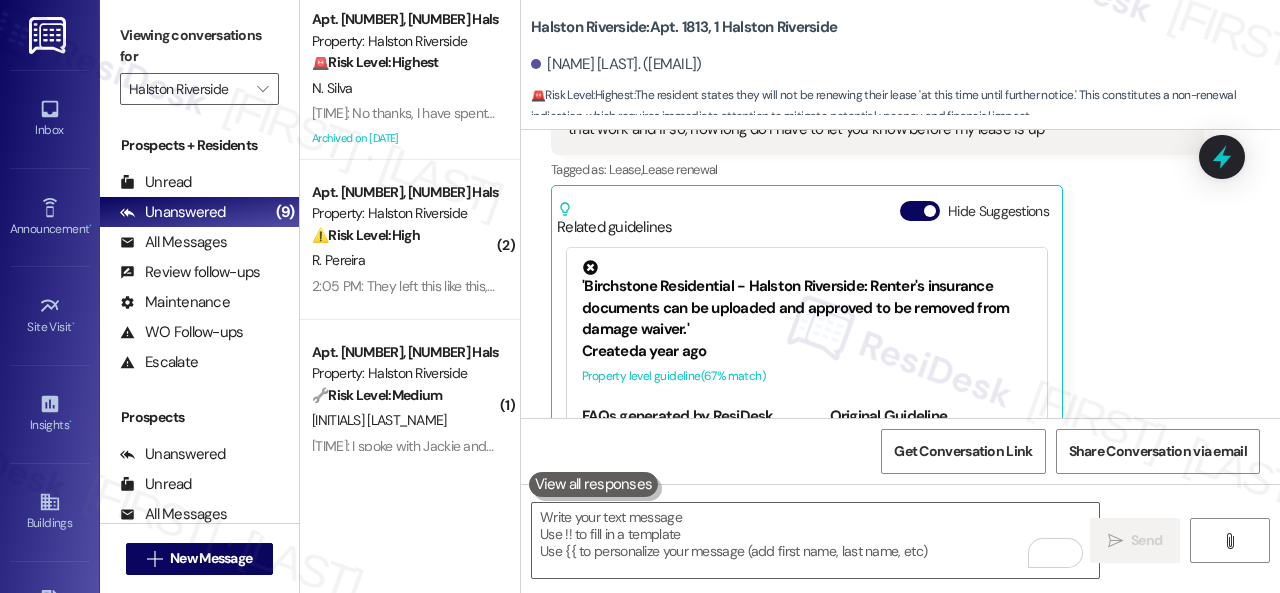 scroll, scrollTop: 27450, scrollLeft: 0, axis: vertical 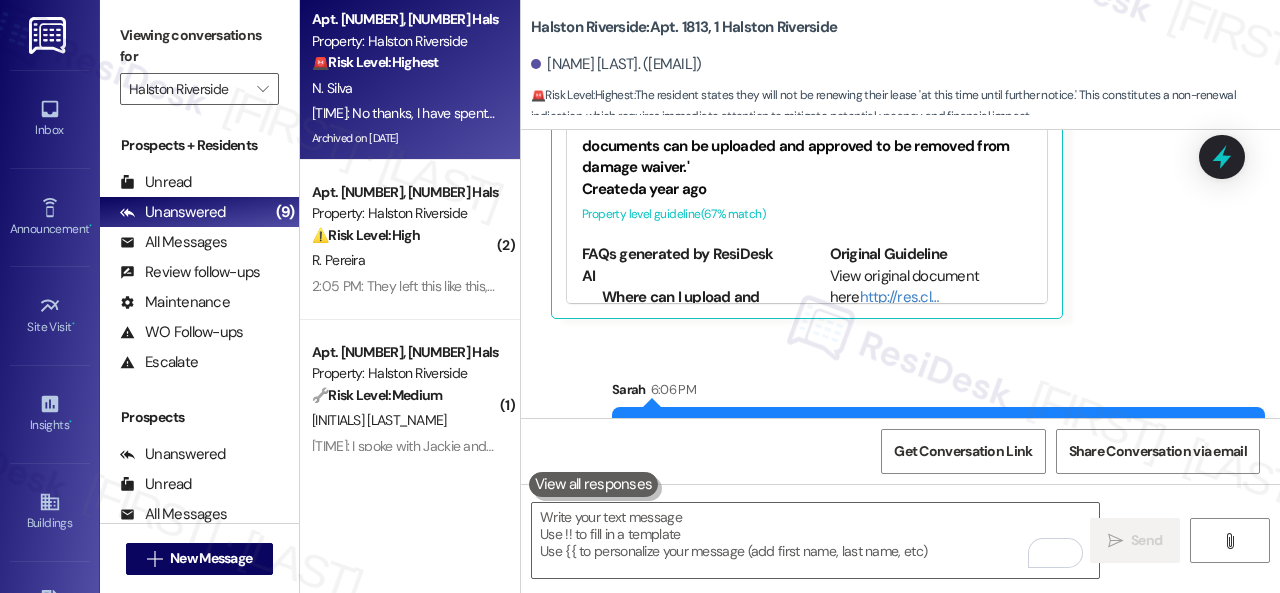 click on "11:37 AM: No thanks, I have spent the worst stay of my life living in this apartment thanks to the bad administration they have! I already sent my notice email of NO RENEWAL  11:37 AM: No thanks, I have spent the worst stay of my life living in this apartment thanks to the bad administration they have! I already sent my notice email of NO RENEWAL" at bounding box center (404, 113) 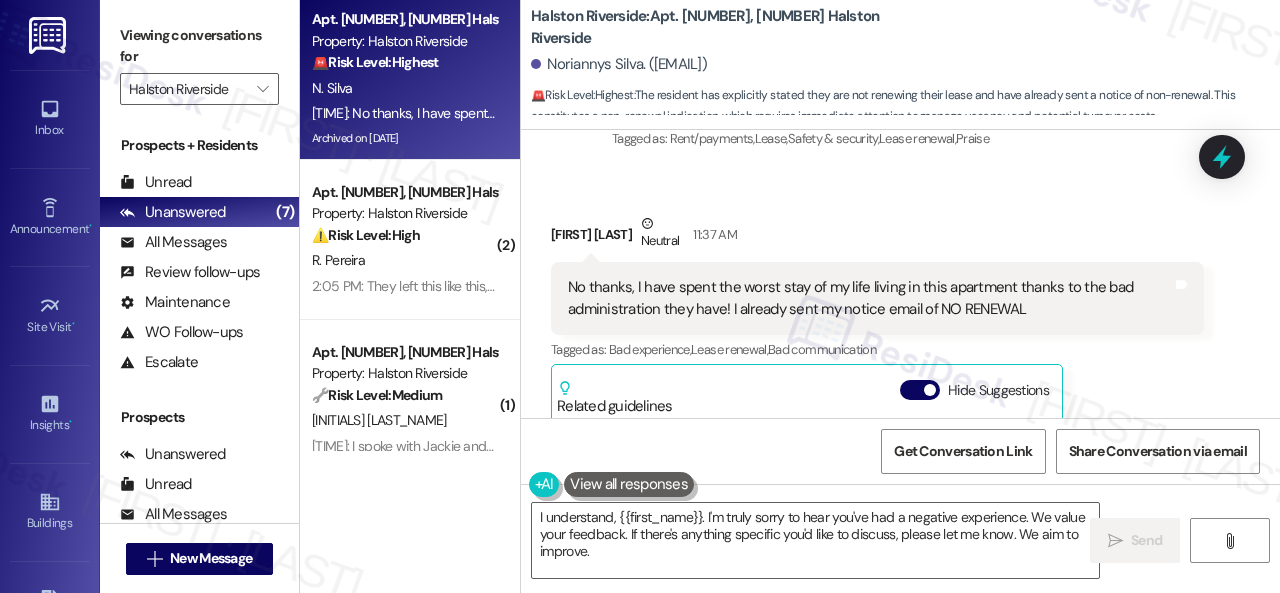 scroll, scrollTop: 21234, scrollLeft: 0, axis: vertical 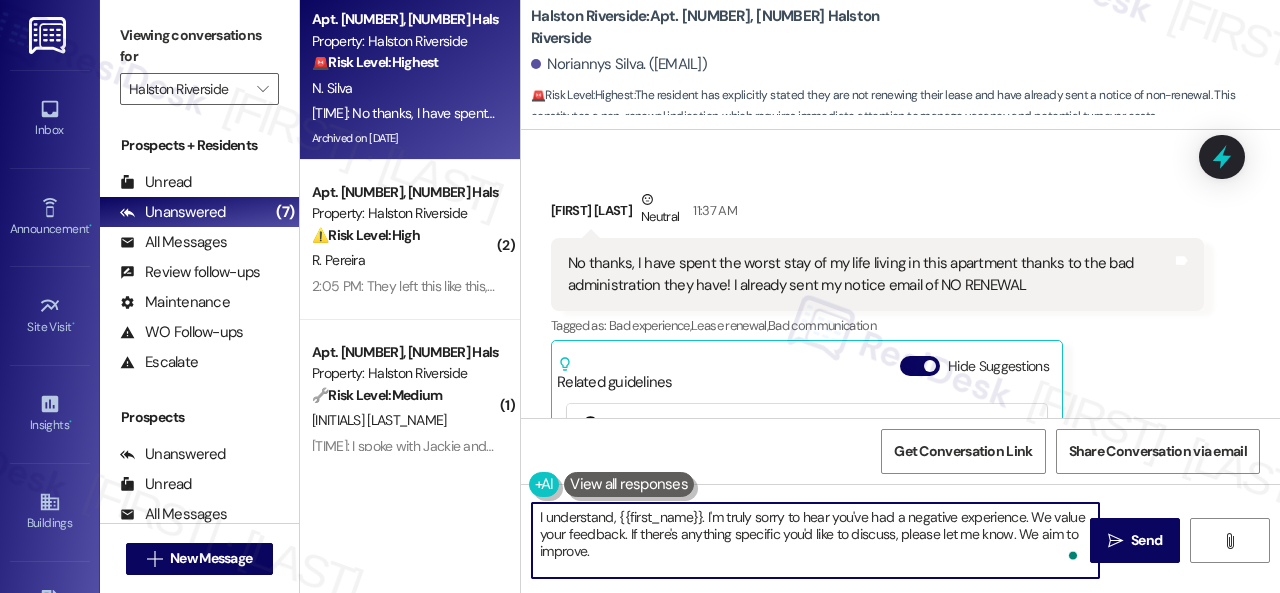 drag, startPoint x: 628, startPoint y: 533, endPoint x: 642, endPoint y: 551, distance: 22.803509 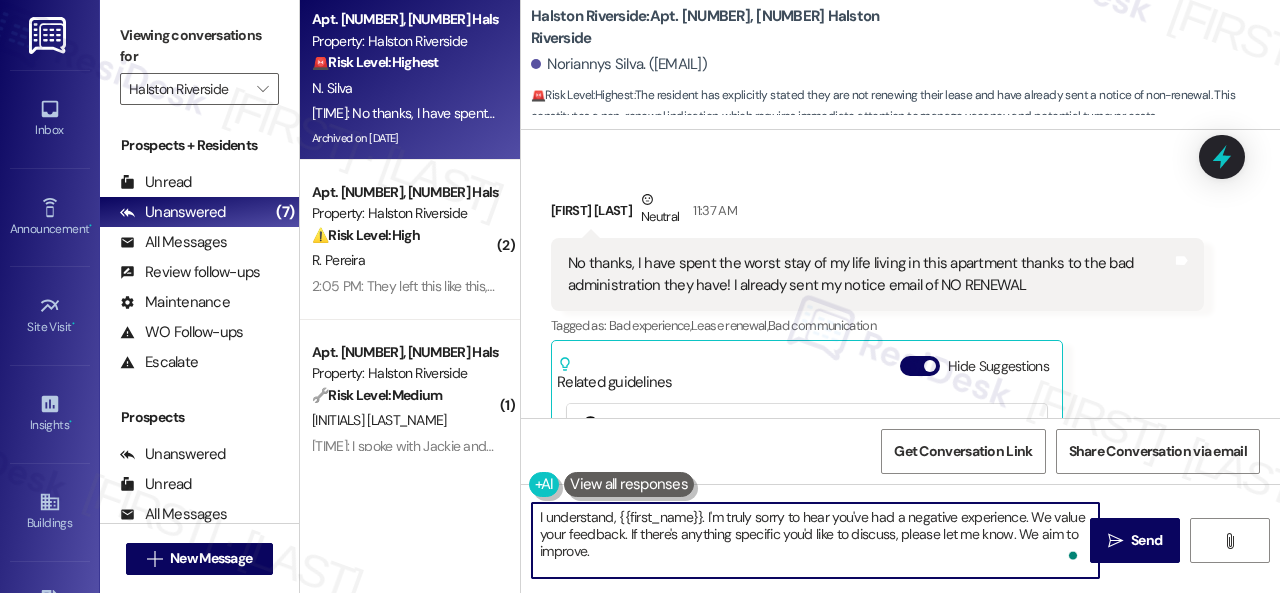 click on "I understand, {{first_name}}. I'm truly sorry to hear you've had a negative experience. We value your feedback. If there's anything specific you'd like to discuss, please let me know. We aim to improve." at bounding box center (815, 540) 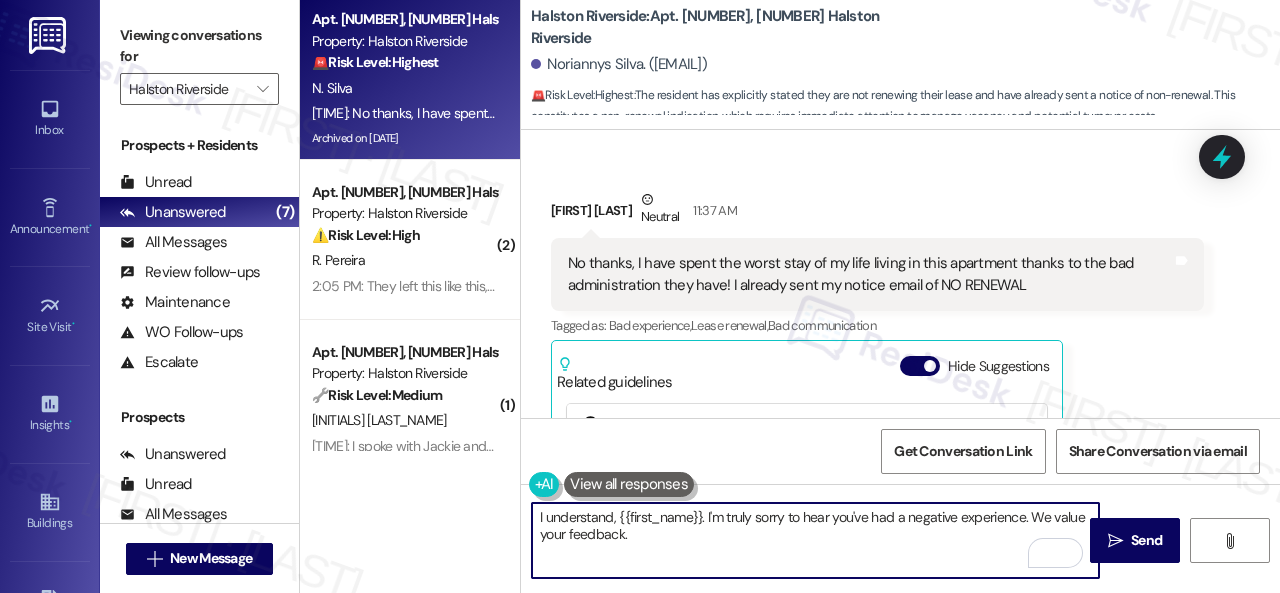 click on "I understand, {{first_name}}. I'm truly sorry to hear you've had a negative experience. We value your feedback." at bounding box center [815, 540] 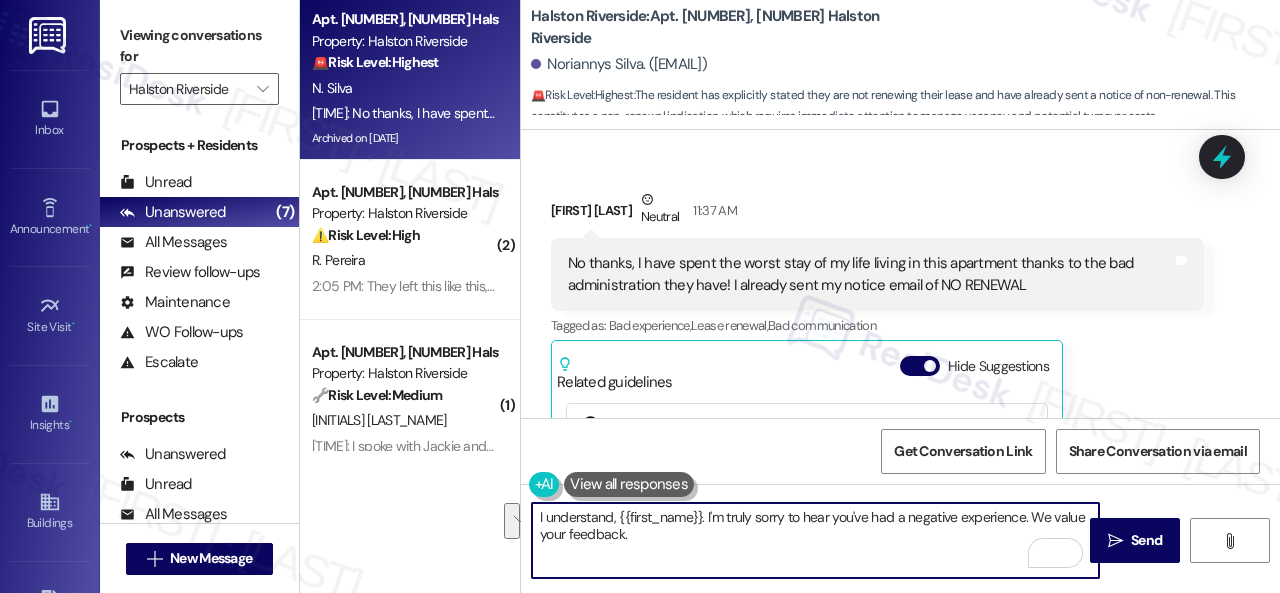 click on "I understand, {{first_name}}. I'm truly sorry to hear you've had a negative experience. We value your feedback." at bounding box center (815, 540) 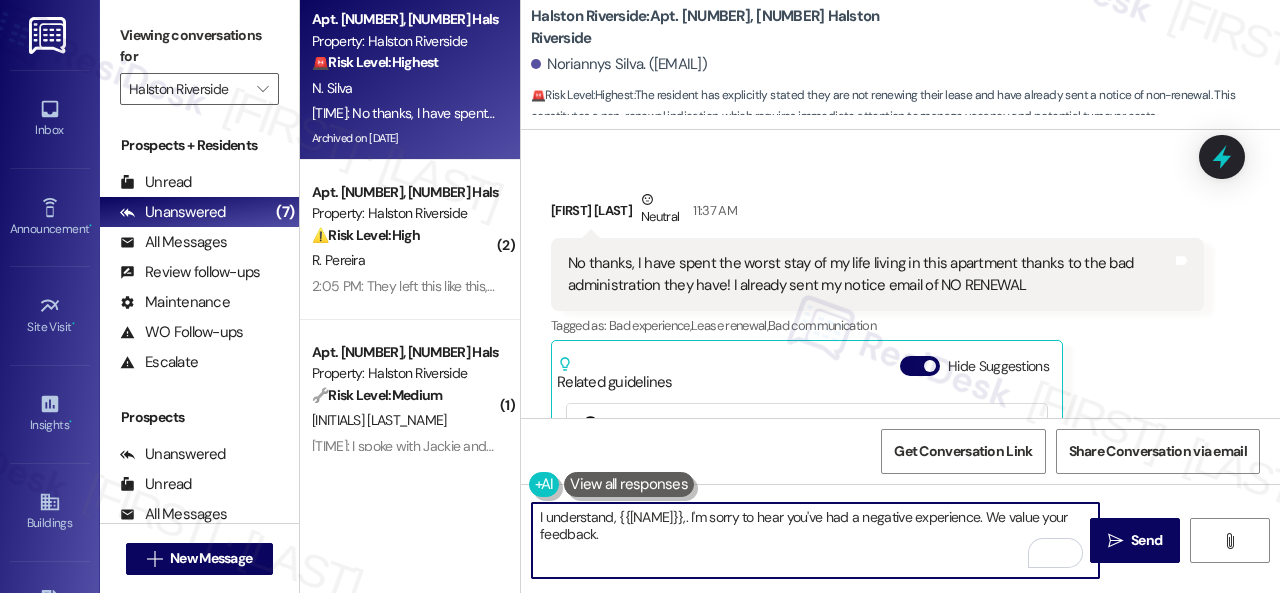 click on "I understand, {{[NAME]}},. I'm sorry to hear you've had a negative experience. We value your feedback." at bounding box center (815, 540) 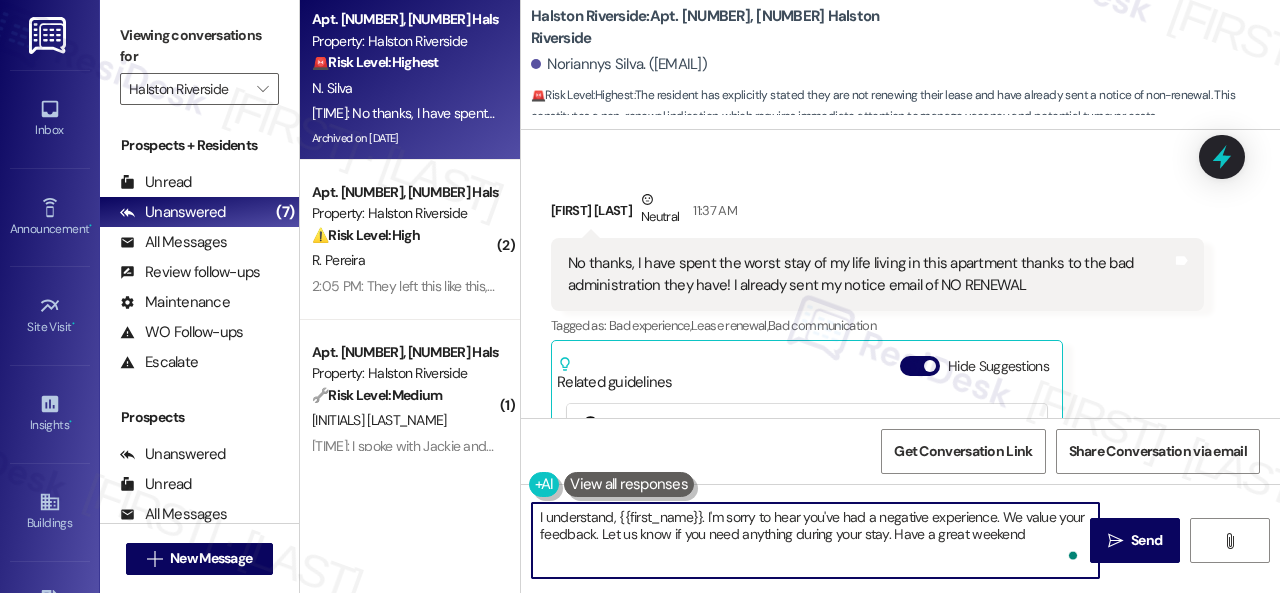 type on "I understand, [NAME]. I'm sorry to hear you've had a negative experience. We value your feedback. Let us know if you need anything during your stay. Have a great weekend!" 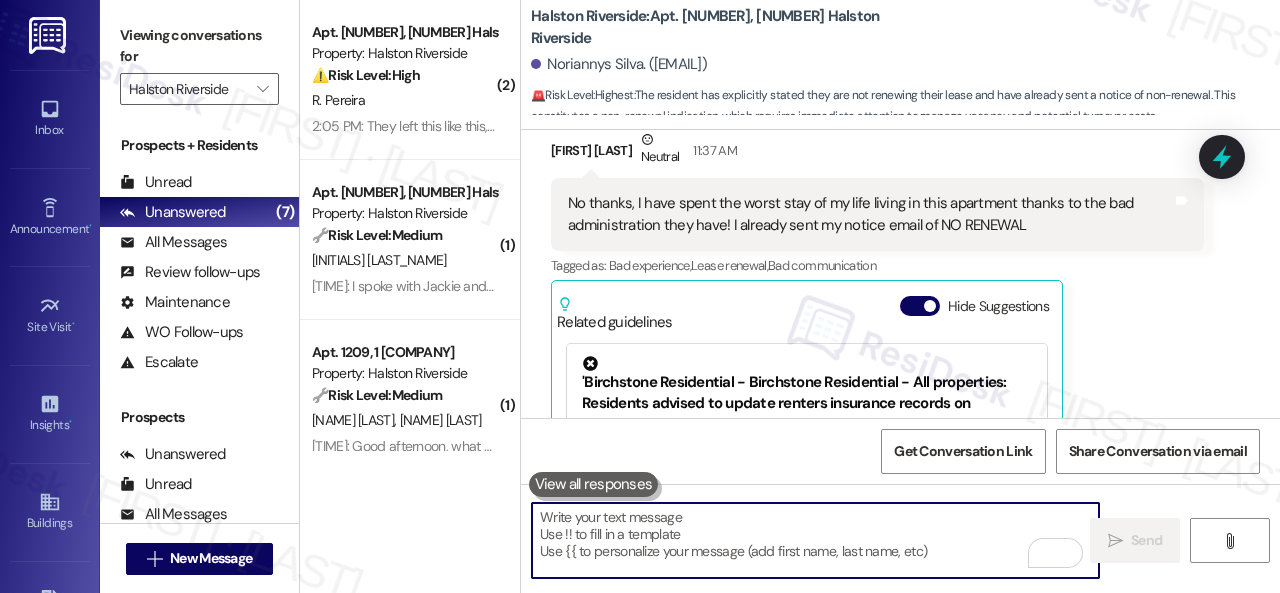 scroll, scrollTop: 21594, scrollLeft: 0, axis: vertical 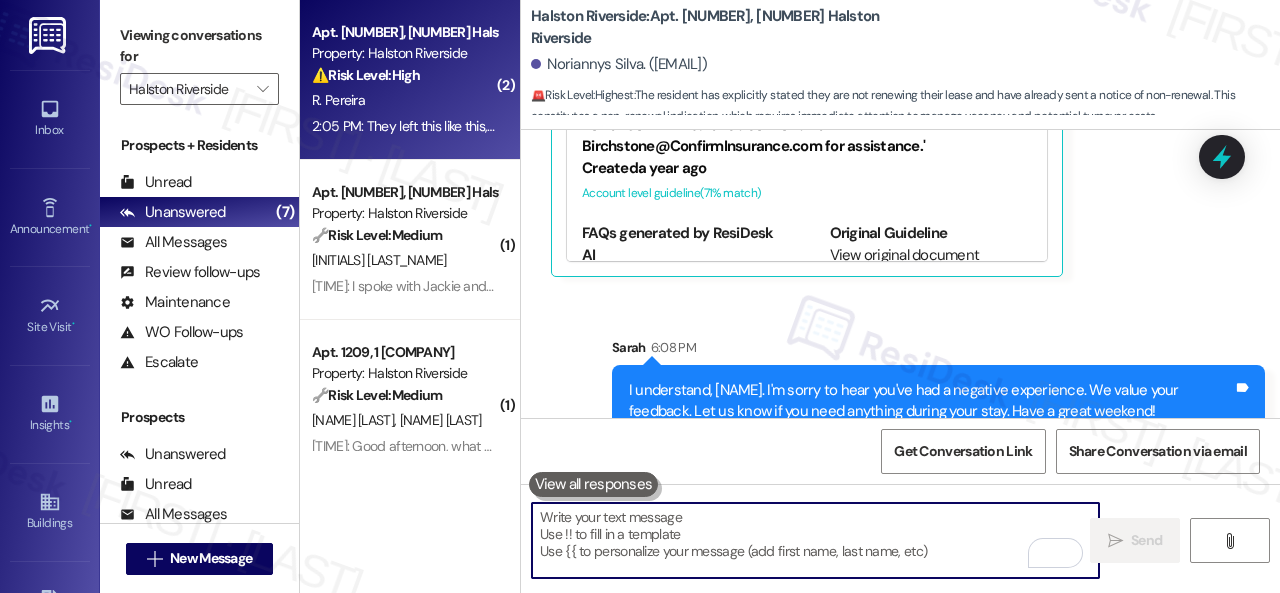 type 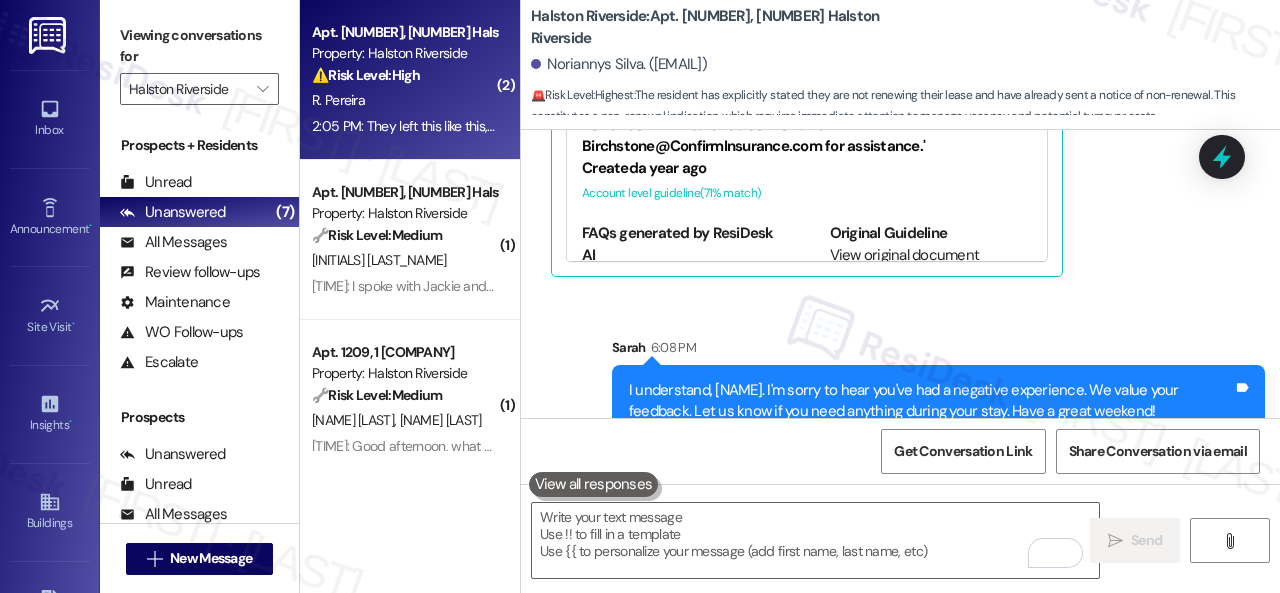 click on "R. Pereira" at bounding box center (404, 100) 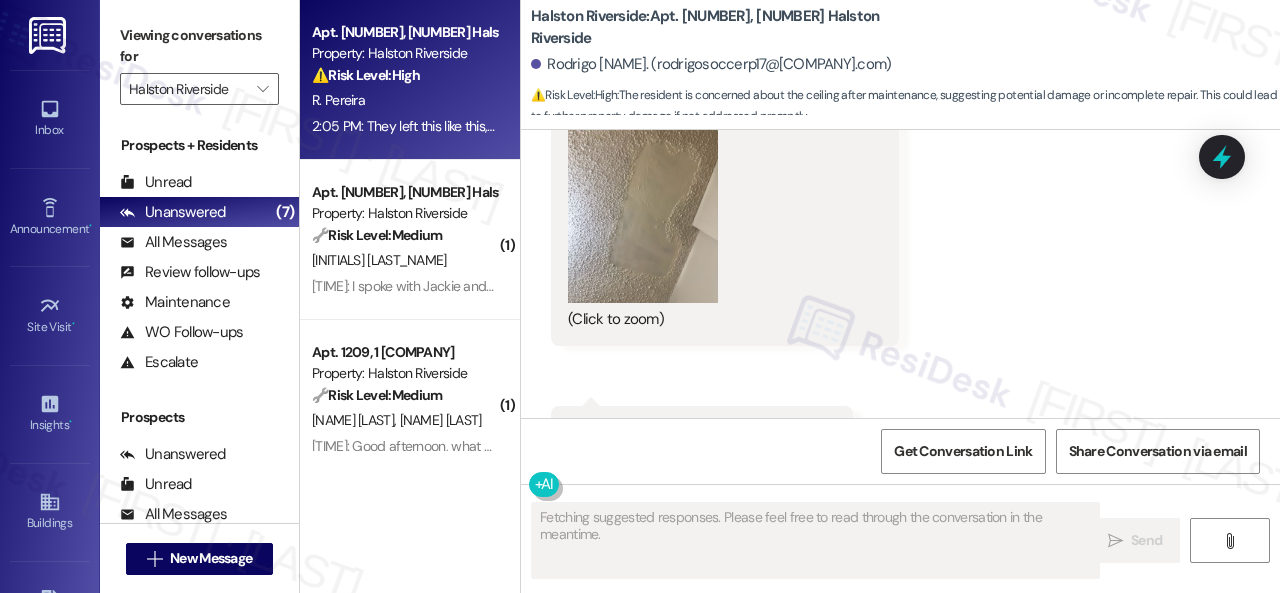 scroll, scrollTop: 20892, scrollLeft: 0, axis: vertical 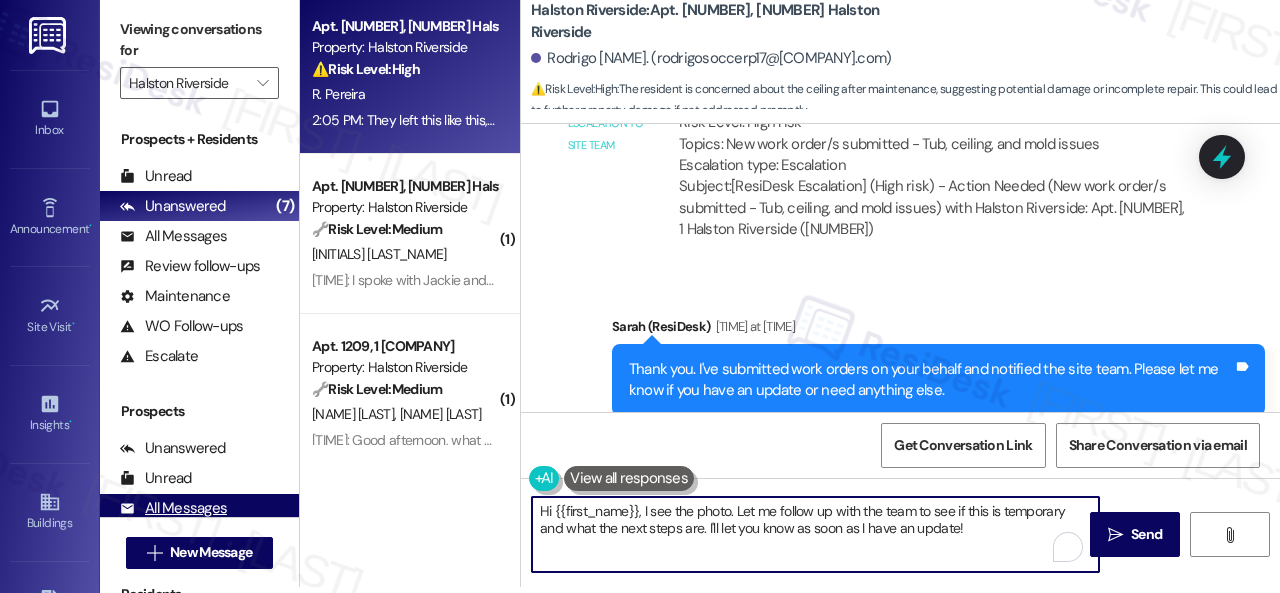 drag, startPoint x: 248, startPoint y: 516, endPoint x: 168, endPoint y: 493, distance: 83.240616 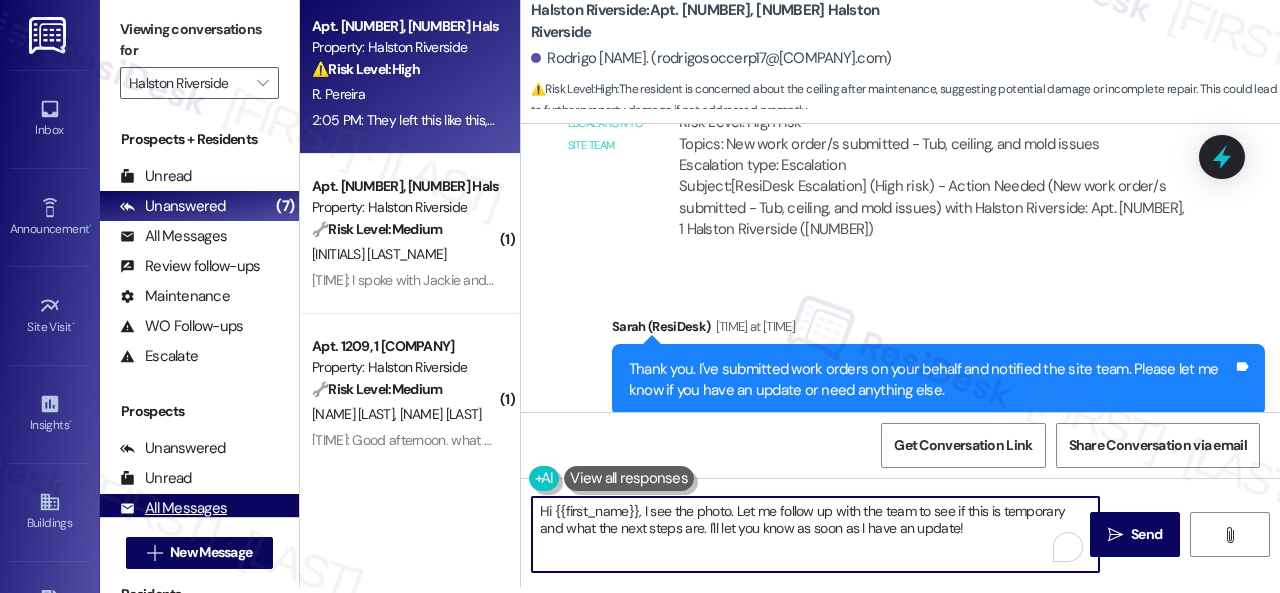 click on "Viewing conversations for Halston Riverside  Prospects + Residents Unread (0) Unread: Any message you haven't read yet will show up here Unanswered (7) Unanswered: ResiDesk identifies open questions and unanswered conversations so you can respond to them. All Messages (undefined) All Messages: This is your inbox. All of your tenant messages will show up here. Review follow-ups (undefined) Review follow-ups: ResiDesk identifies open review candidates and conversations so you can respond to them. Maintenance (undefined) Maintenance: ResiDesk identifies conversations around maintenance or work orders from the last 14 days so you can respond to them. WO Follow-ups (undefined) WO Follow-ups: ResiDesk identifies follow-ups around maintenance or work orders from the last 7 days so you can respond to them. Escalate (undefined) Escalate: ResiDesk identifies conversations that need to be escalated to the site team from the last 5 days so you can respond to them. Prospects Unanswered (0) Unread (0) All Messages (0) (" at bounding box center (690, 290) 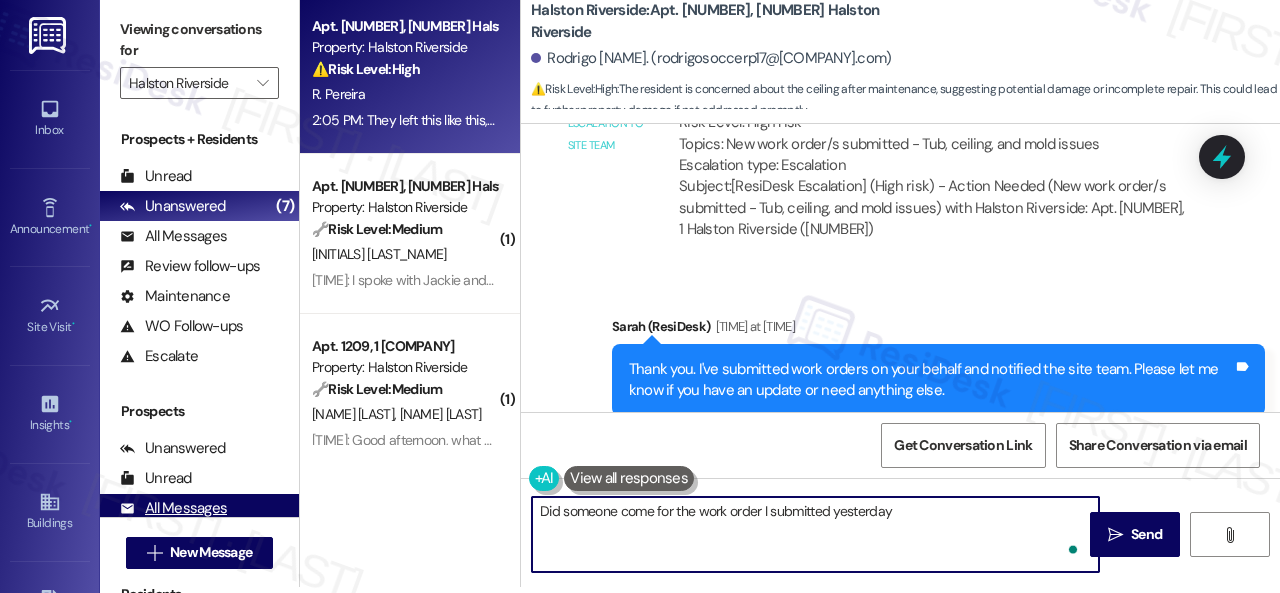 type on "Did someone come for the work order I submitted yesterday?" 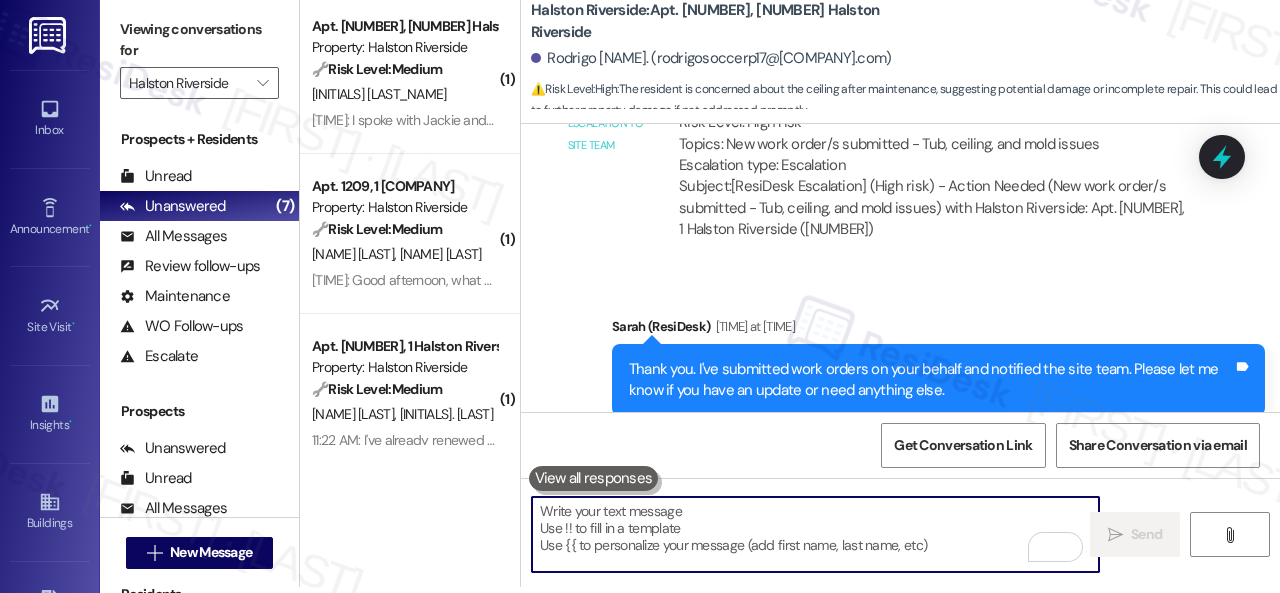 scroll, scrollTop: 0, scrollLeft: 0, axis: both 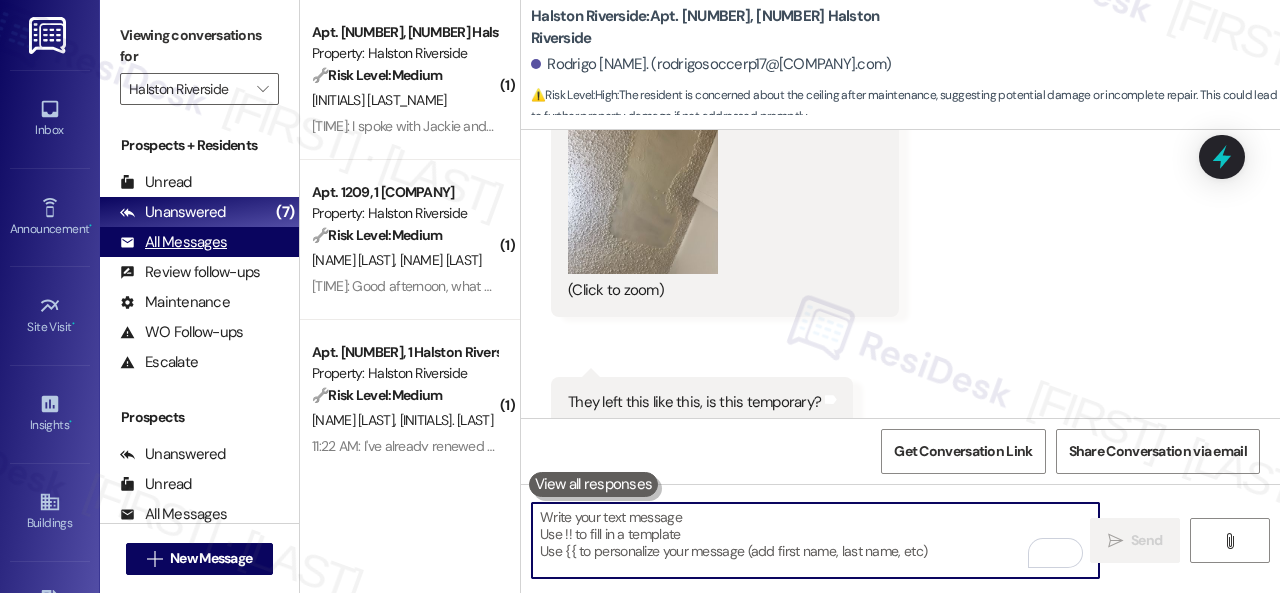type 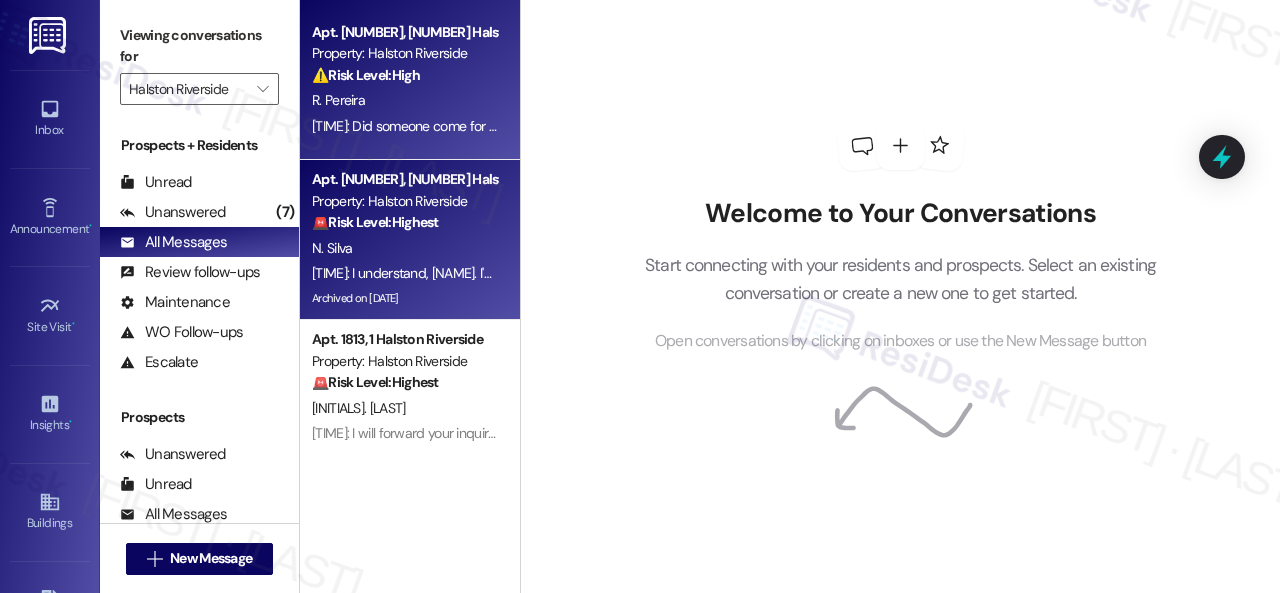 click on "N. Silva" at bounding box center (404, 248) 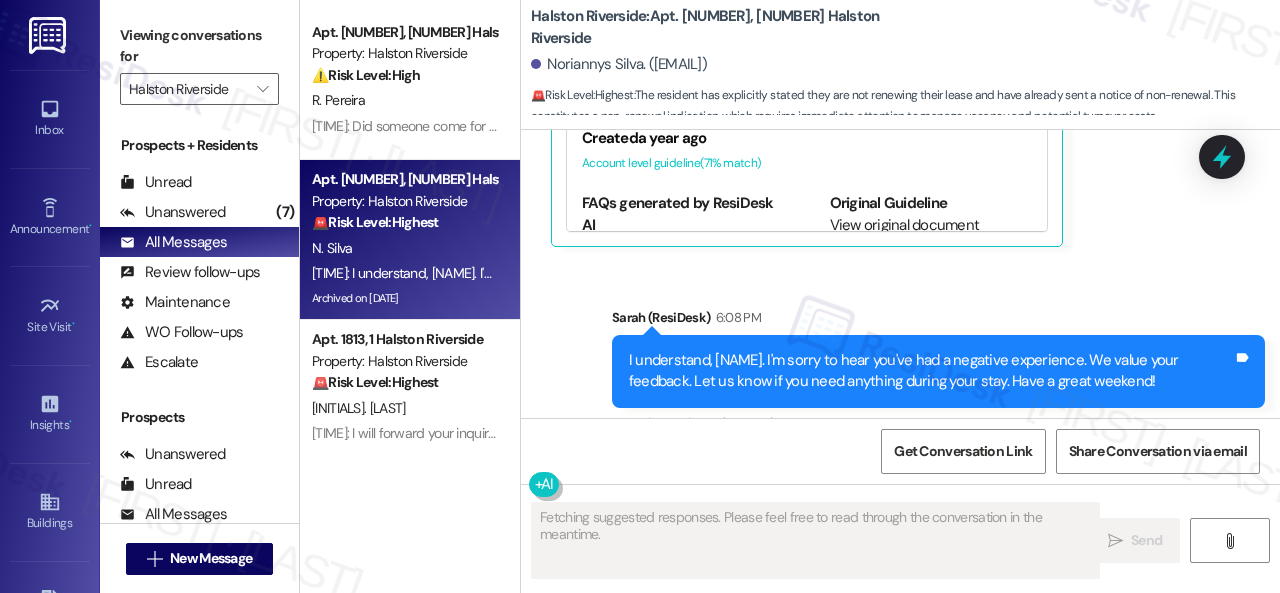 scroll, scrollTop: 21524, scrollLeft: 0, axis: vertical 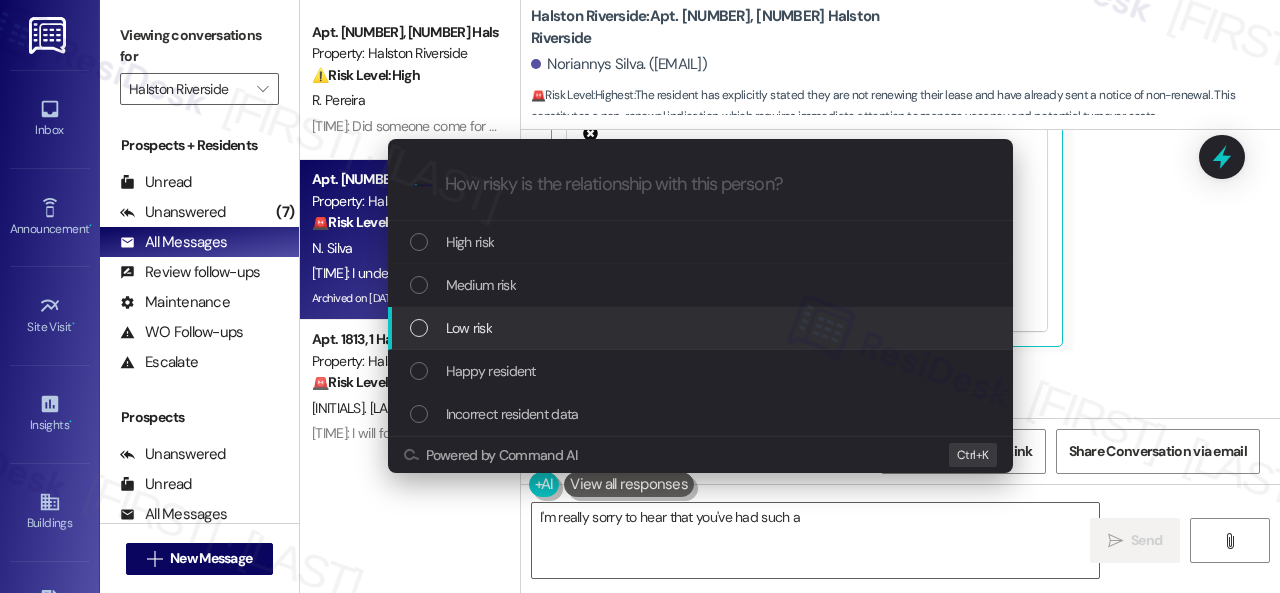 click on "Low risk" at bounding box center (469, 328) 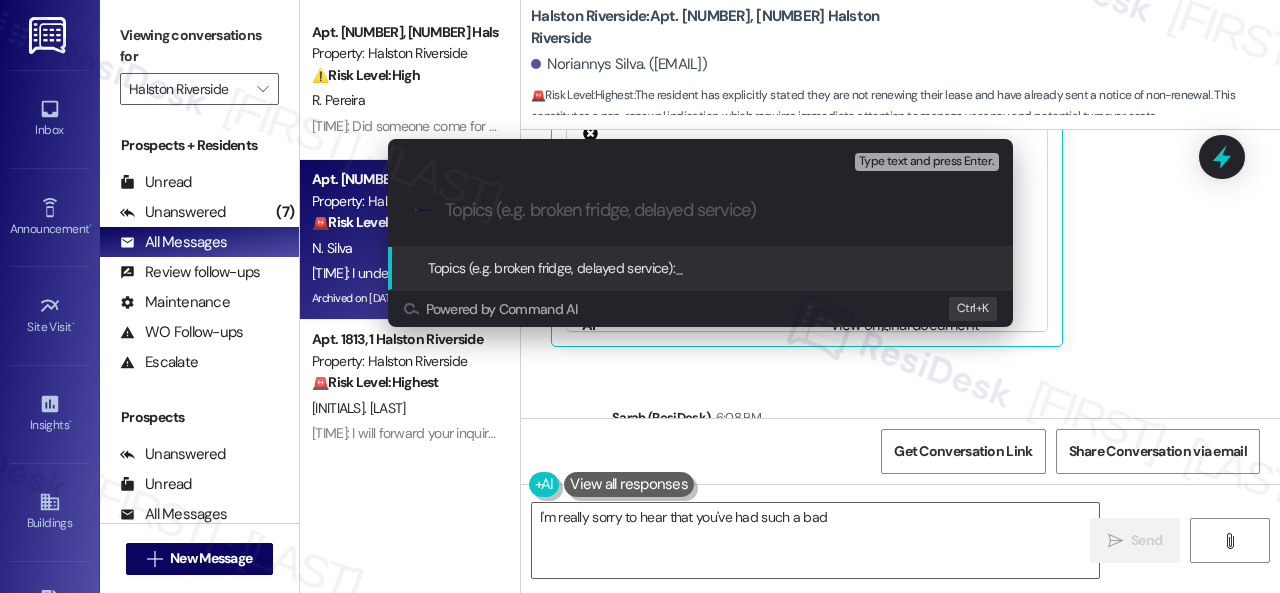 type on "I'm really sorry to hear that you've had such a bad experience" 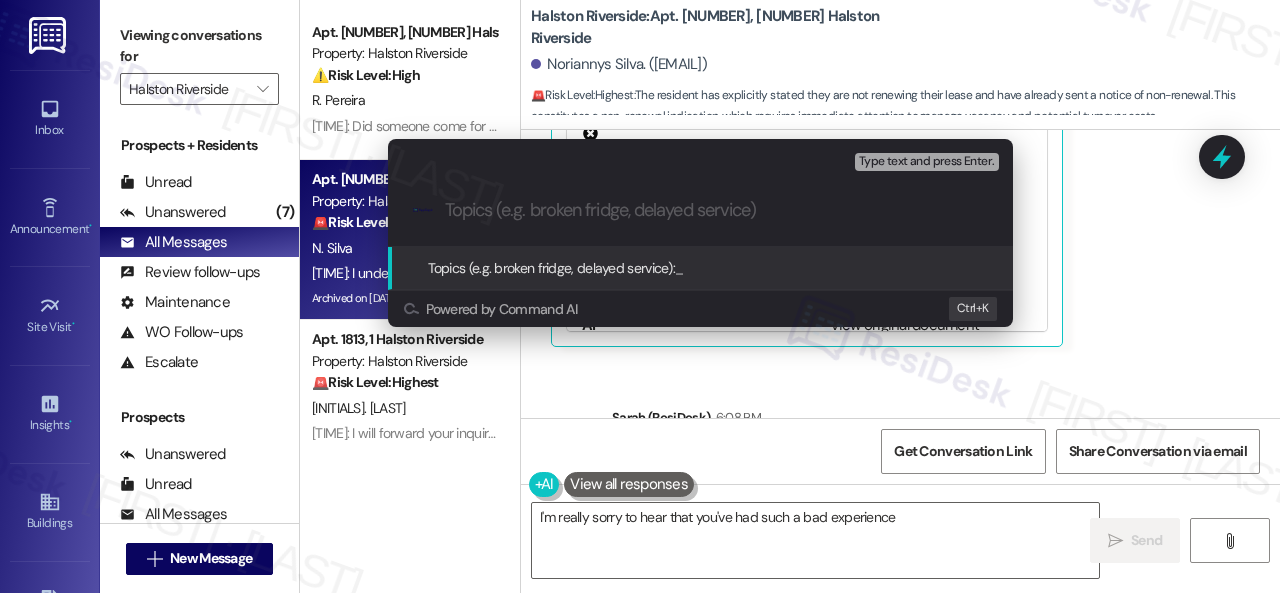 type on "N" 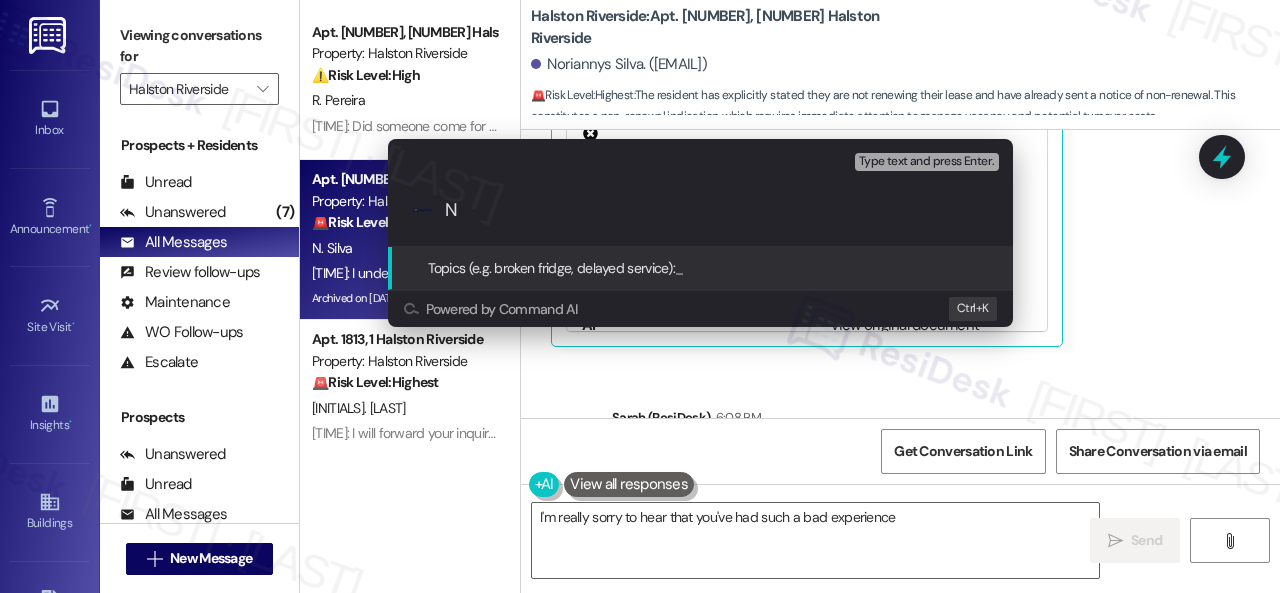 type on "I'm really sorry to hear that you've had such a bad experience, [NAME]" 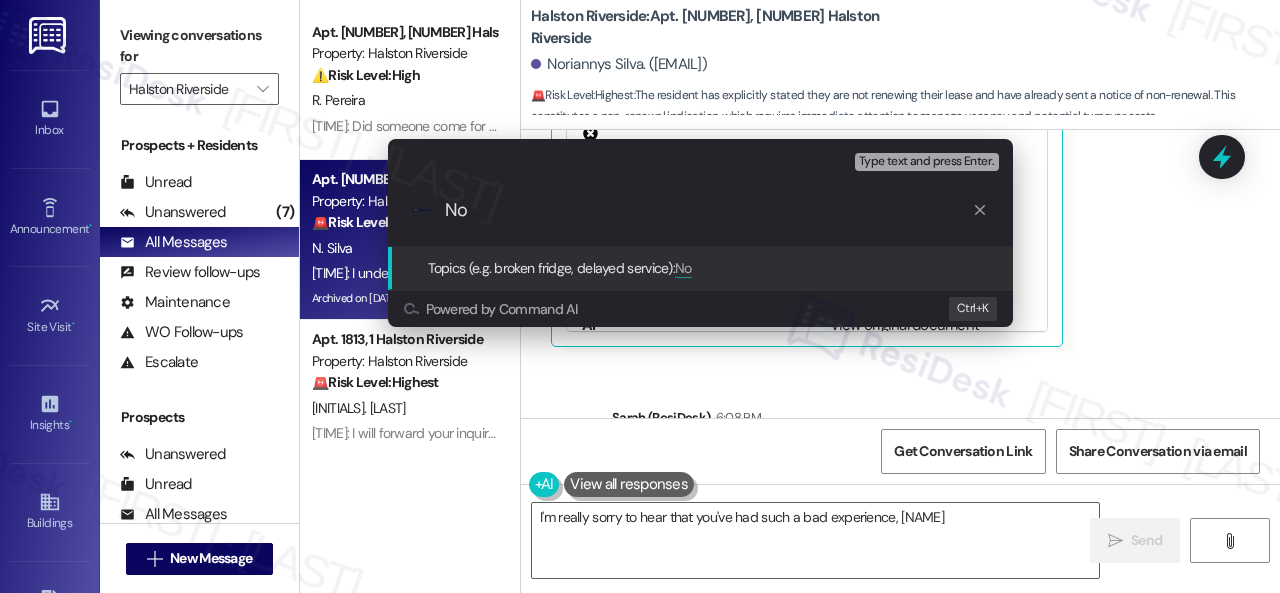 type on "Not" 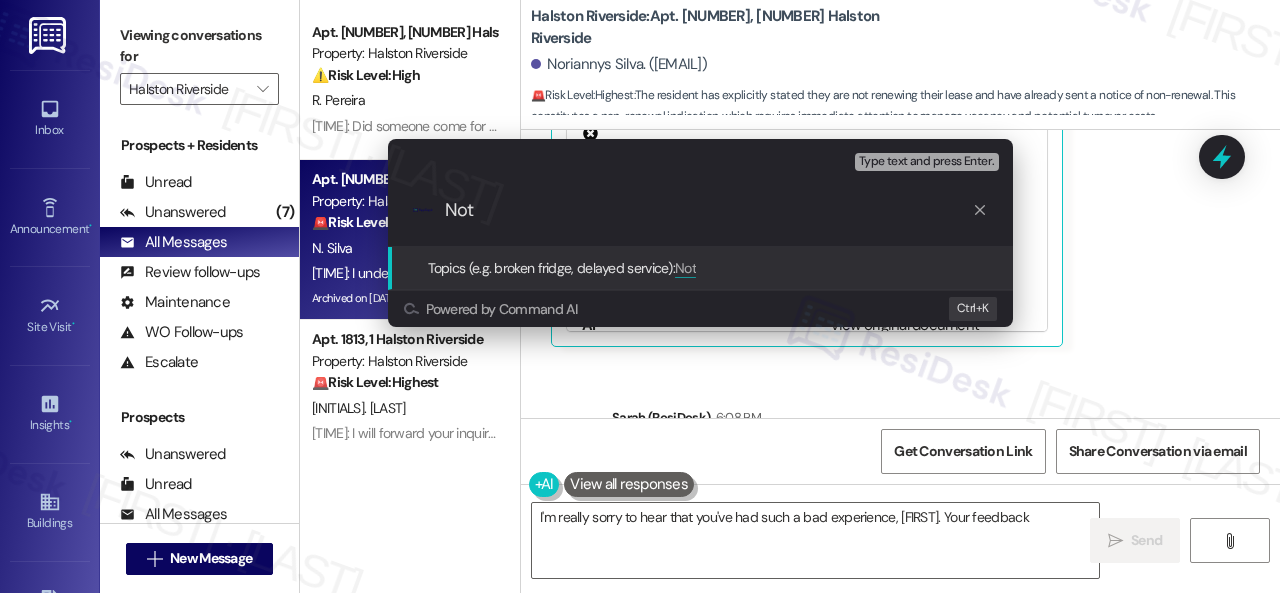 type on "I'm really sorry to hear that you've had such a bad experience, [FIRST_NAME]. Your feedback is" 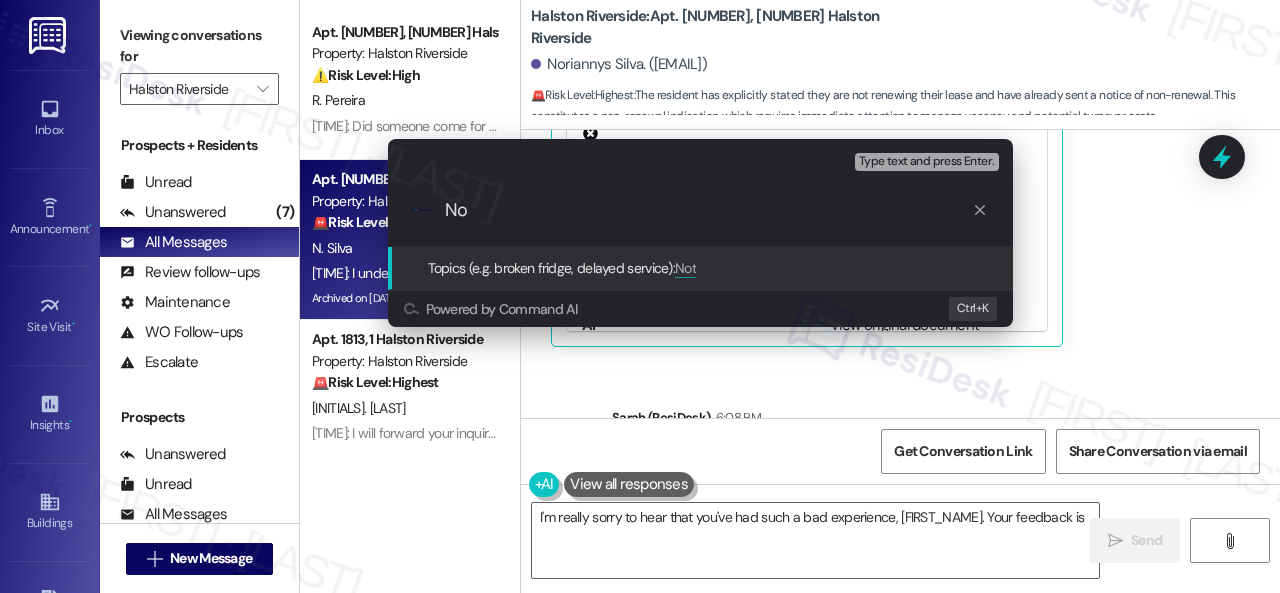 type on "N" 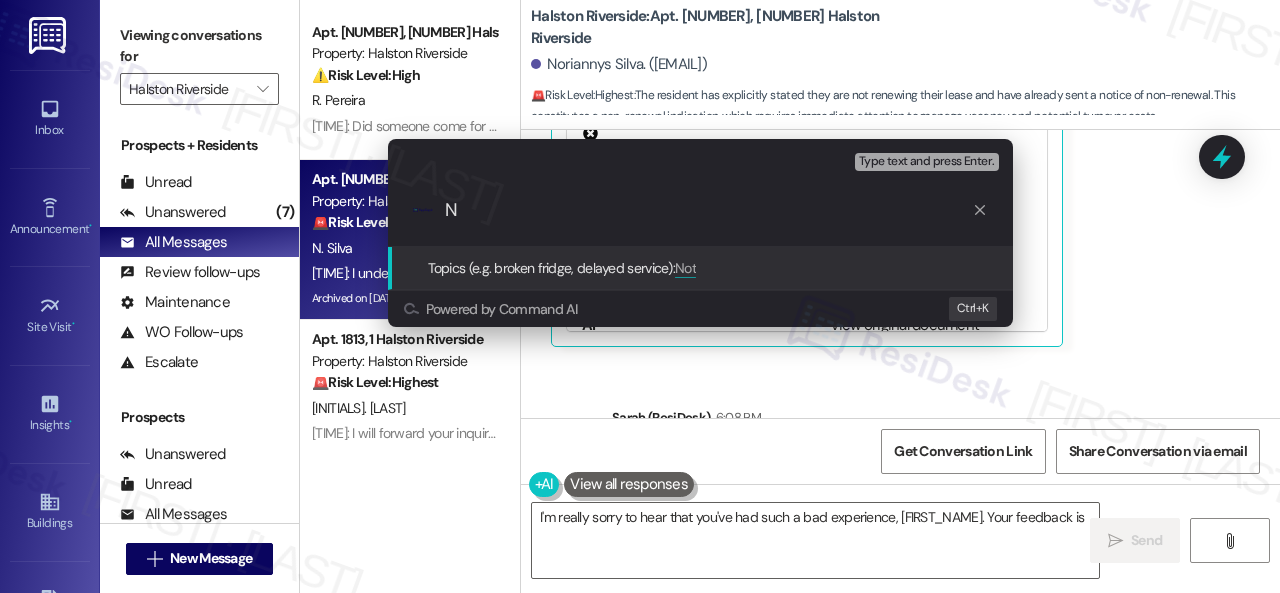 type on "I'm really sorry to hear that you've had such a bad experience, {{first_name}}. Your feedback is important" 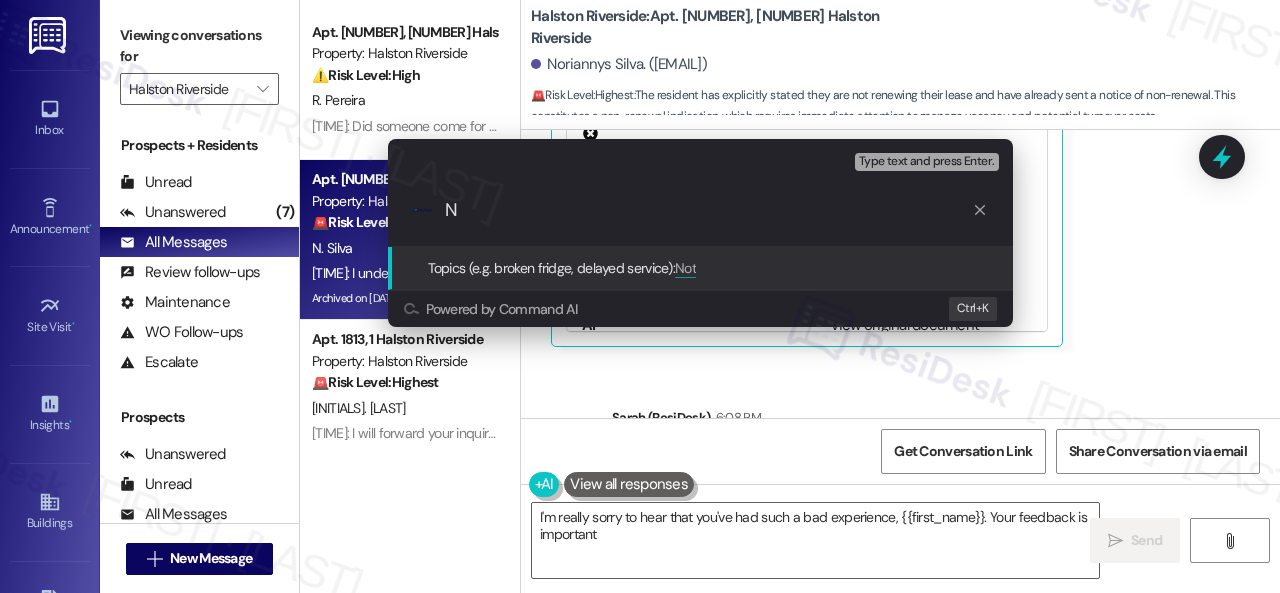 type 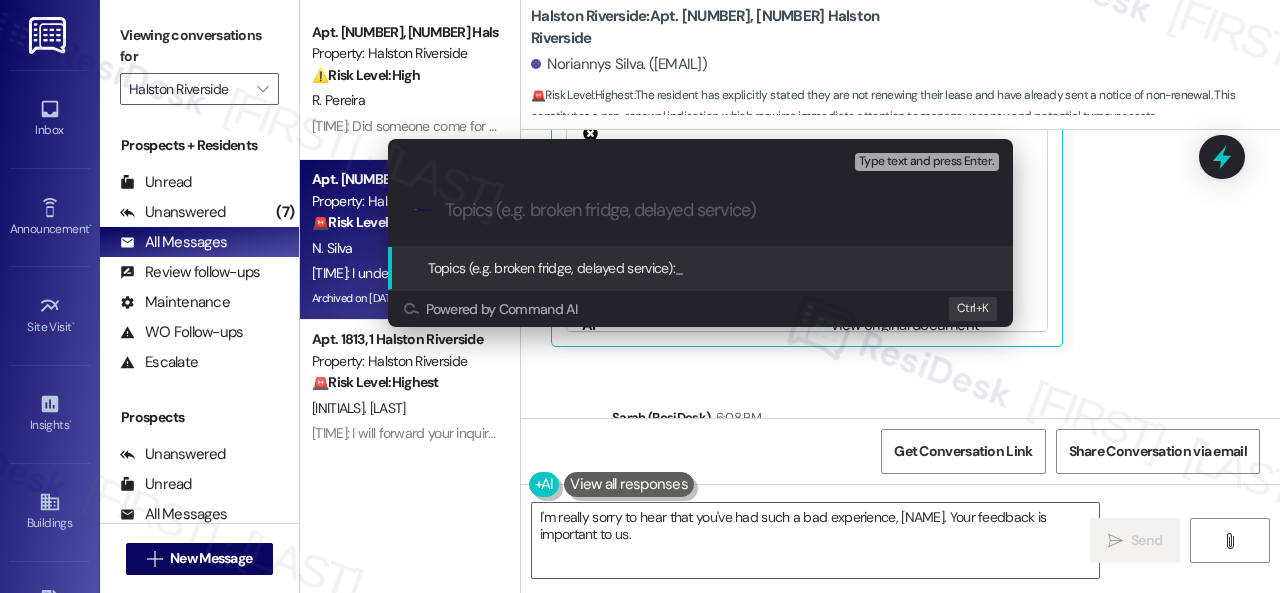 type on "I'm really sorry to hear that you've had such a bad experience, {{first_name}}. Your feedback is important to us. Please" 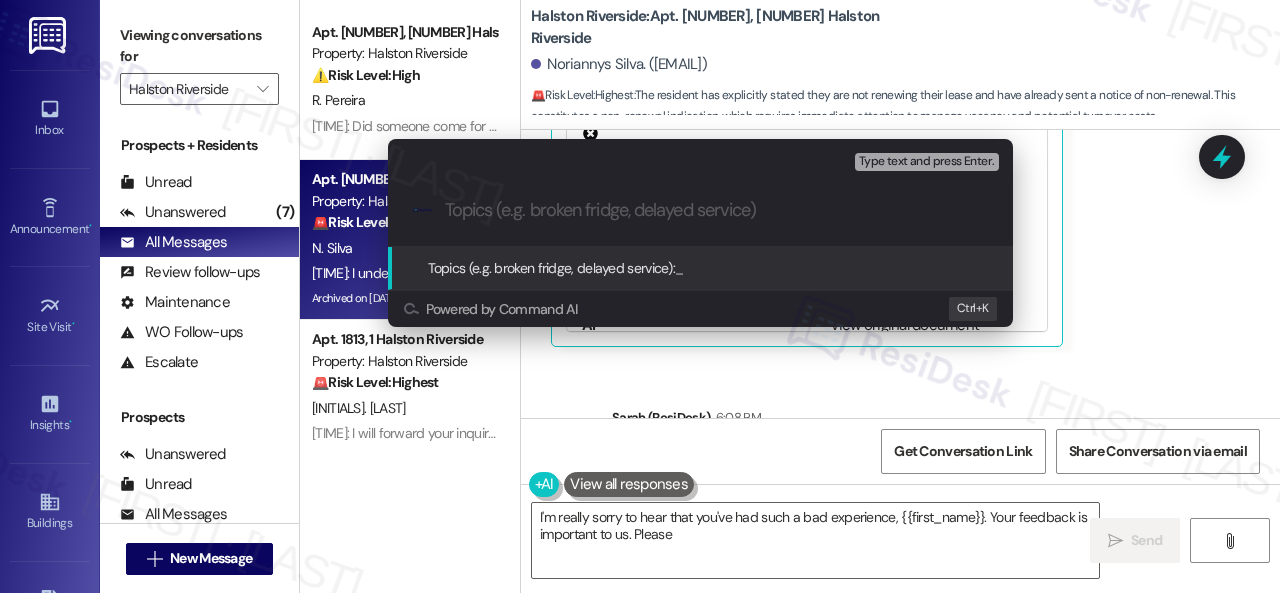 type on "N" 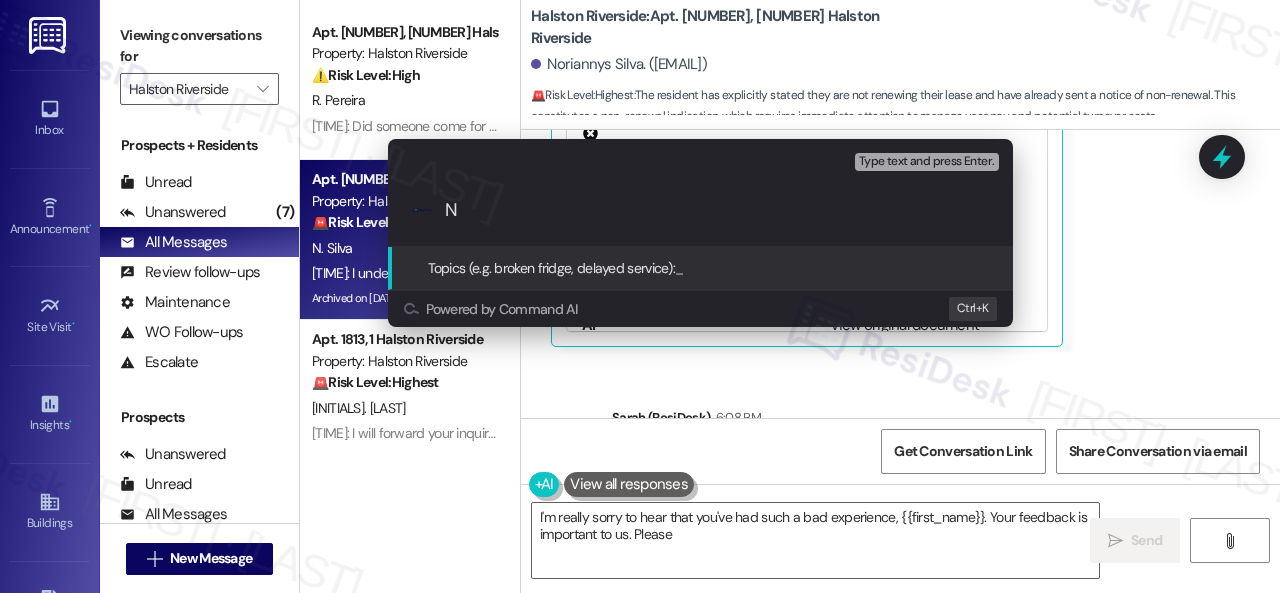 type on "I'm really sorry to hear that you've had such a bad experience, {{first_name}}. Your feedback is important to us. Please" 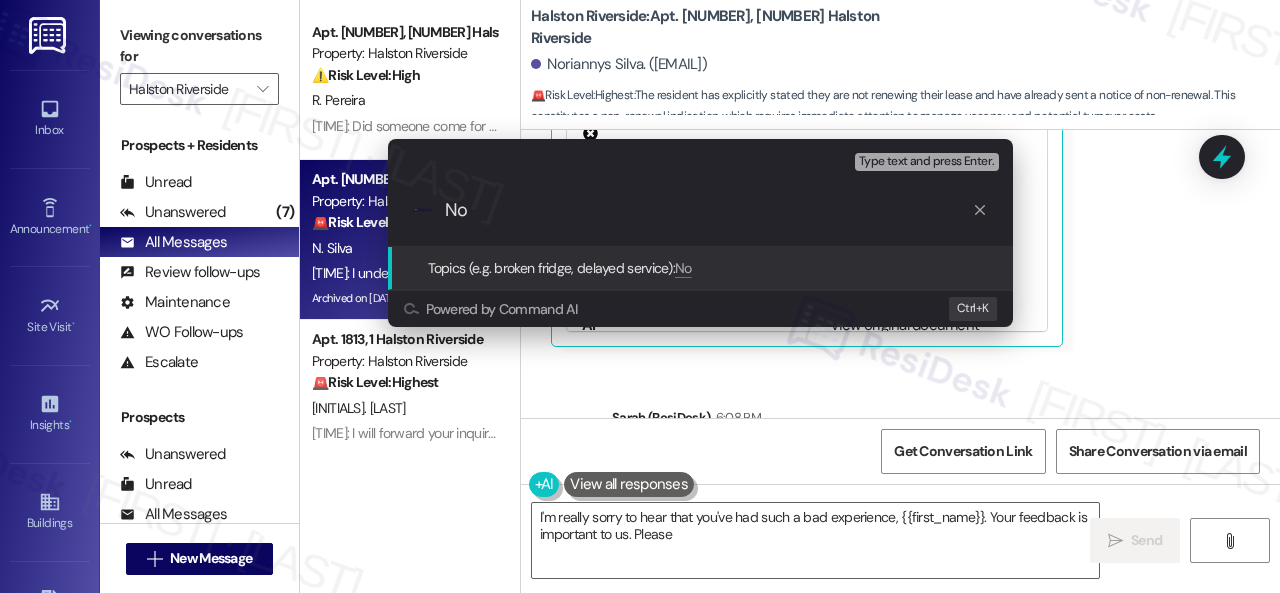 type on "I'm really sorry to hear that you've had such a bad experience, {{first_name}}. Your feedback is important to us. Please let" 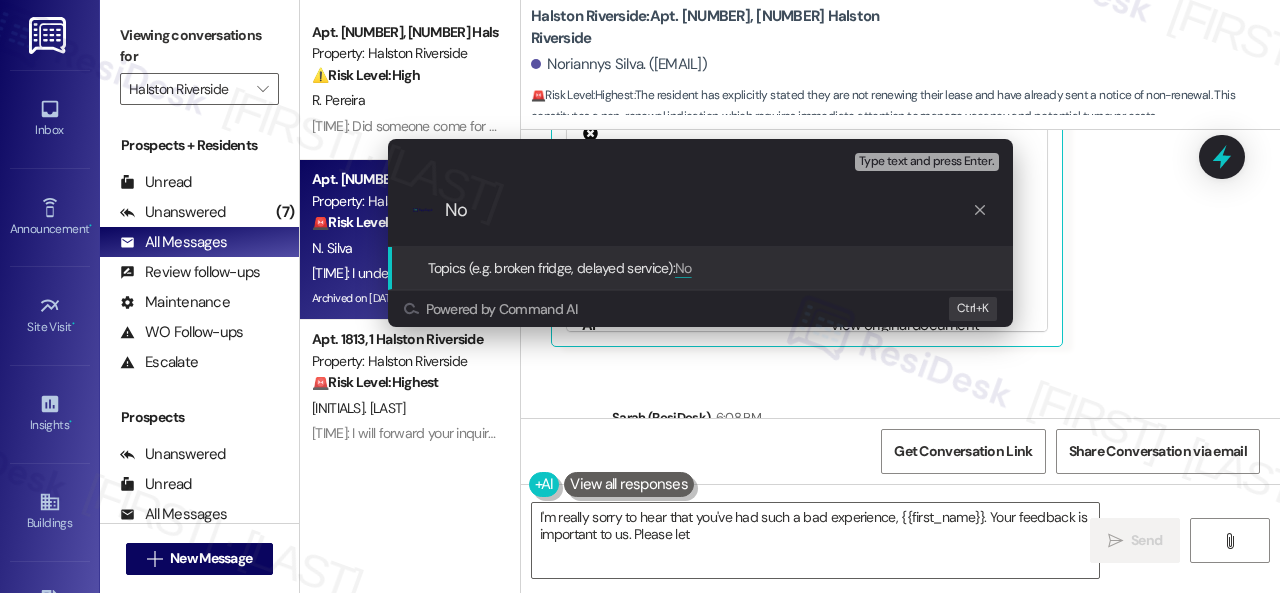 type on "Non" 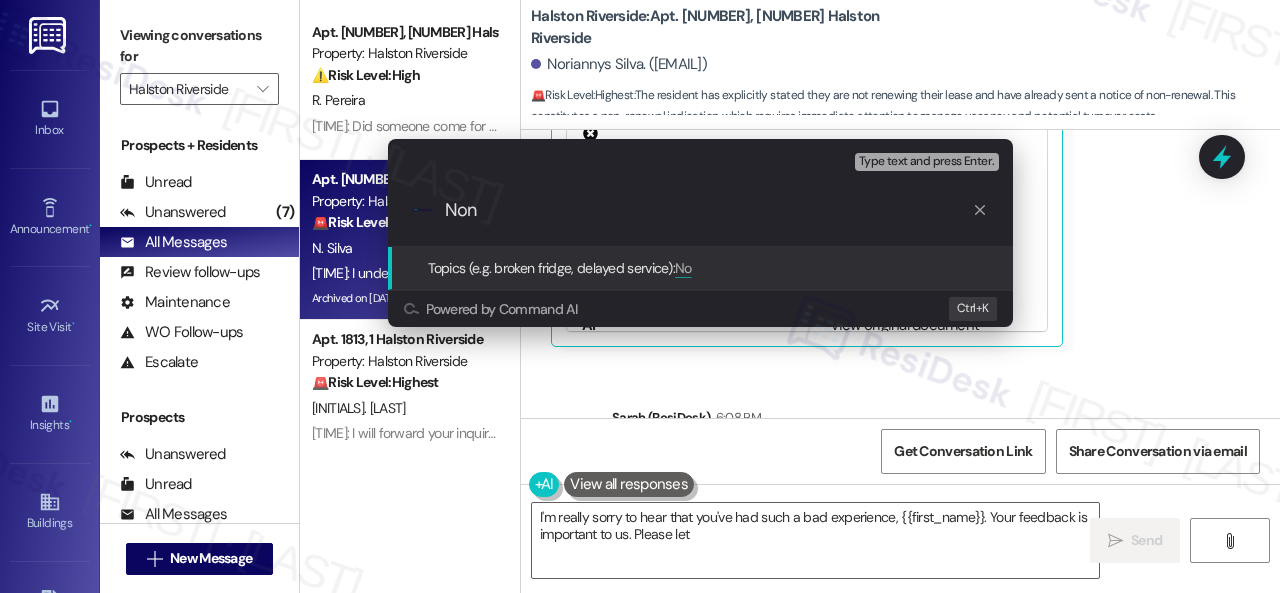 type on "I'm really sorry to hear that you've had such a bad experience, {{first_name}}. Your feedback is important to us. Please let" 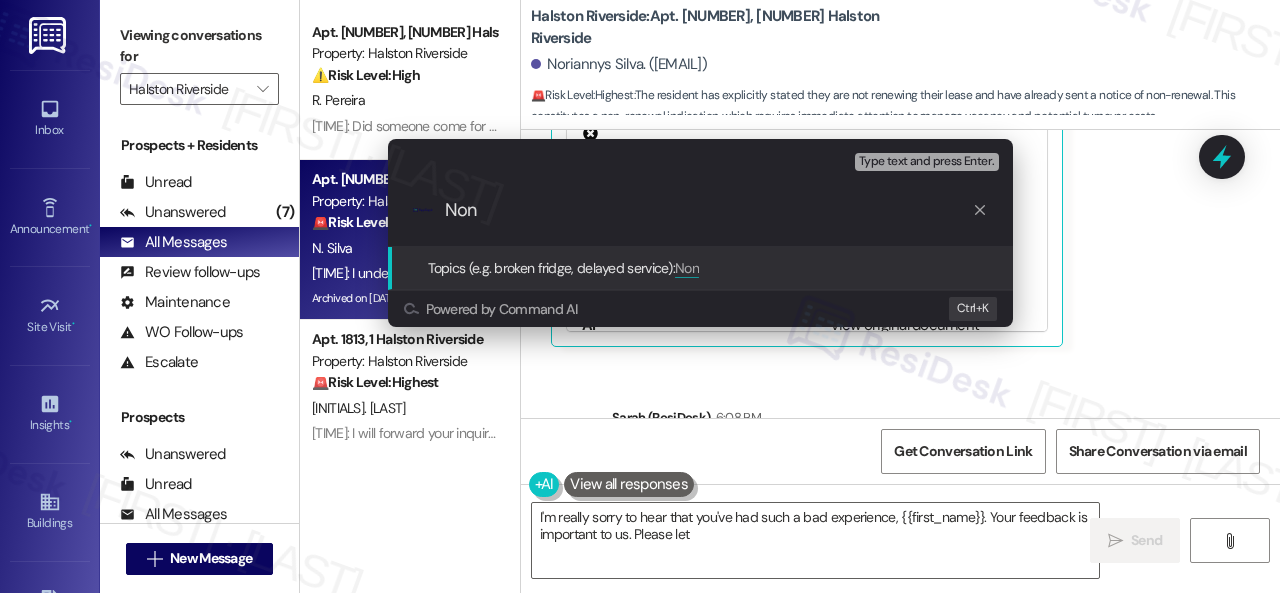 type on "Non-" 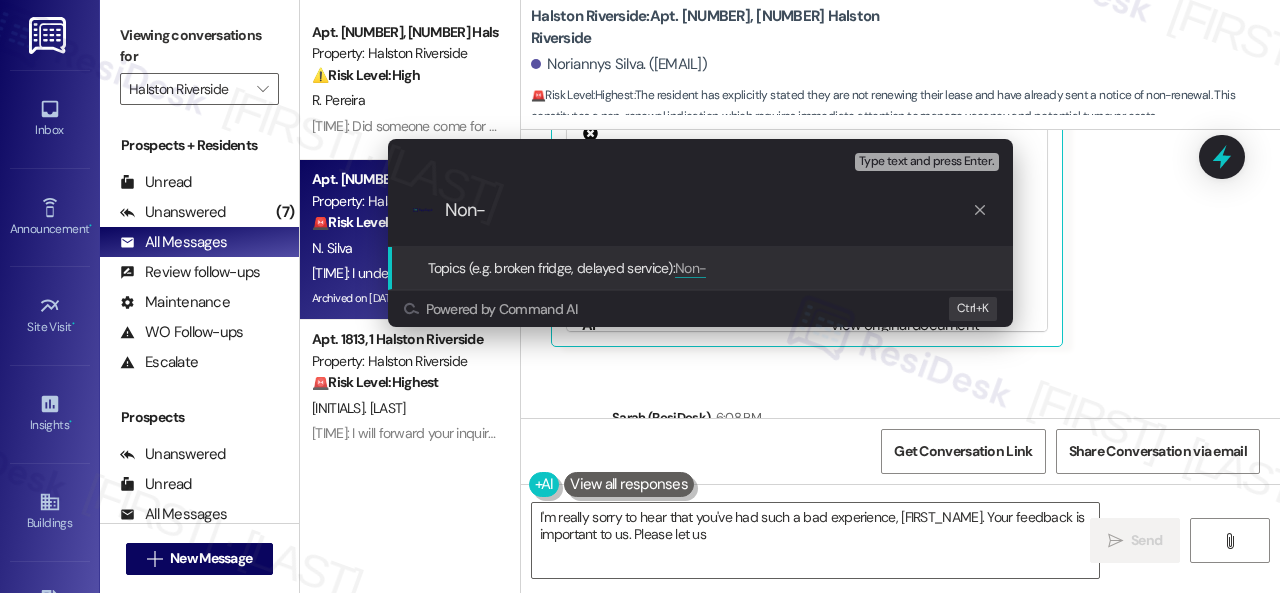 type on "I'm really sorry to hear that you've had such a bad experience, [FIRST_NAME]. Your feedback is important to us. Please let us" 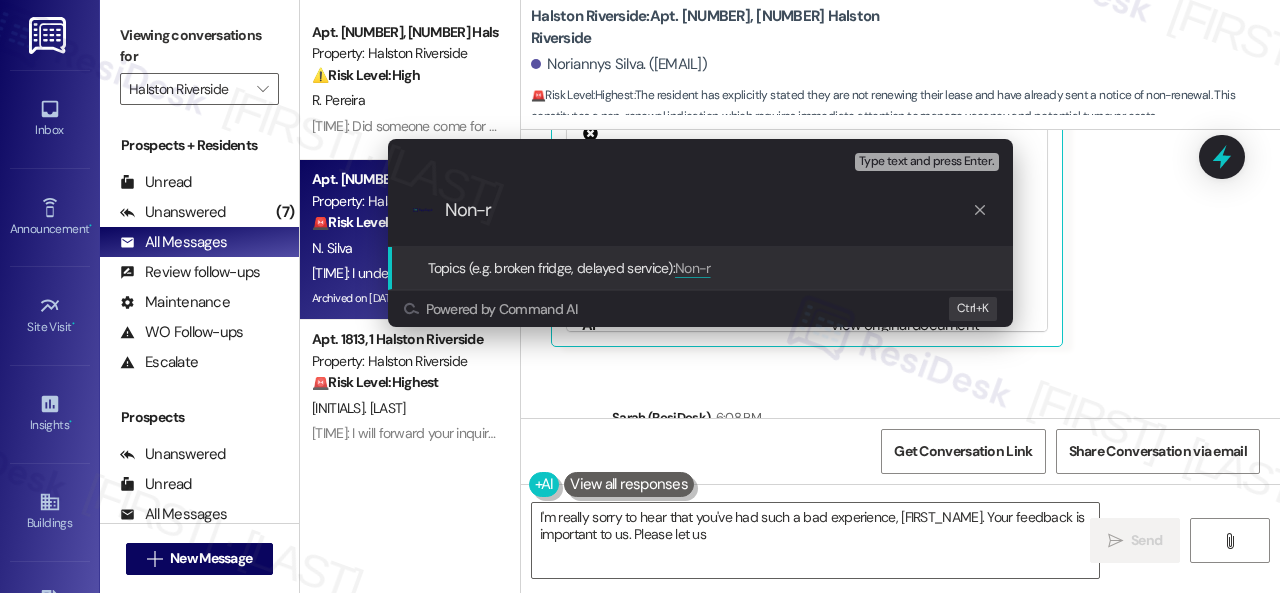 type on "Non-ren" 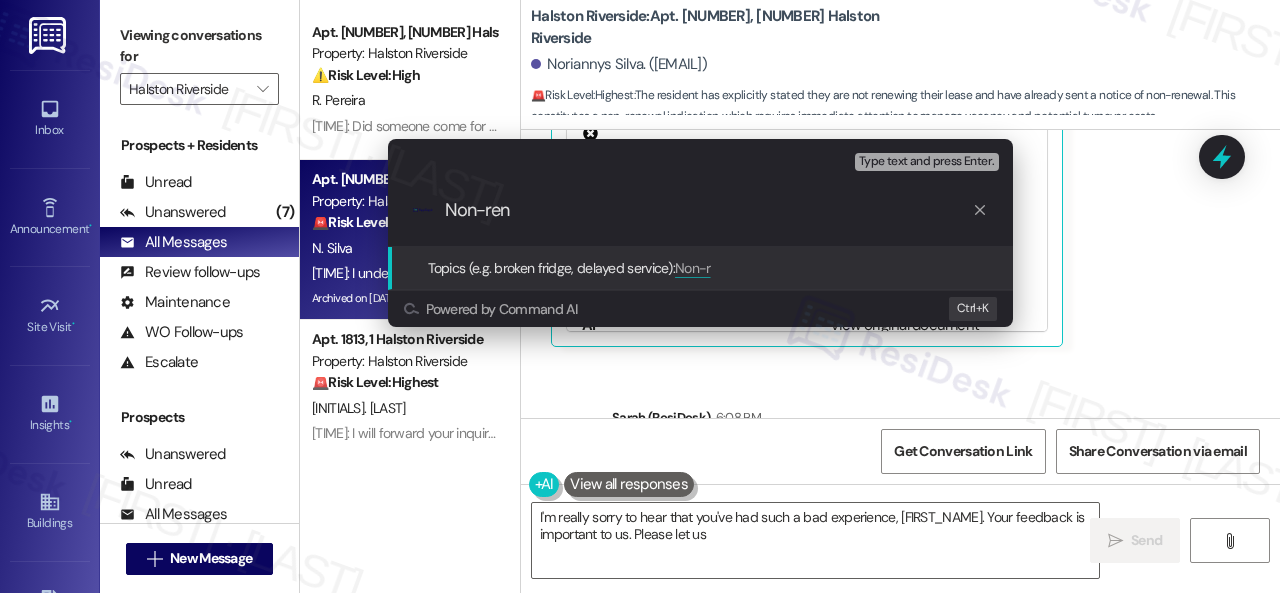type on "I'm really sorry to hear that you've had such a bad experience, [FIRST] [LAST]. Your feedback is important to us. Please let us know" 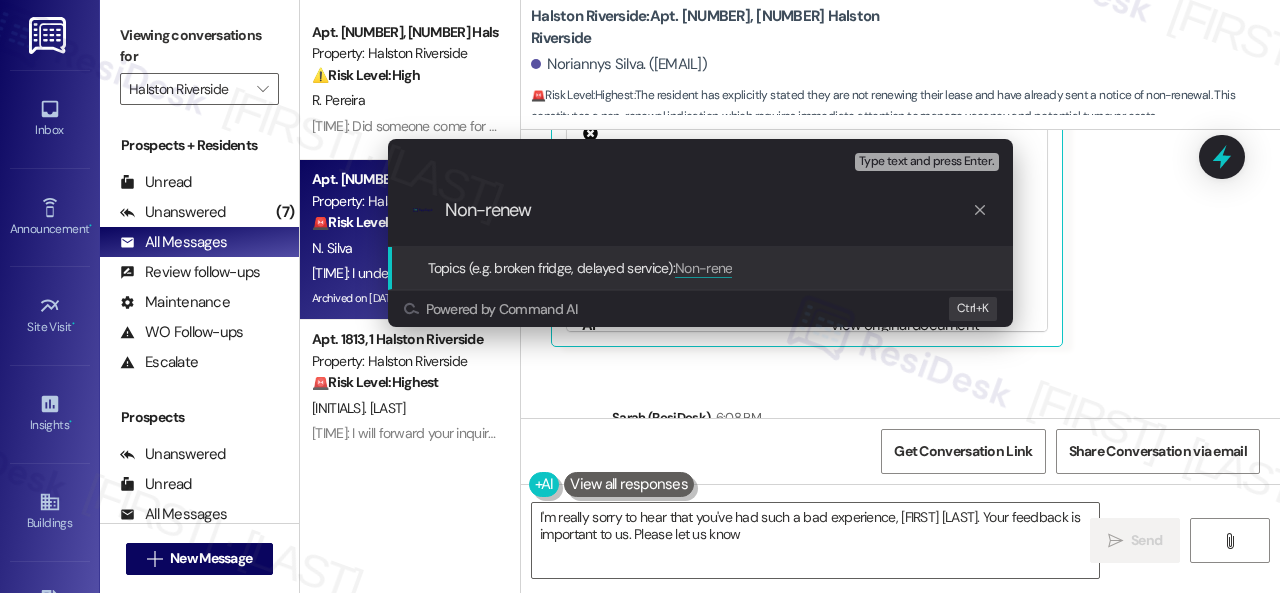 type on "Non-renewa" 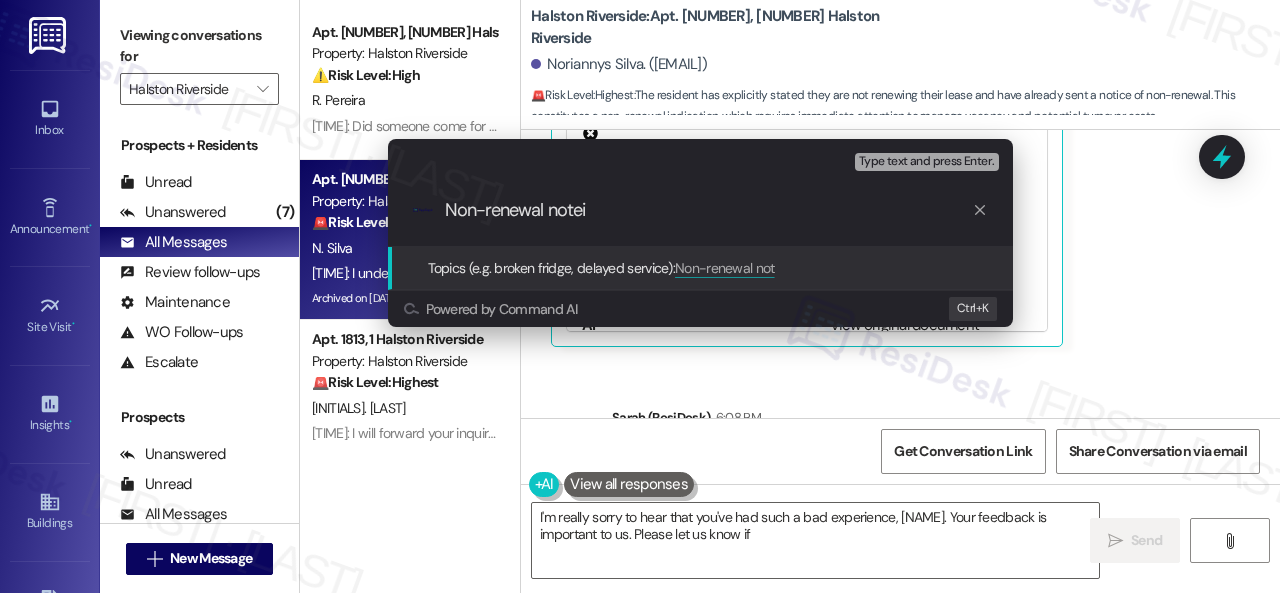 type on "Non-renewal noteic" 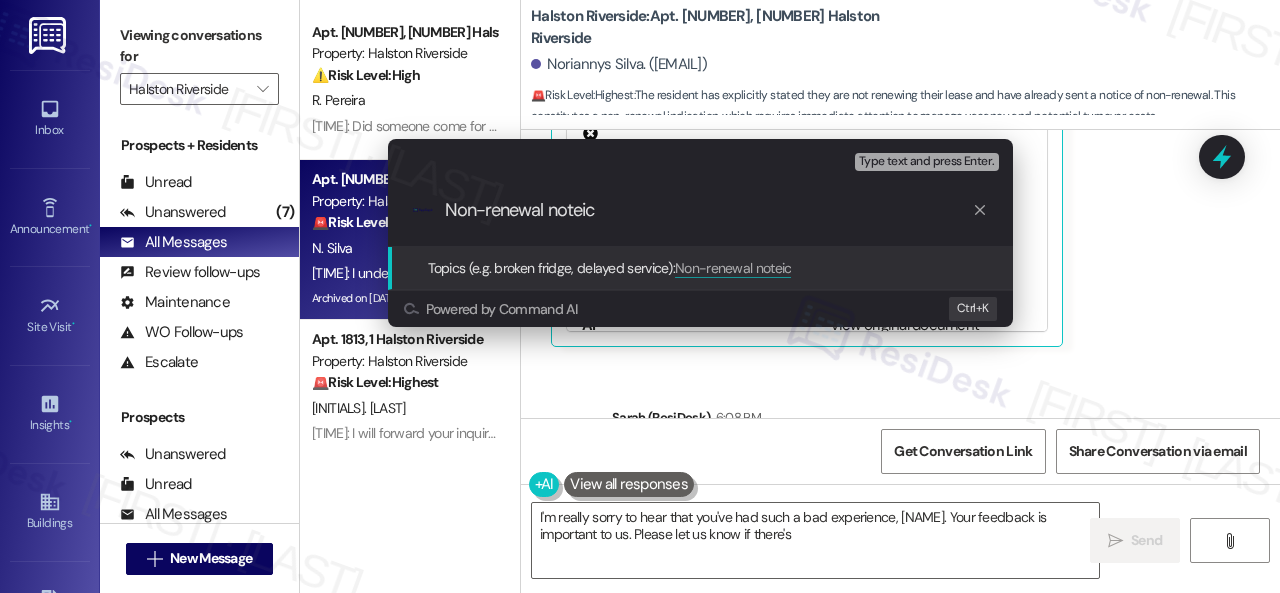 type on "I'm really sorry to hear that you've had such a bad experience, [FIRST]. Your feedback is important to us. Please let us know if there's anything" 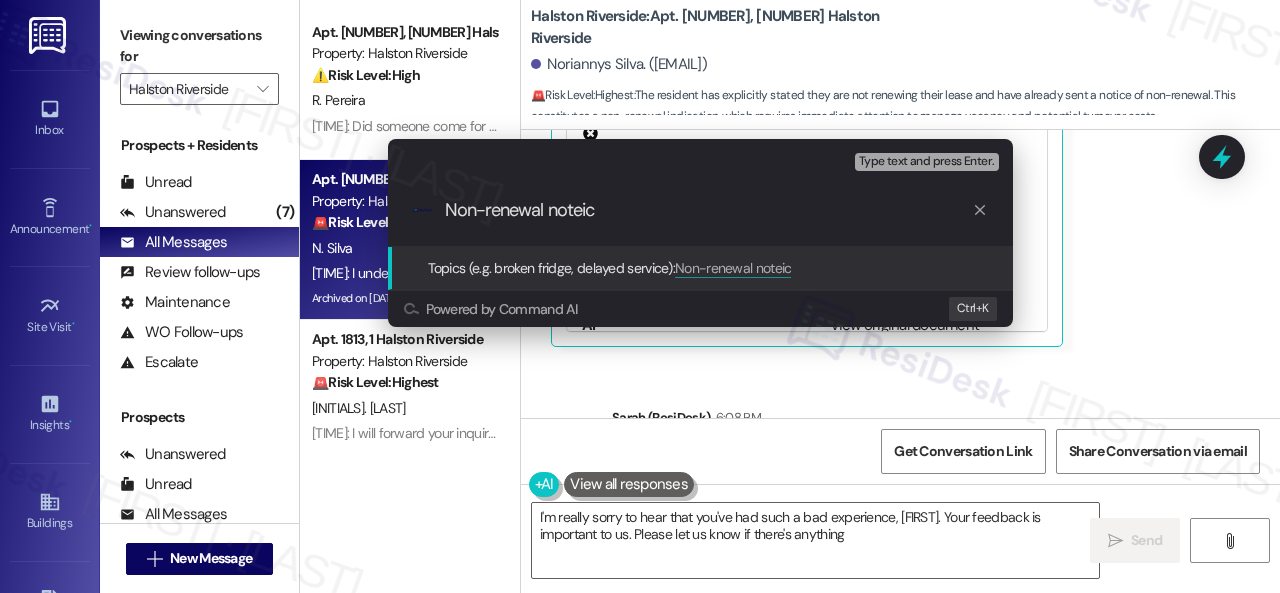 type on "Non-renewal notei" 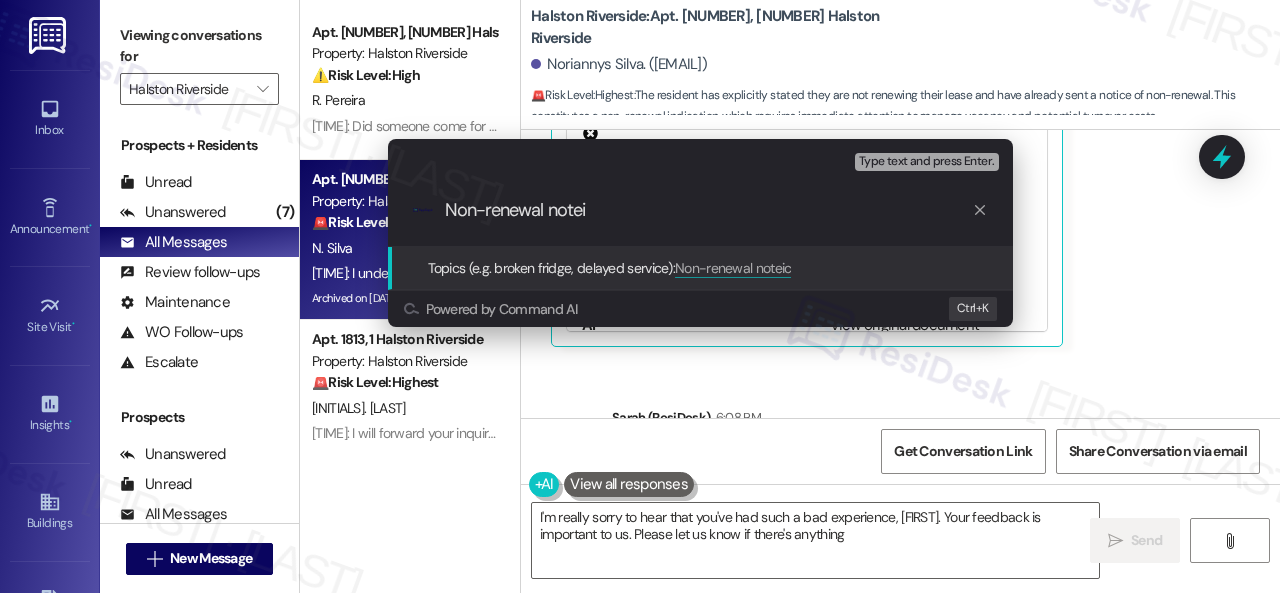 type on "I'm really sorry to hear that you've had such a bad experience, [FIRST]. Your feedback is important to us. Please let us know if there's anything" 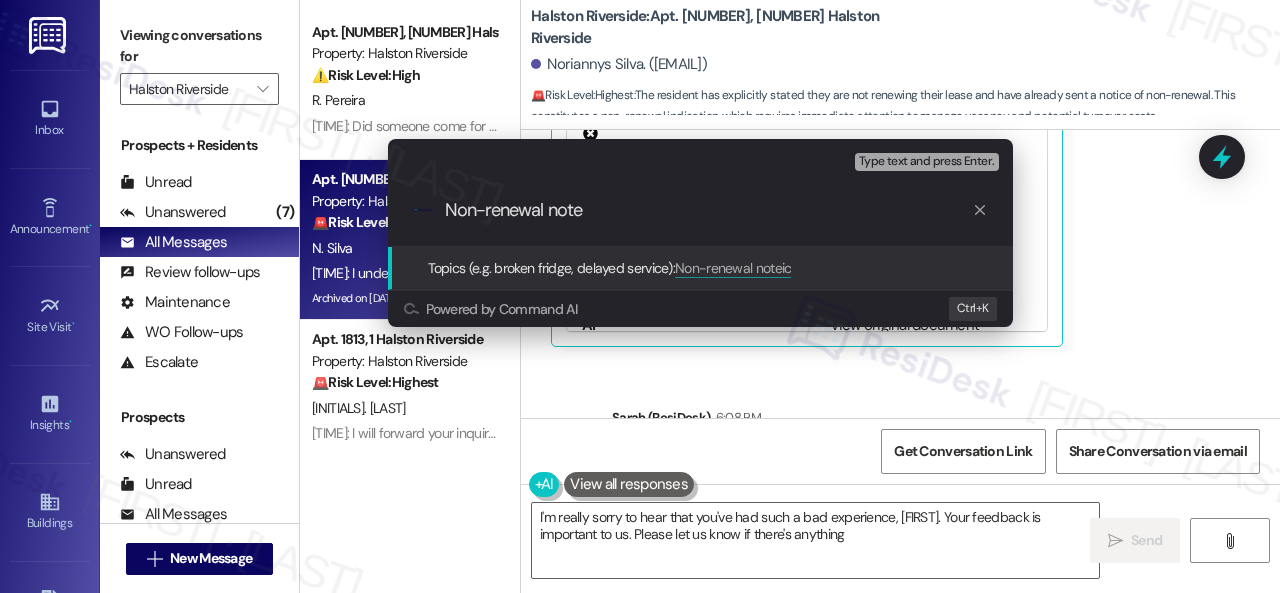 type on "I'm really sorry to hear that you've had such a bad experience, [NAME]. Your feedback is important to us. Please let us know if there's anything we" 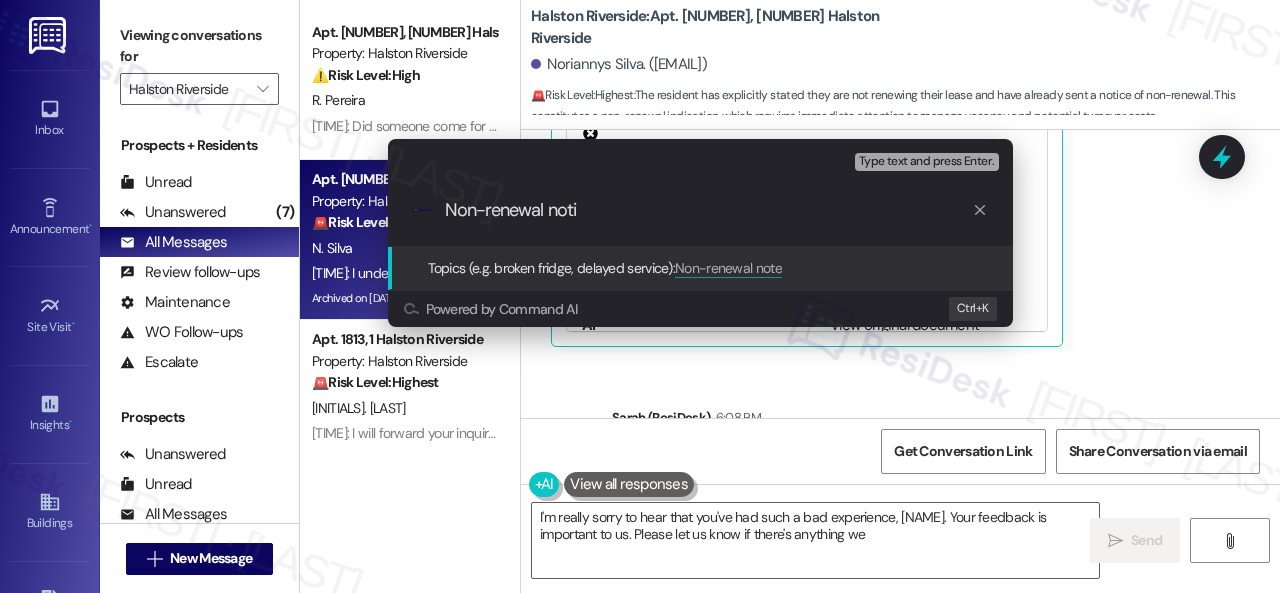 type on "Non-renewal notic" 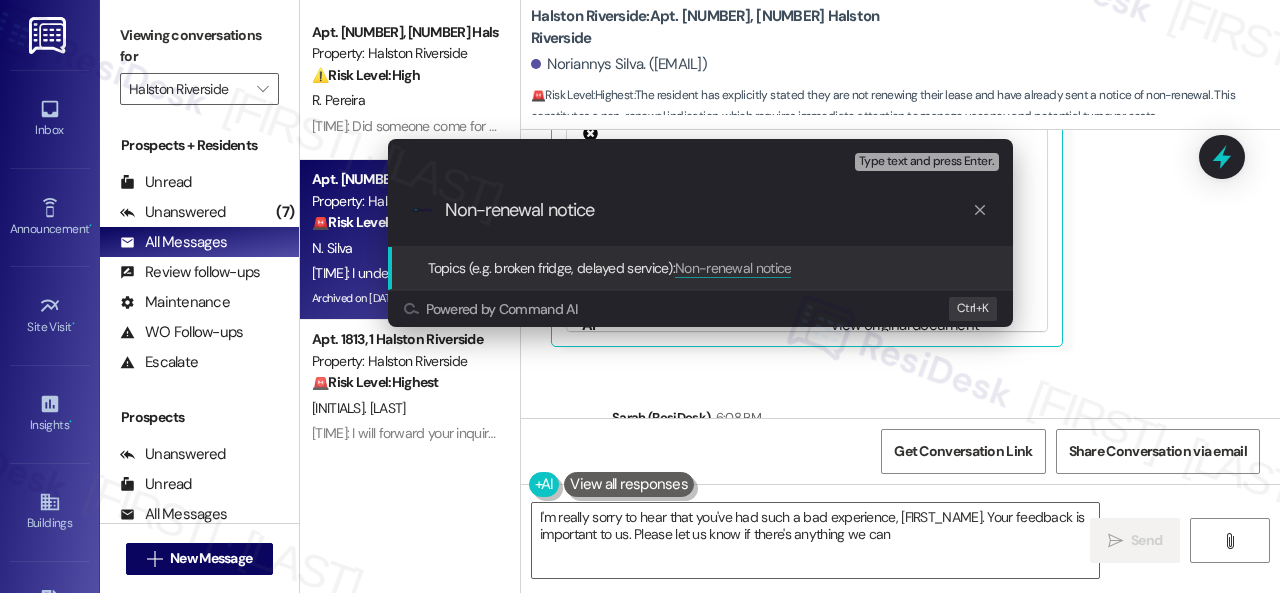 type on "Non-renewal notice." 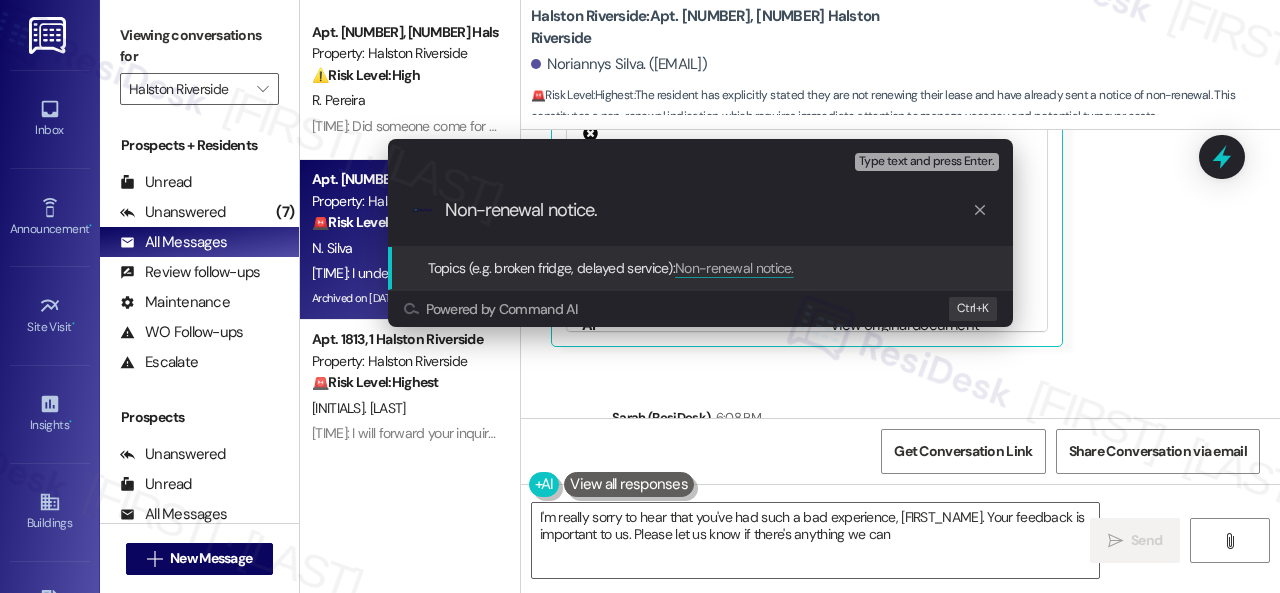 type on "I'm really sorry to hear that you've had such a bad experience, [FIRST_NAME]. Your feedback is important to us. Please let us know if there's anything we can" 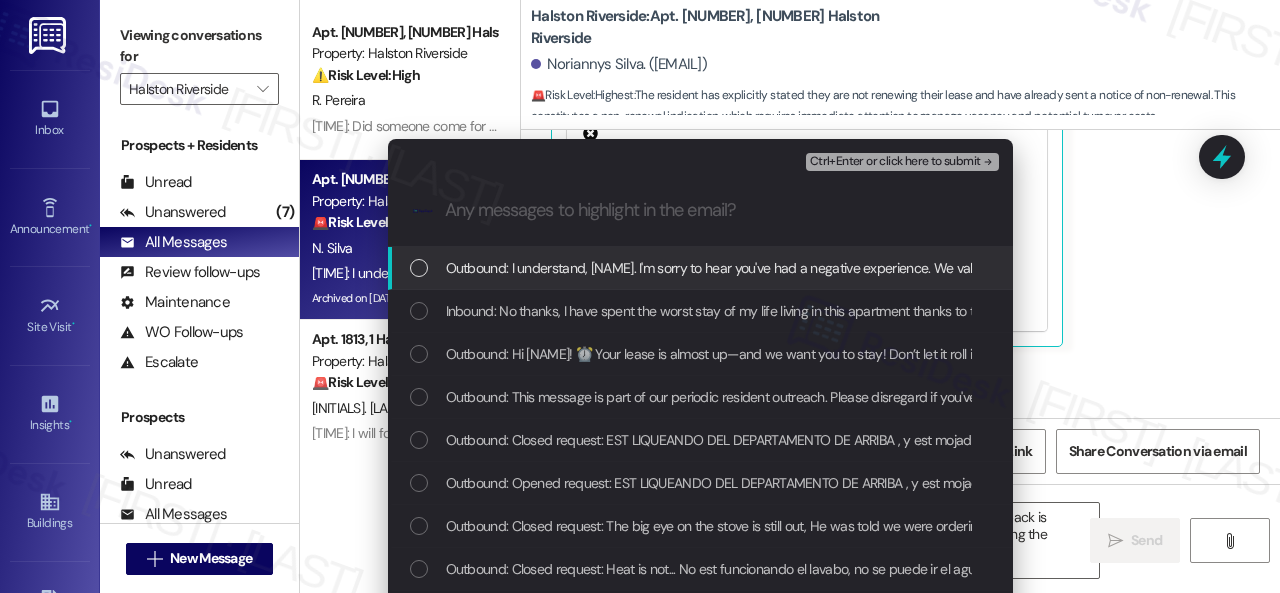 click on "Inbound: No thanks, I have spent the worst stay of my life living in this apartment thanks to the bad administration they have! I already sent my notice email of NO RENEWAL" at bounding box center (944, 311) 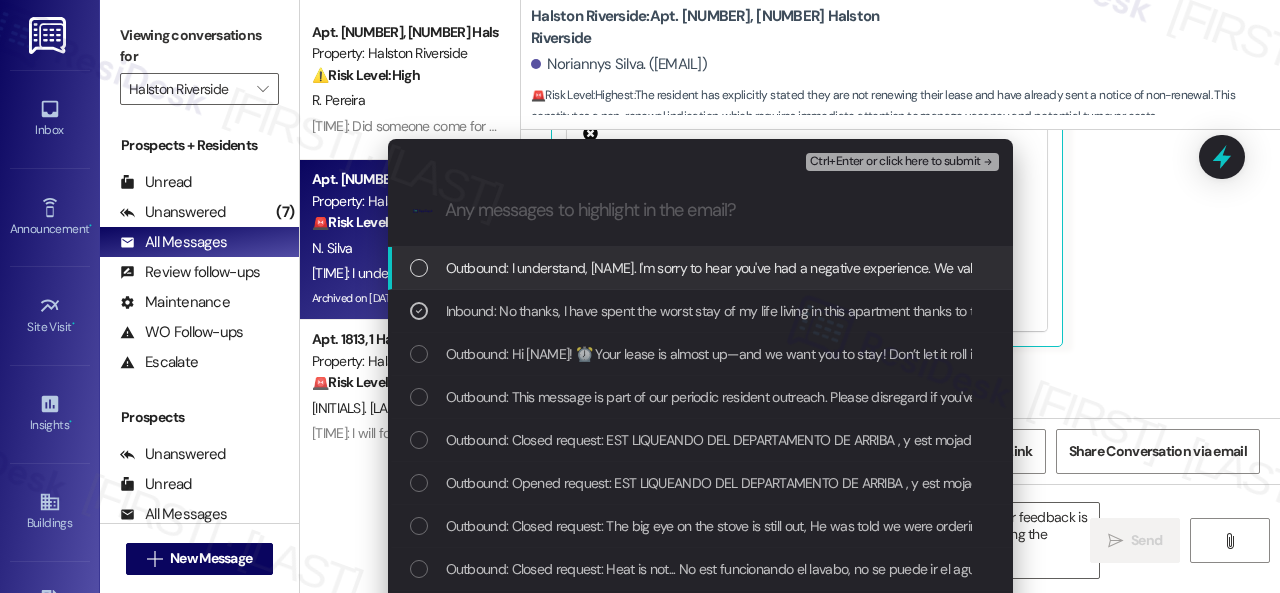 click on "Ctrl+Enter or click here to submit" at bounding box center [895, 162] 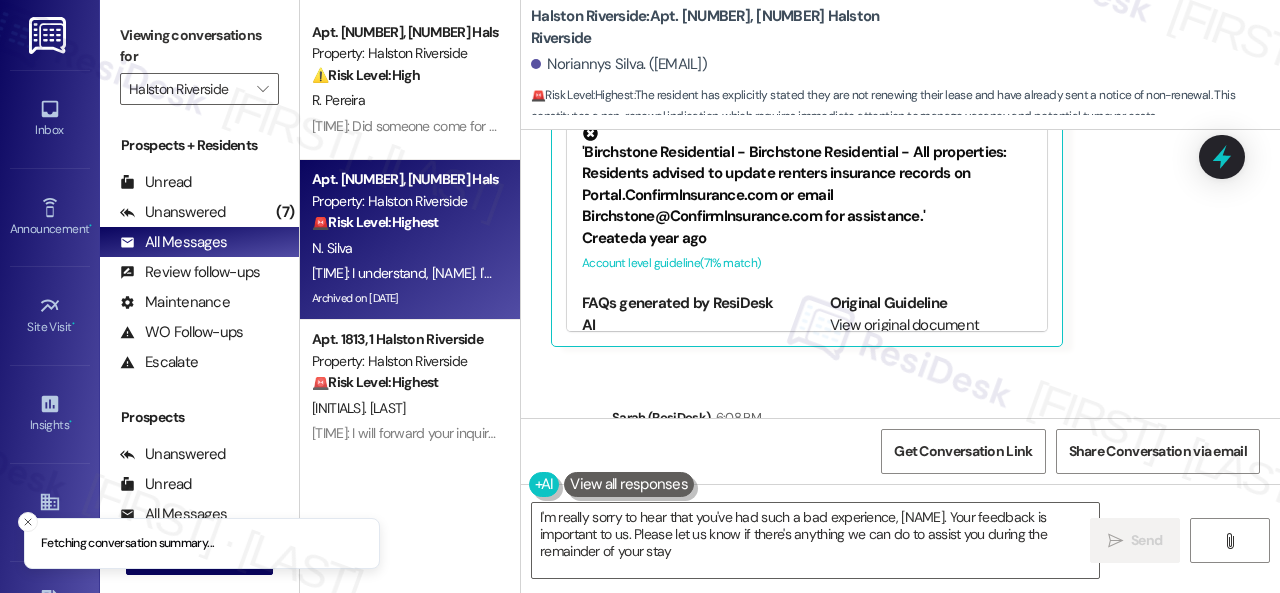 type on "I'm really sorry to hear that you've had such a bad experience, [NAME]. Your feedback is important to us. Please let us know if there's anything we can do to assist you during the remainder of your stay." 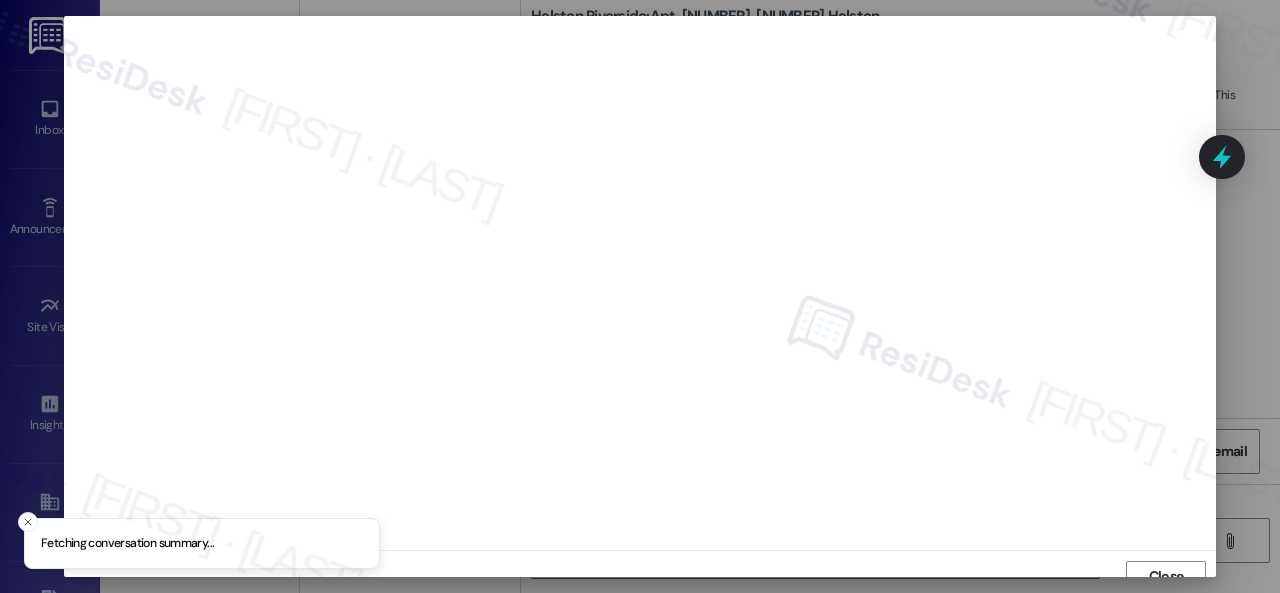 scroll, scrollTop: 15, scrollLeft: 0, axis: vertical 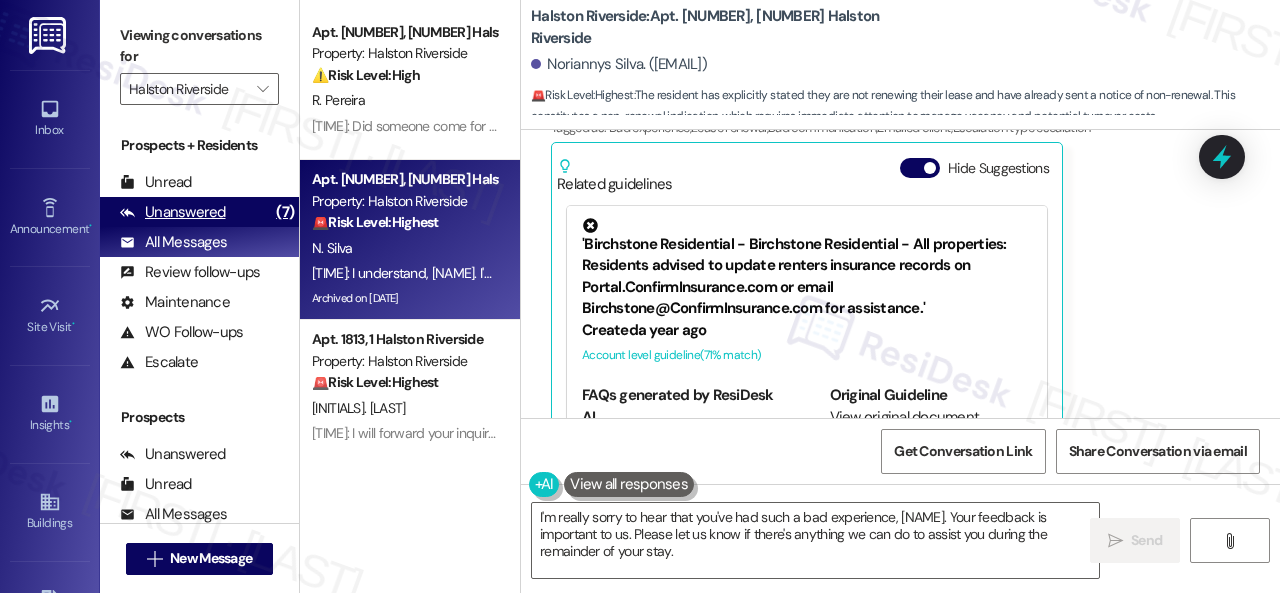 click on "Unanswered" at bounding box center (173, 212) 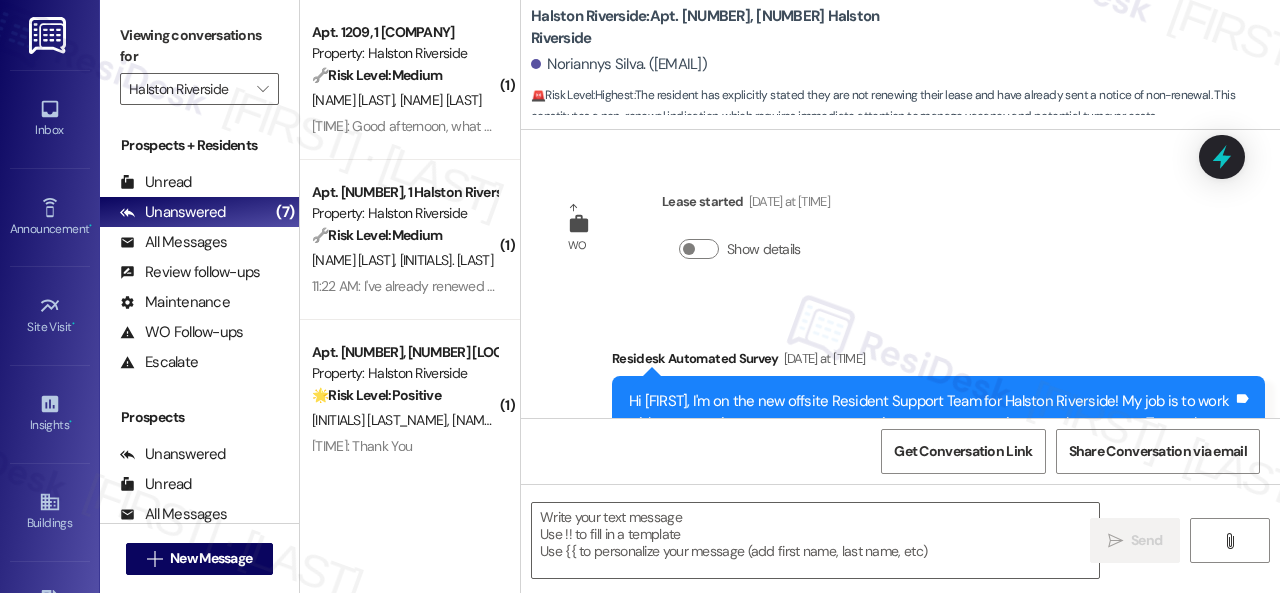 click on "[INITIALS] [LAST_NAME] [INITIALS] [LAST_NAME]" at bounding box center (404, 100) 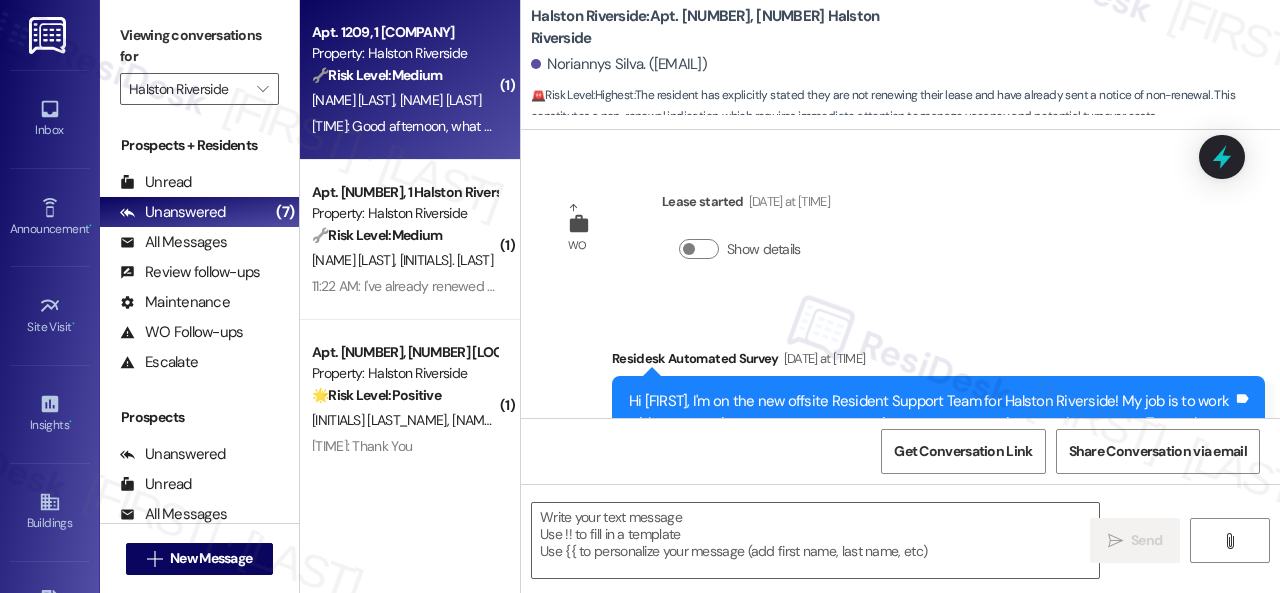 scroll, scrollTop: 21870, scrollLeft: 0, axis: vertical 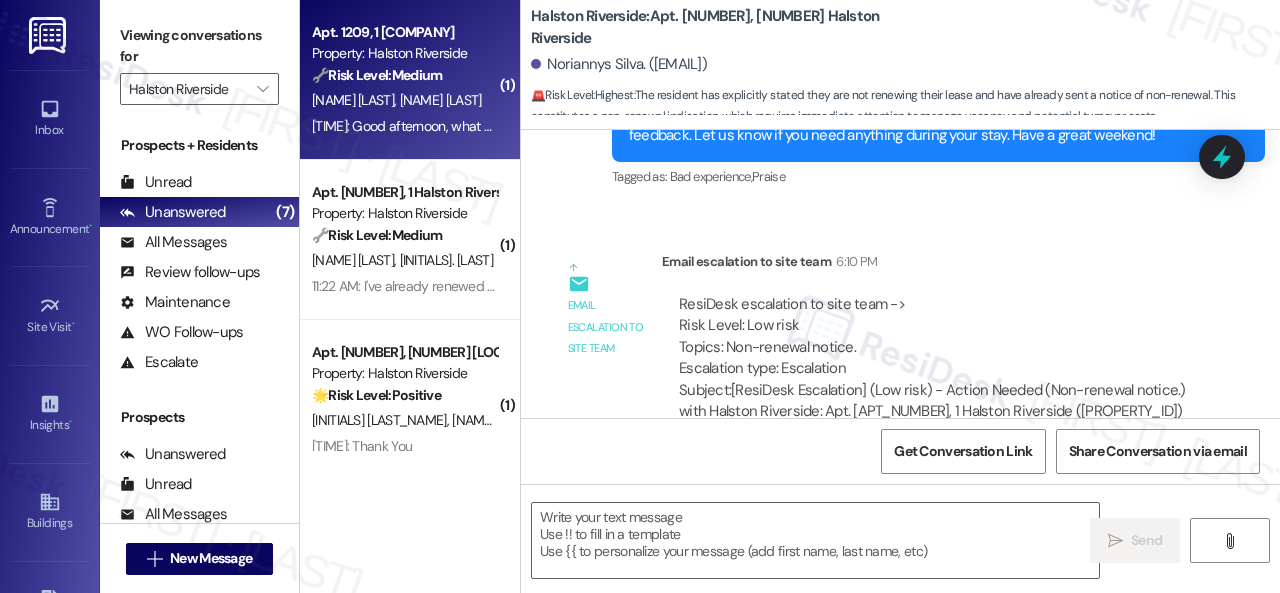 type on "Fetching suggested responses. Please feel free to read through the conversation in the meantime." 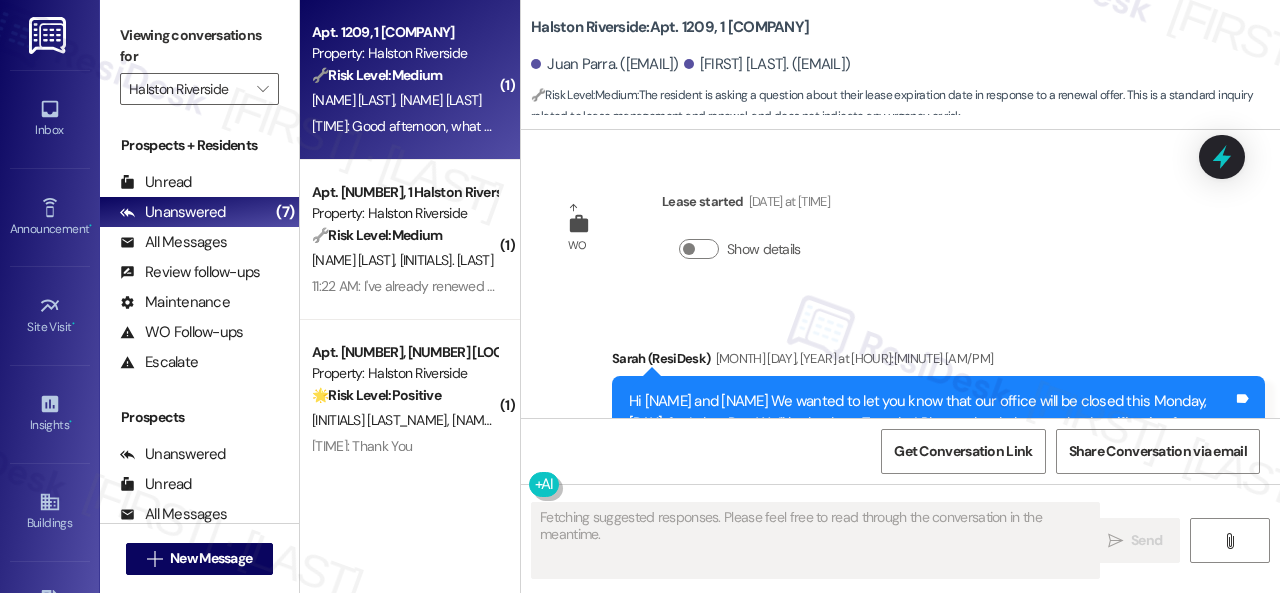 scroll, scrollTop: 18913, scrollLeft: 0, axis: vertical 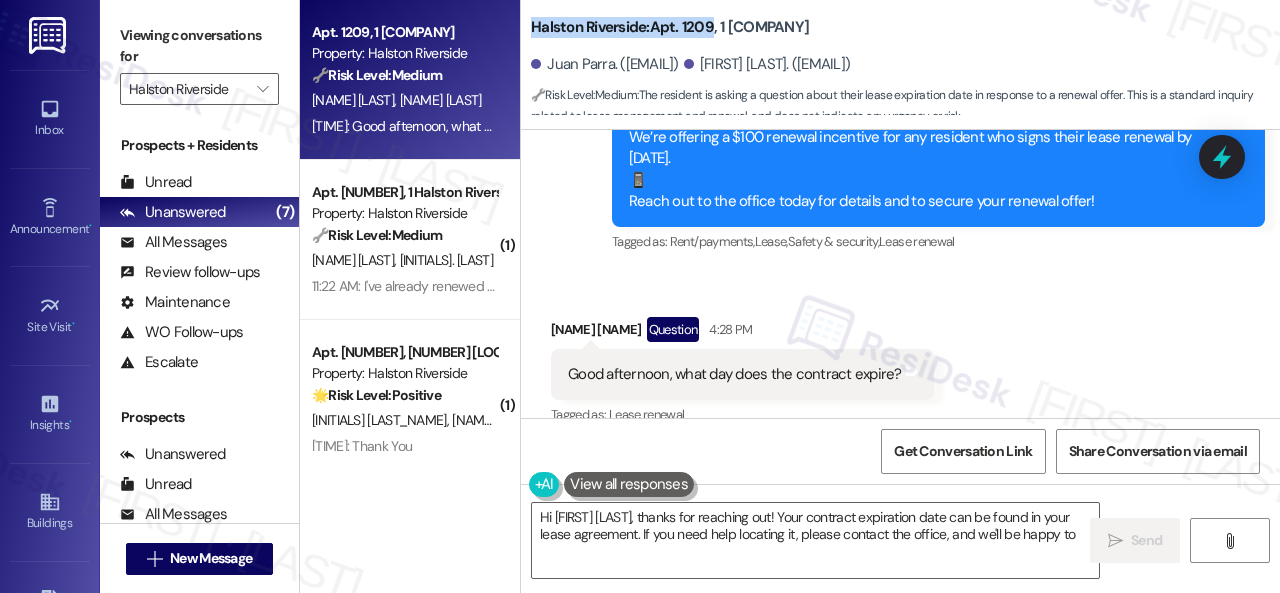drag, startPoint x: 529, startPoint y: 25, endPoint x: 712, endPoint y: 29, distance: 183.04372 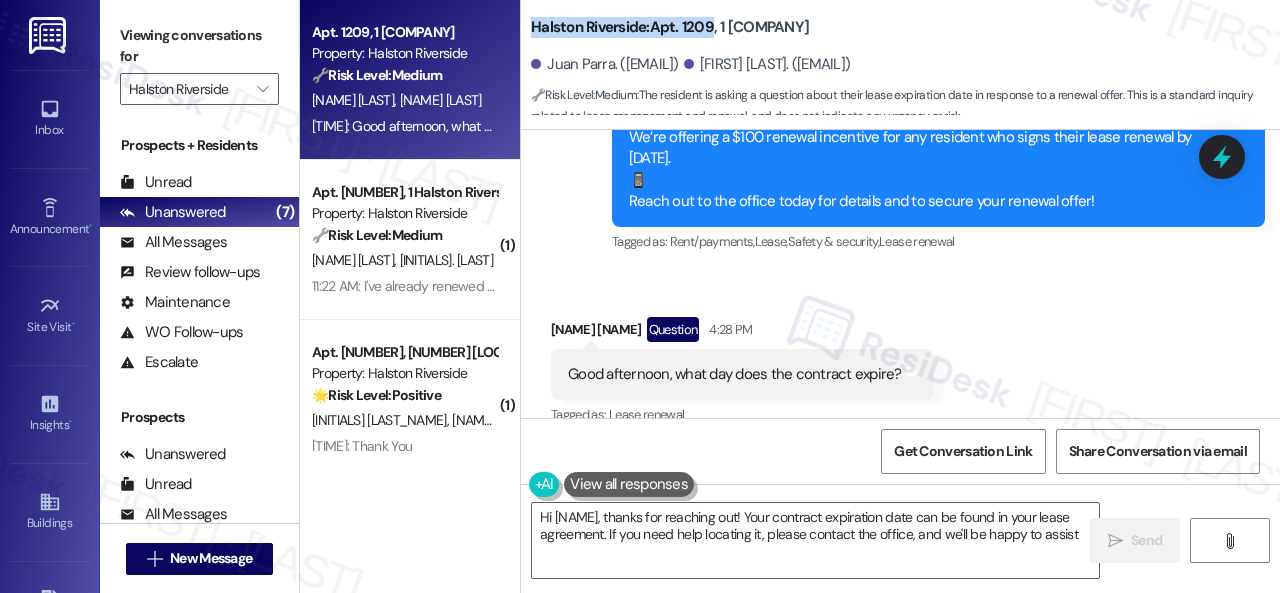 copy on "Halston Riverside: Apt. [NUMBER]" 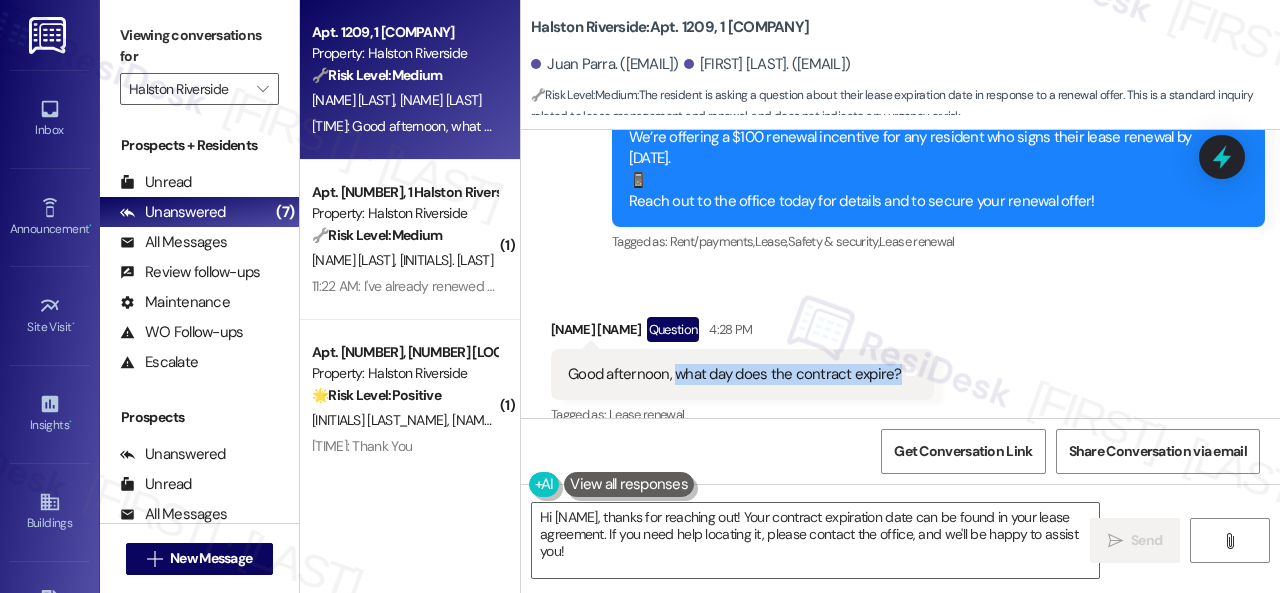 drag, startPoint x: 682, startPoint y: 344, endPoint x: 894, endPoint y: 346, distance: 212.00943 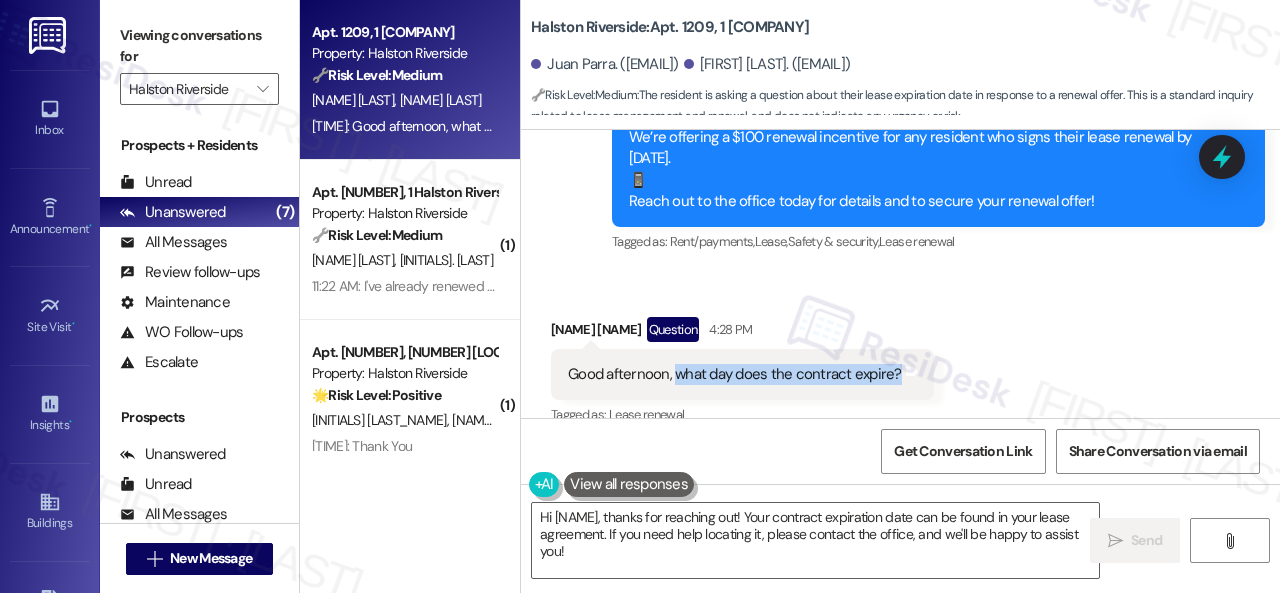 copy on "what day does the contract expire?" 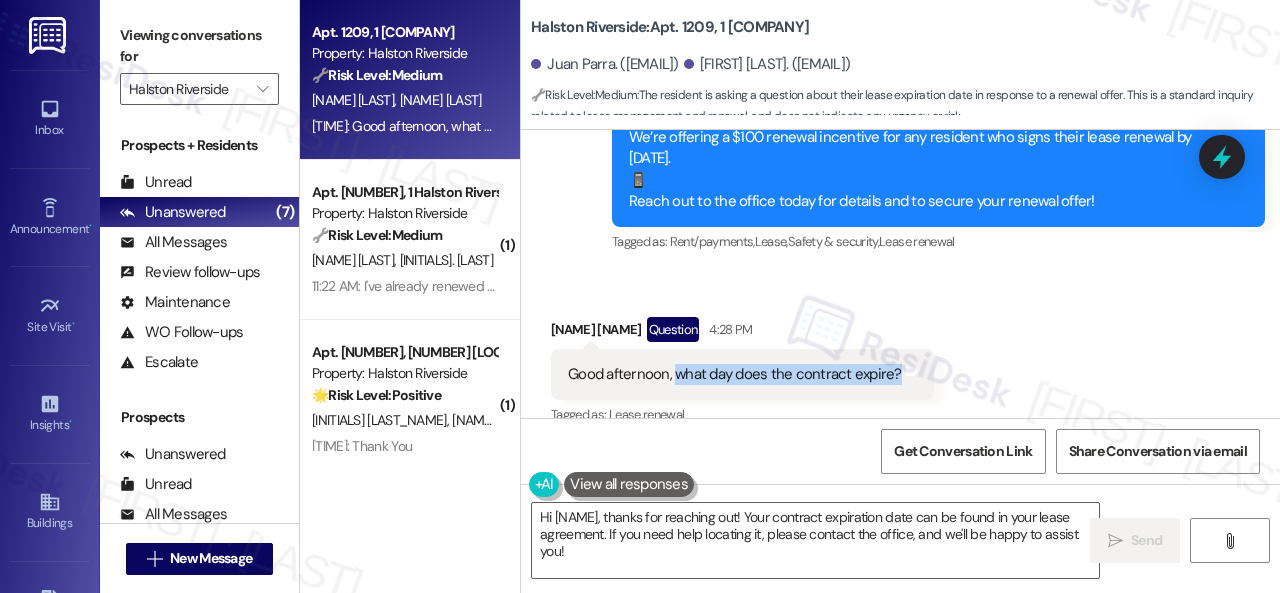 click on "Received via SMS [FIRST] [LAST] Question [TIME] Good afternoon, what day does the contract expire? Tags and notes Tagged as:   Lease renewal Click to highlight conversations about Lease renewal" at bounding box center [900, 358] 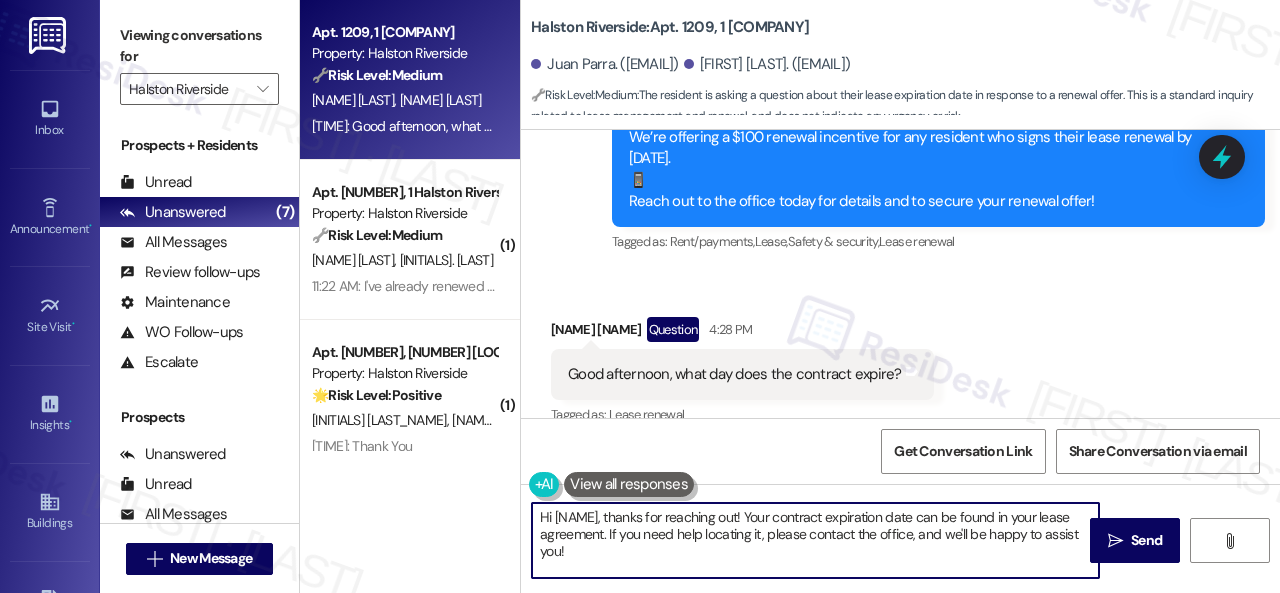 drag, startPoint x: 494, startPoint y: 514, endPoint x: 474, endPoint y: 509, distance: 20.615528 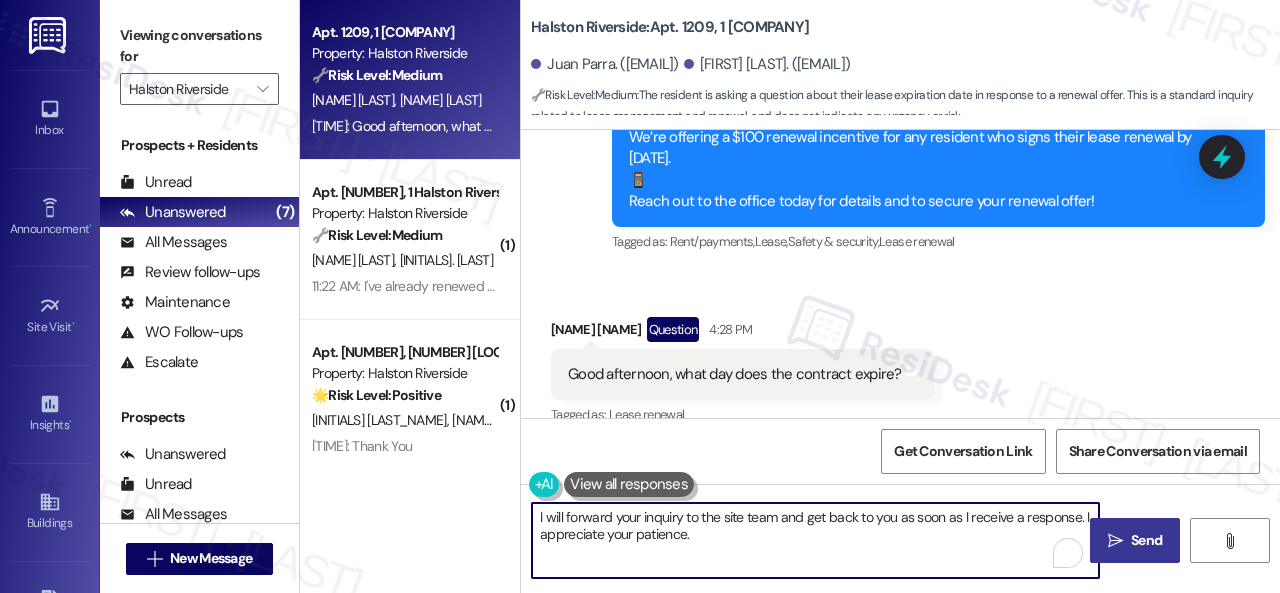 type on "I will forward your inquiry to the site team and get back to you as soon as I receive a response. I appreciate your patience." 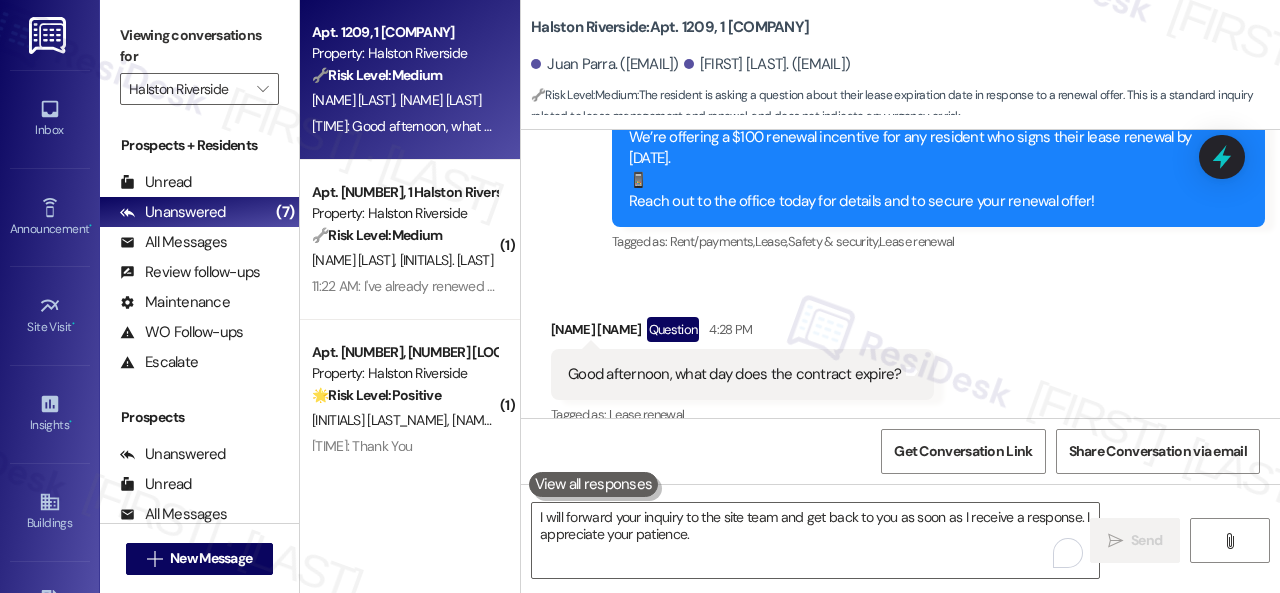 type 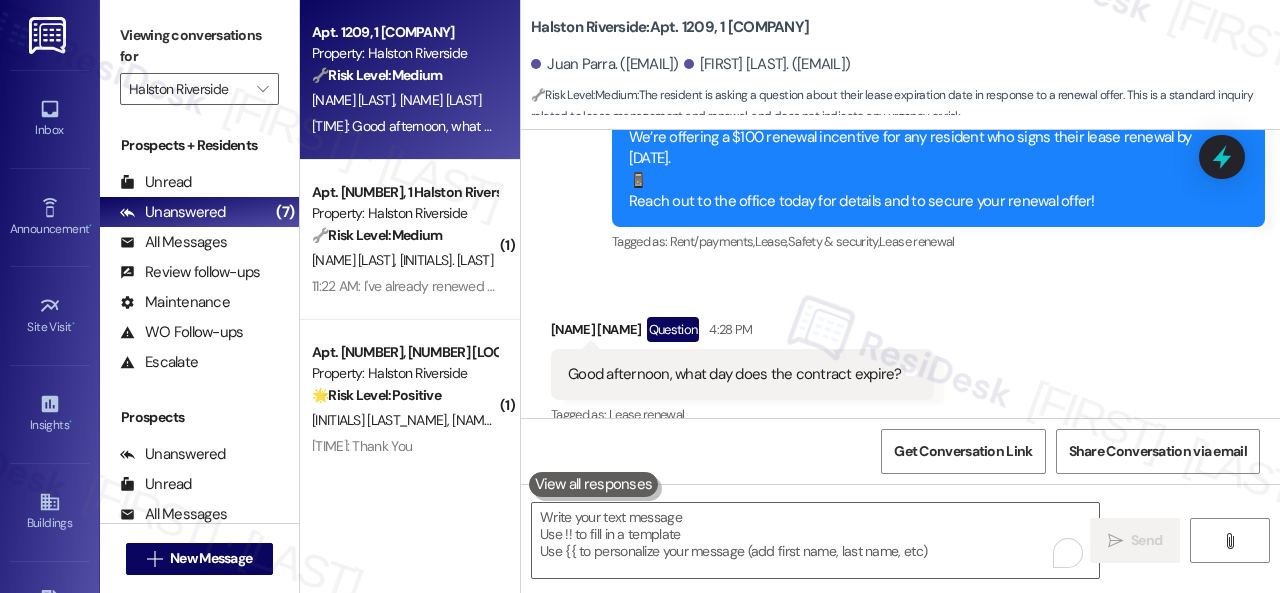 scroll, scrollTop: 18912, scrollLeft: 0, axis: vertical 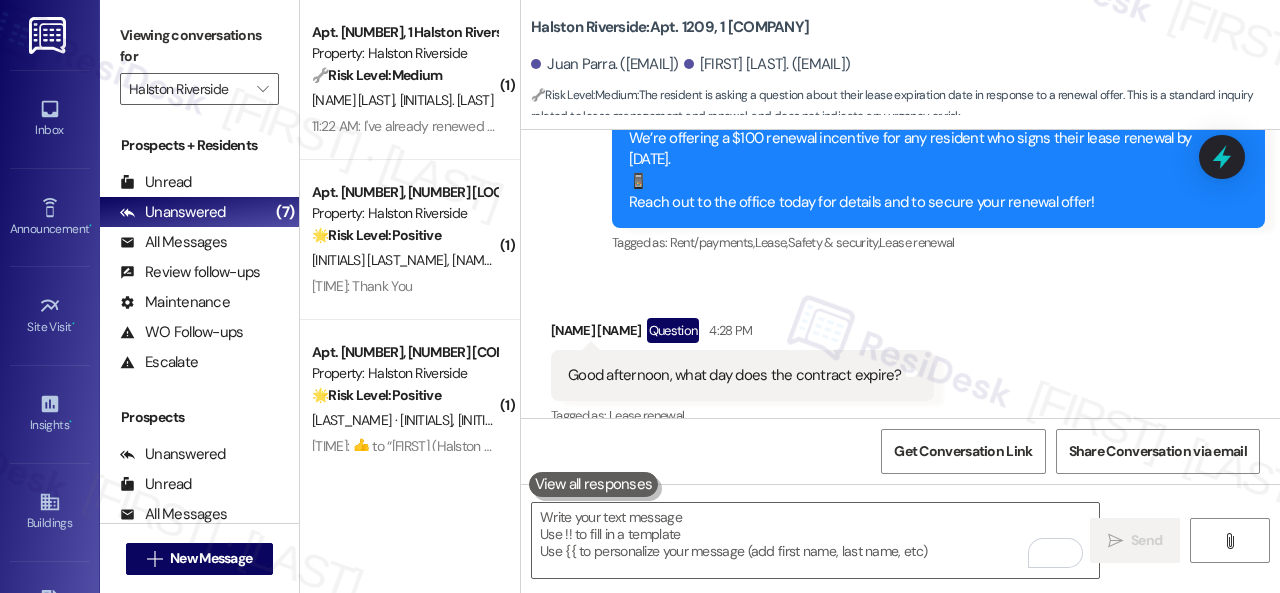 click on "[INITIALS] [LAST_NAME]" at bounding box center (404, 100) 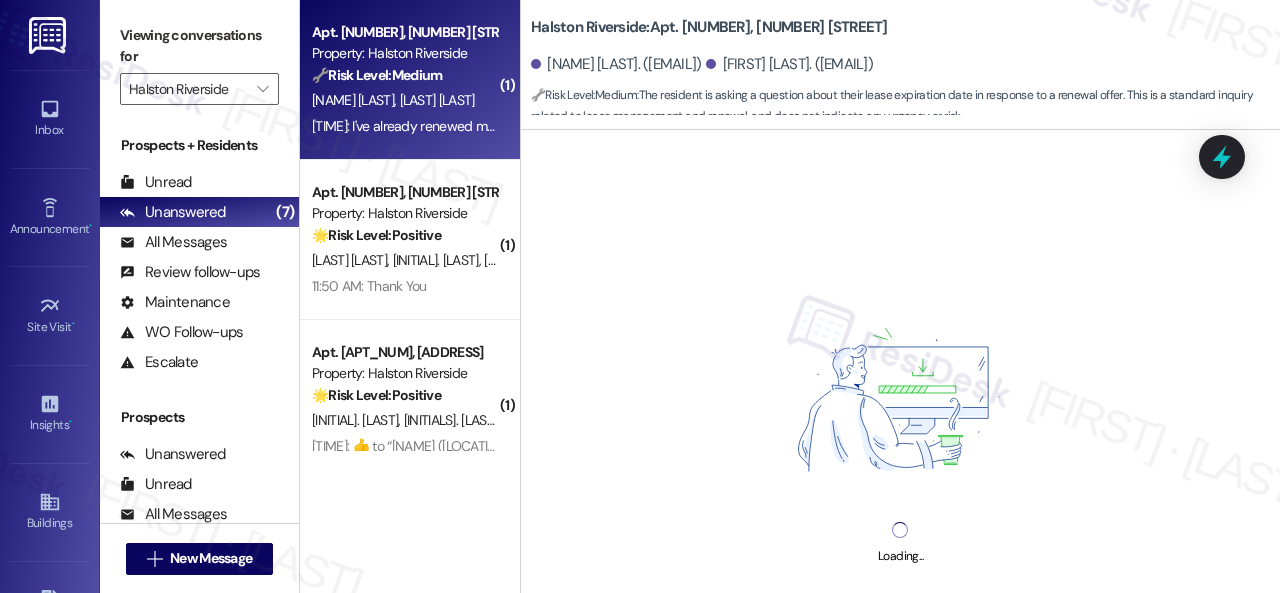 scroll, scrollTop: 0, scrollLeft: 0, axis: both 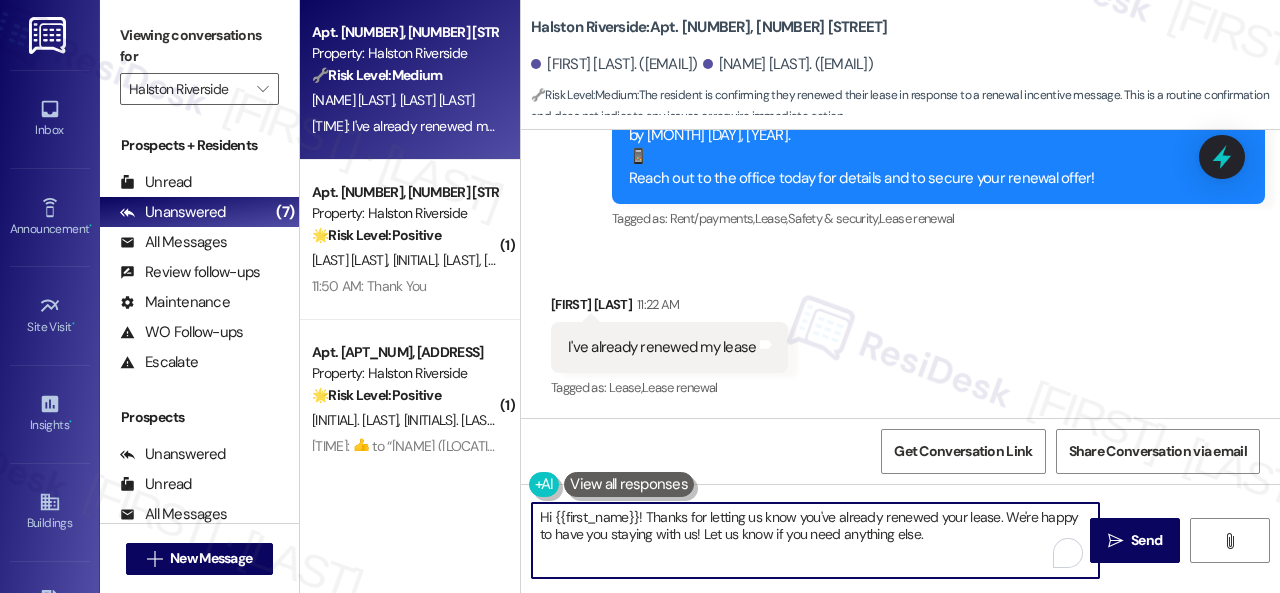 click on "Hi {{first_name}}! Thanks for letting us know you've already renewed your lease. We're happy to have you staying with us! Let us know if you need anything else." at bounding box center (815, 540) 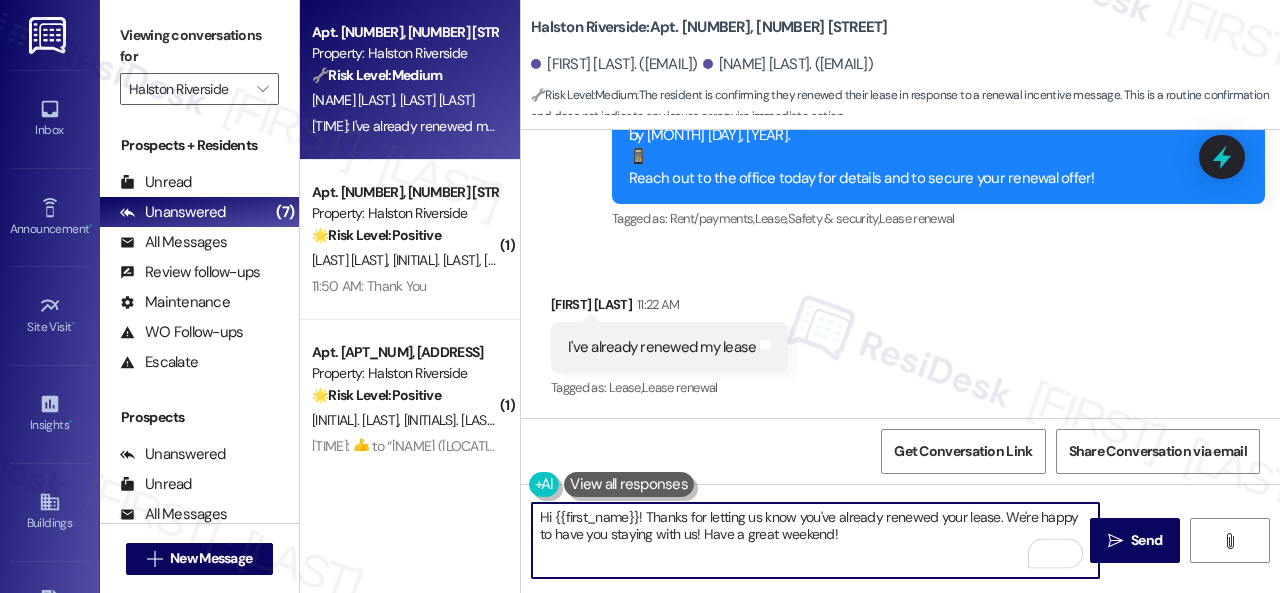 drag, startPoint x: 648, startPoint y: 520, endPoint x: 426, endPoint y: 522, distance: 222.009 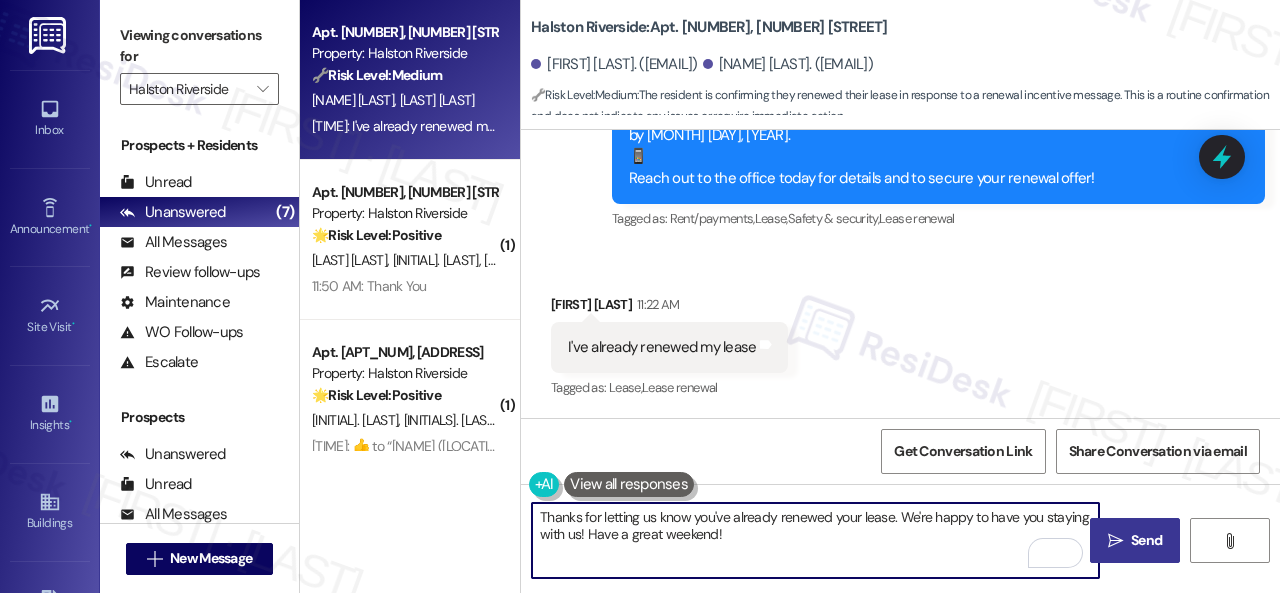 type on "Thanks for letting us know you've already renewed your lease. We're happy to have you staying with us! Have a great weekend!" 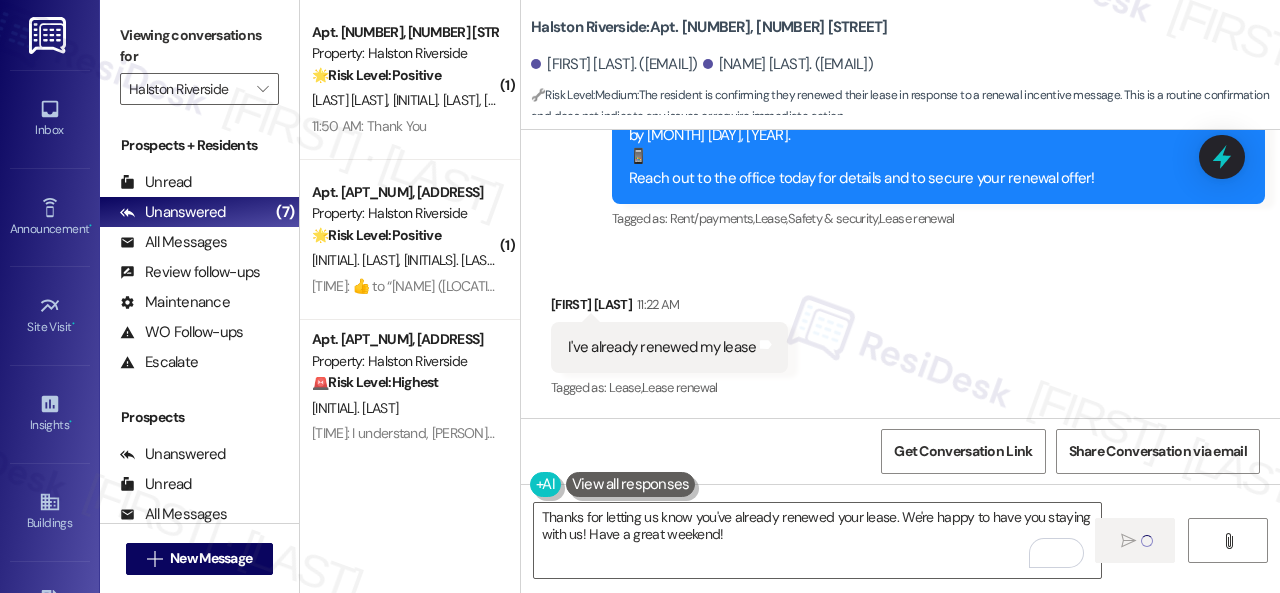 type 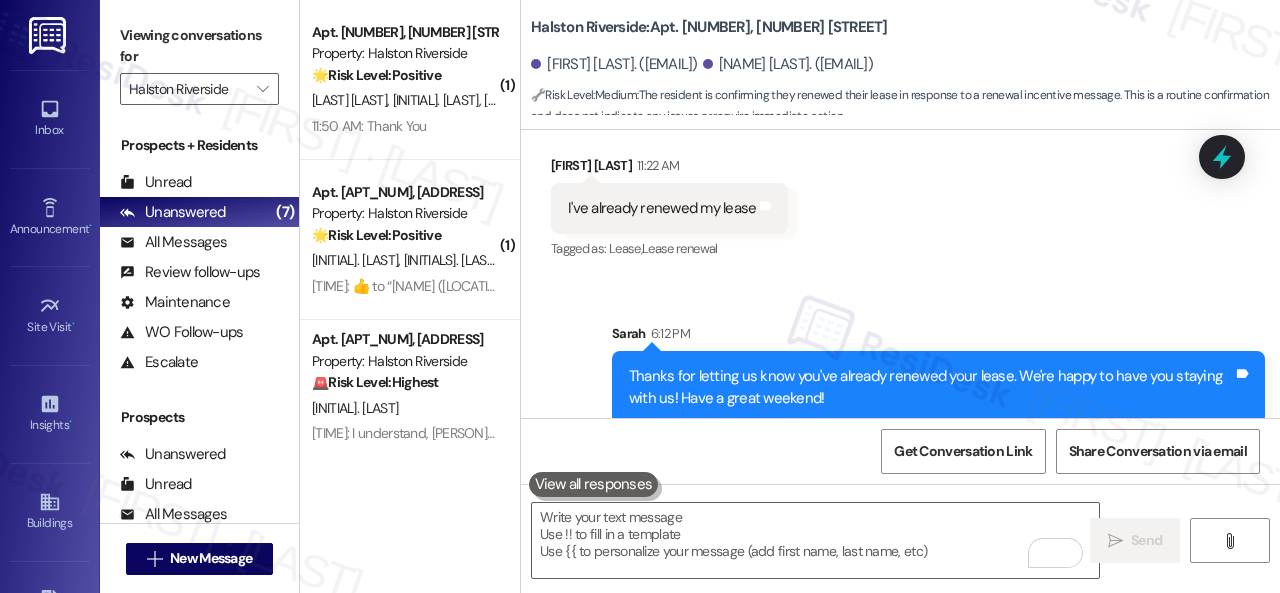 scroll, scrollTop: 6954, scrollLeft: 0, axis: vertical 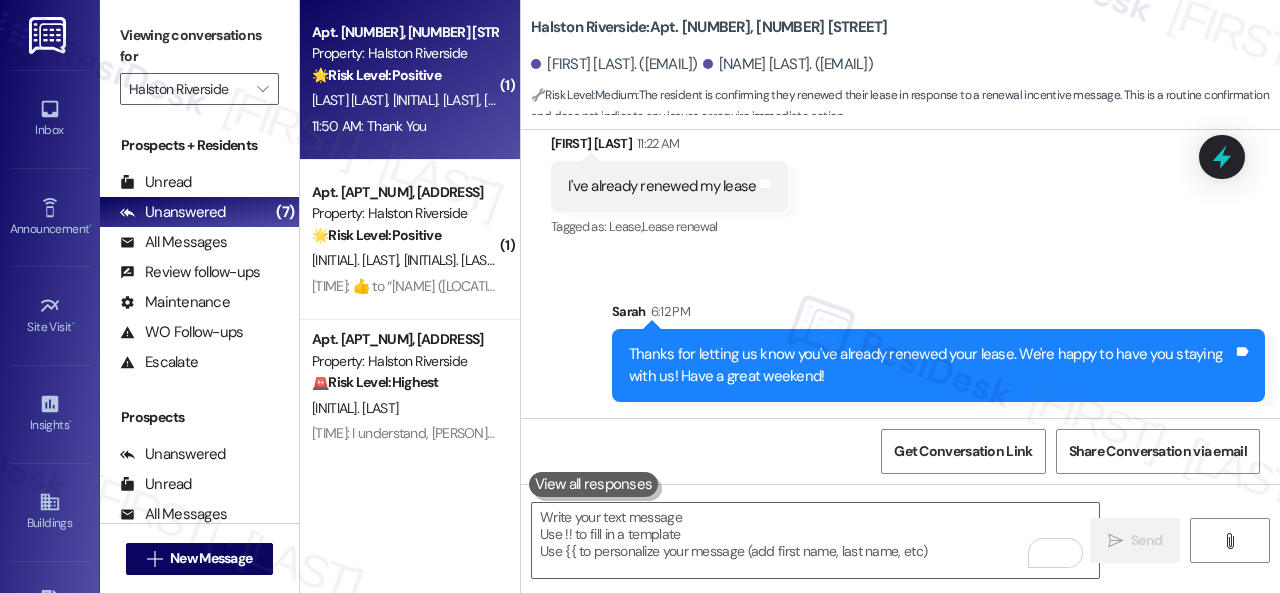 click on "11:50 AM: Thank You  11:50 AM: Thank You" at bounding box center [404, 126] 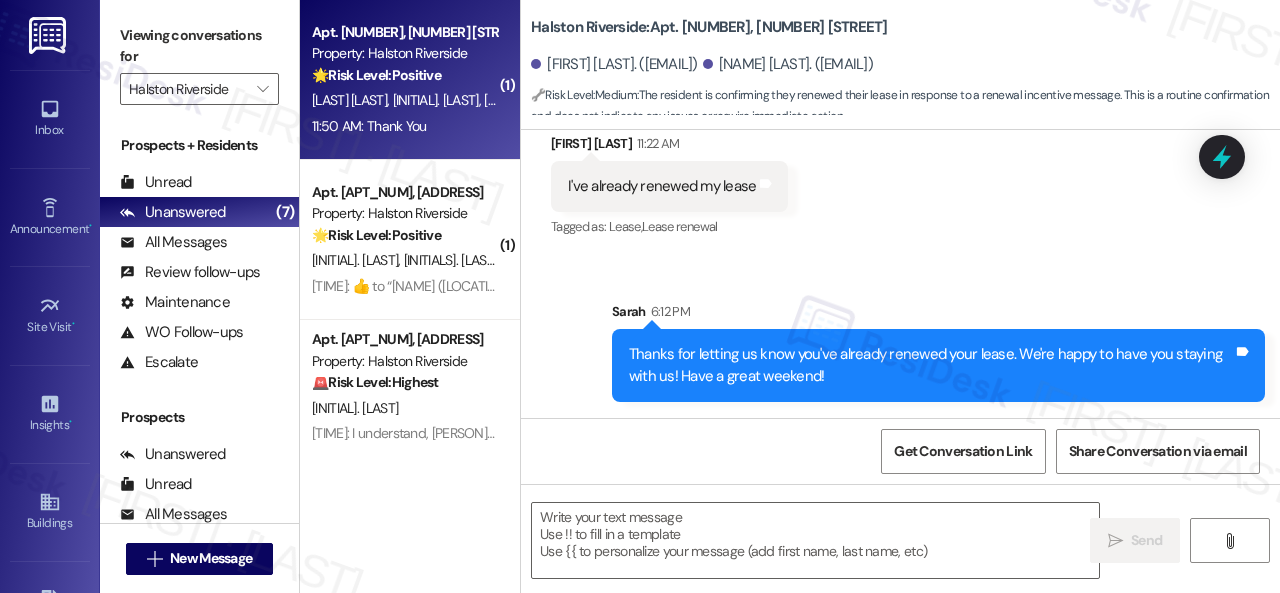 type on "Fetching suggested responses. Please feel free to read through the conversation in the meantime." 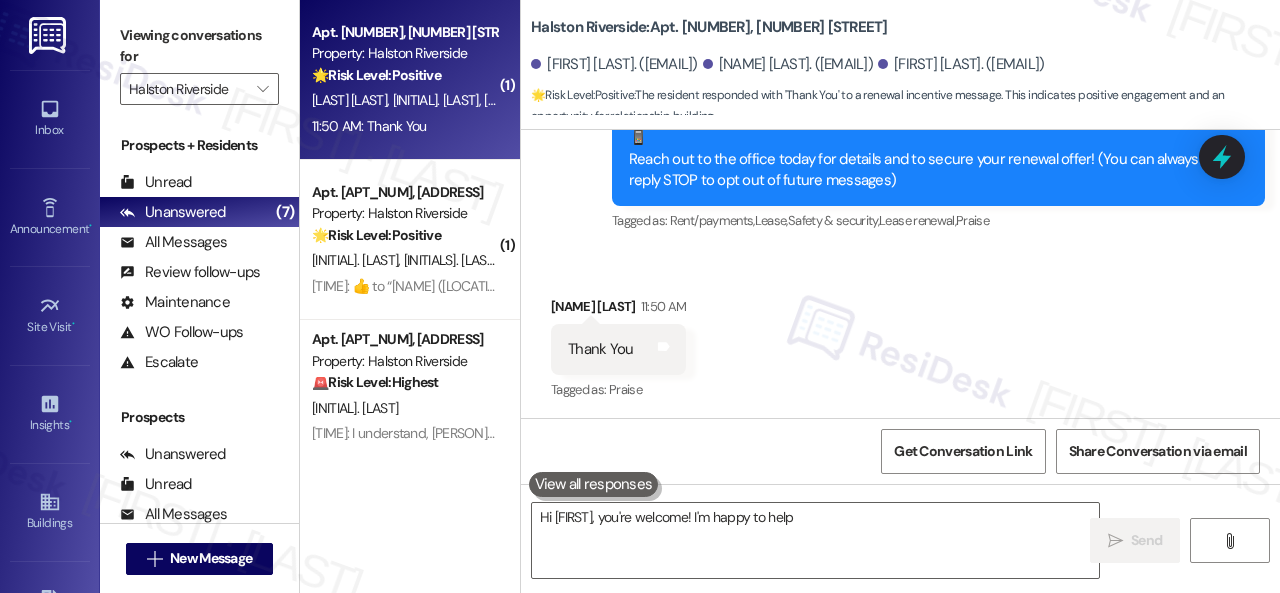 scroll, scrollTop: 415, scrollLeft: 0, axis: vertical 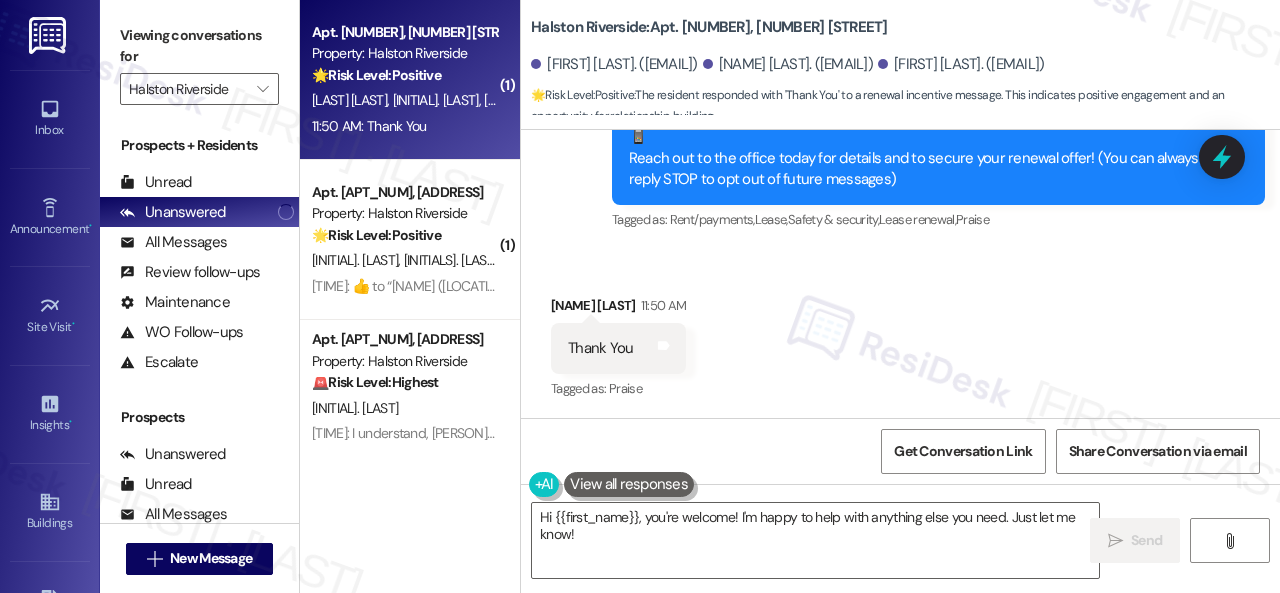 drag, startPoint x: 600, startPoint y: 540, endPoint x: 436, endPoint y: 455, distance: 184.7187 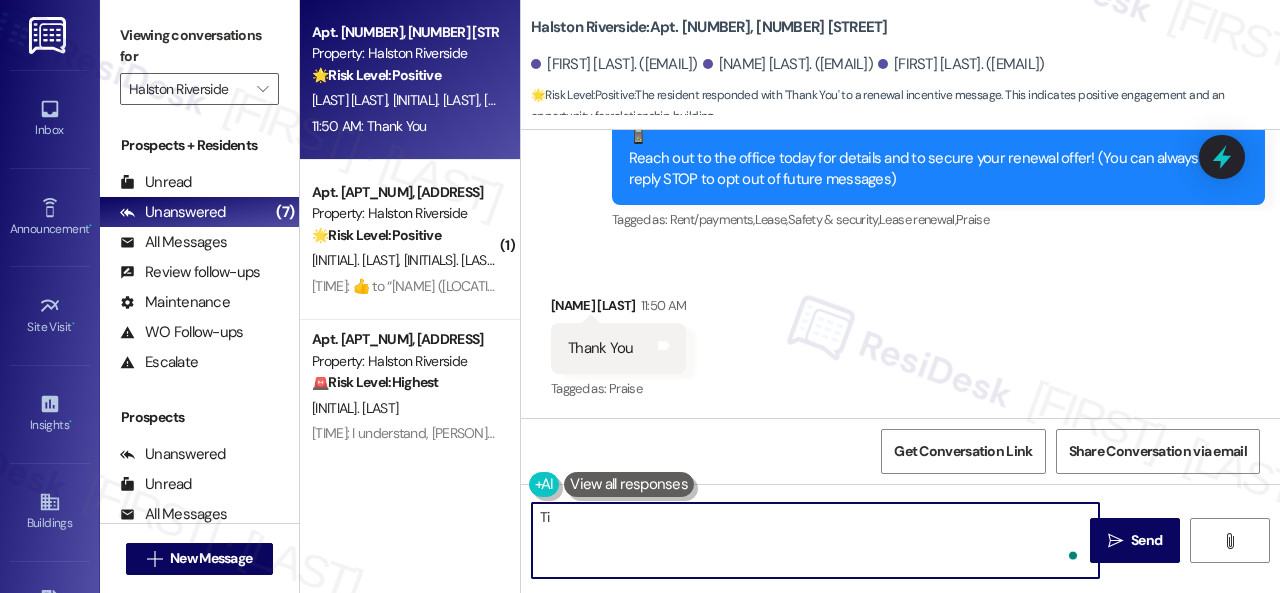 type on "T" 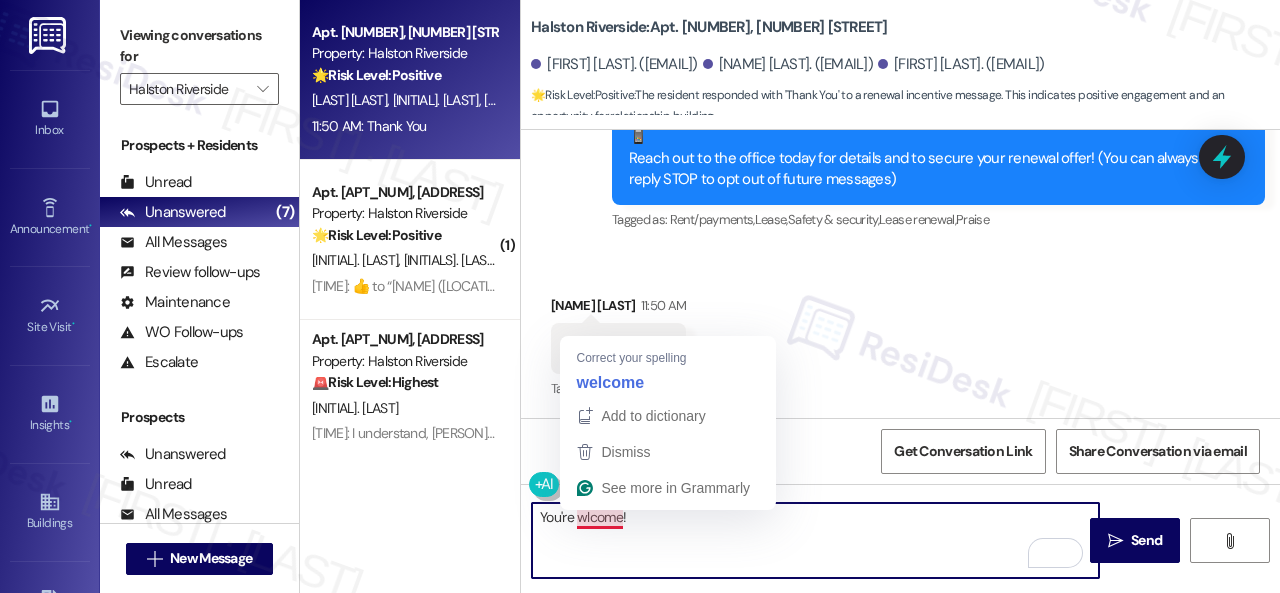 click on "You're wlcome!" at bounding box center (815, 540) 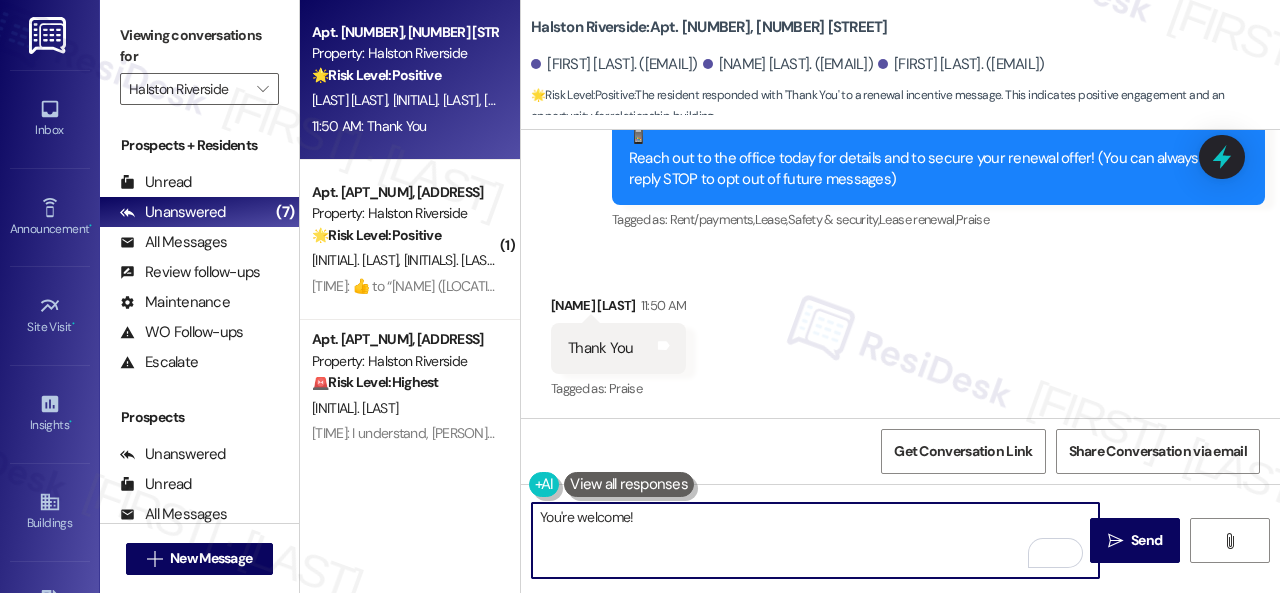 click on "You're welcome!" at bounding box center (815, 540) 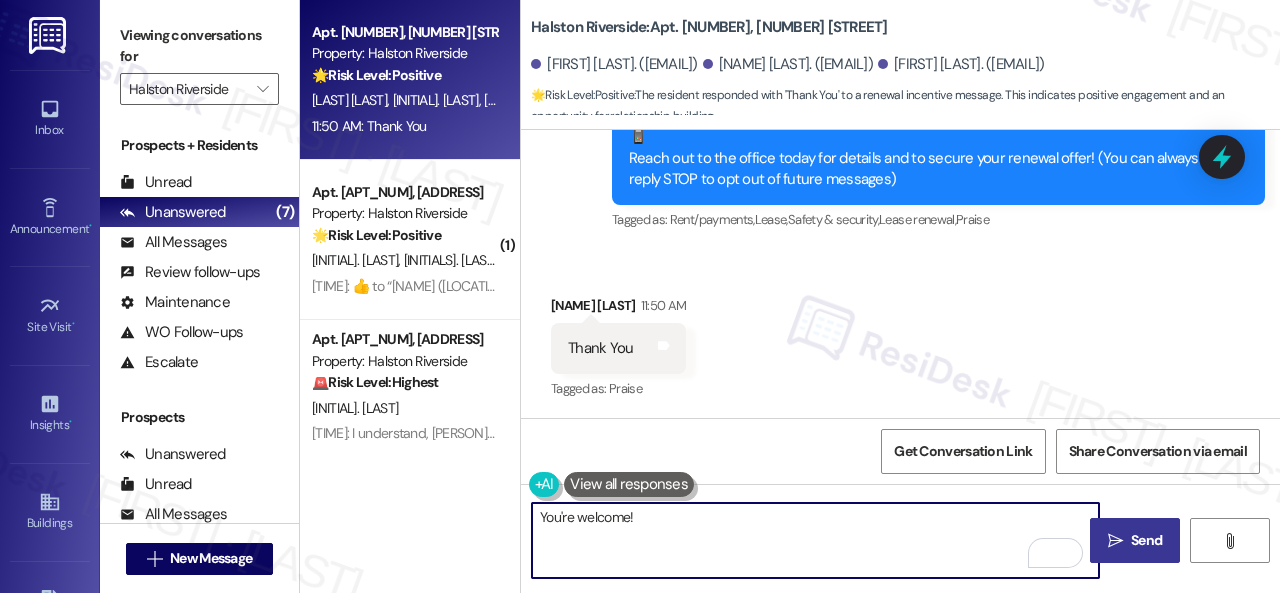 type on "You're welcome!" 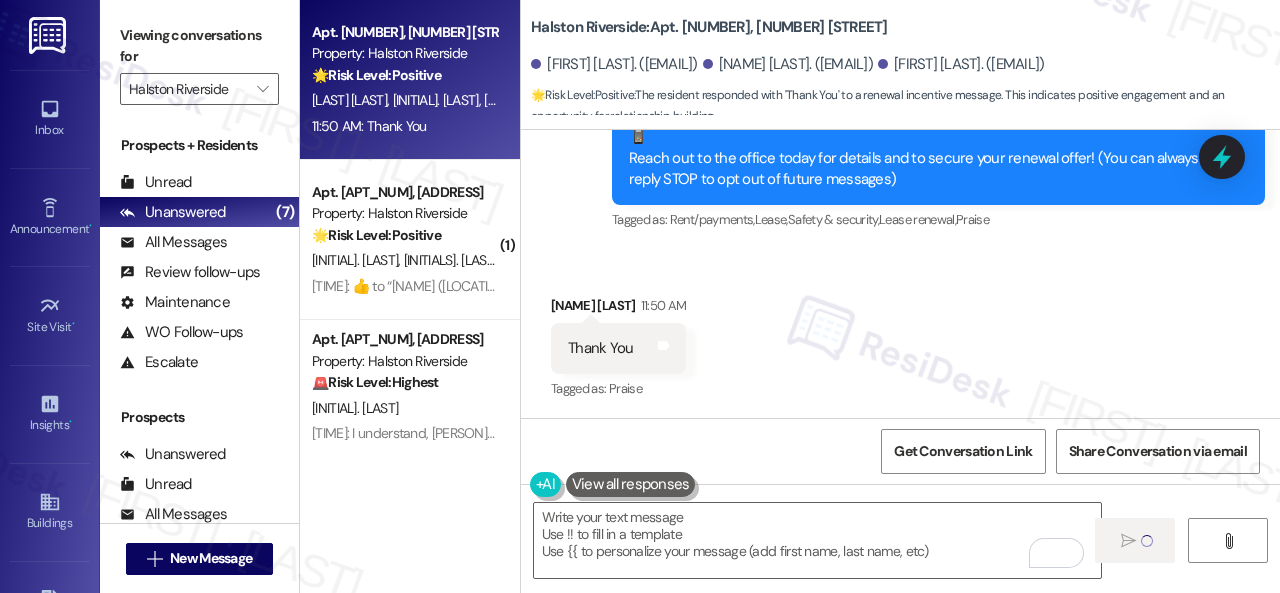 type on "Fetching suggested responses. Please feel free to read through the conversation in the meantime." 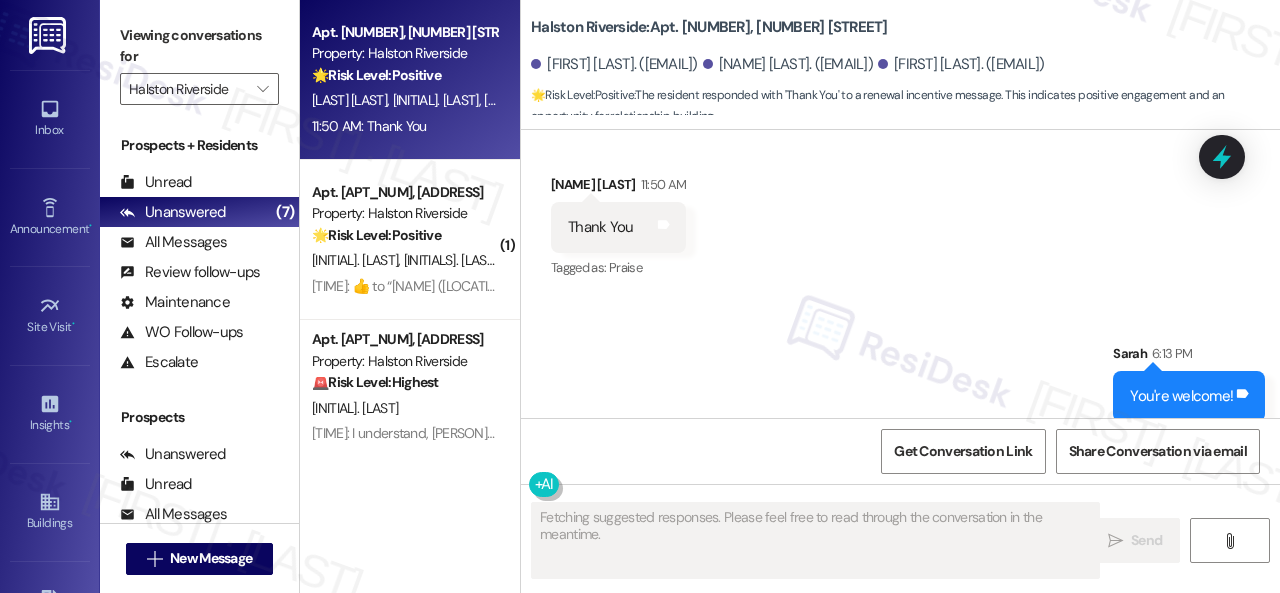 scroll, scrollTop: 556, scrollLeft: 0, axis: vertical 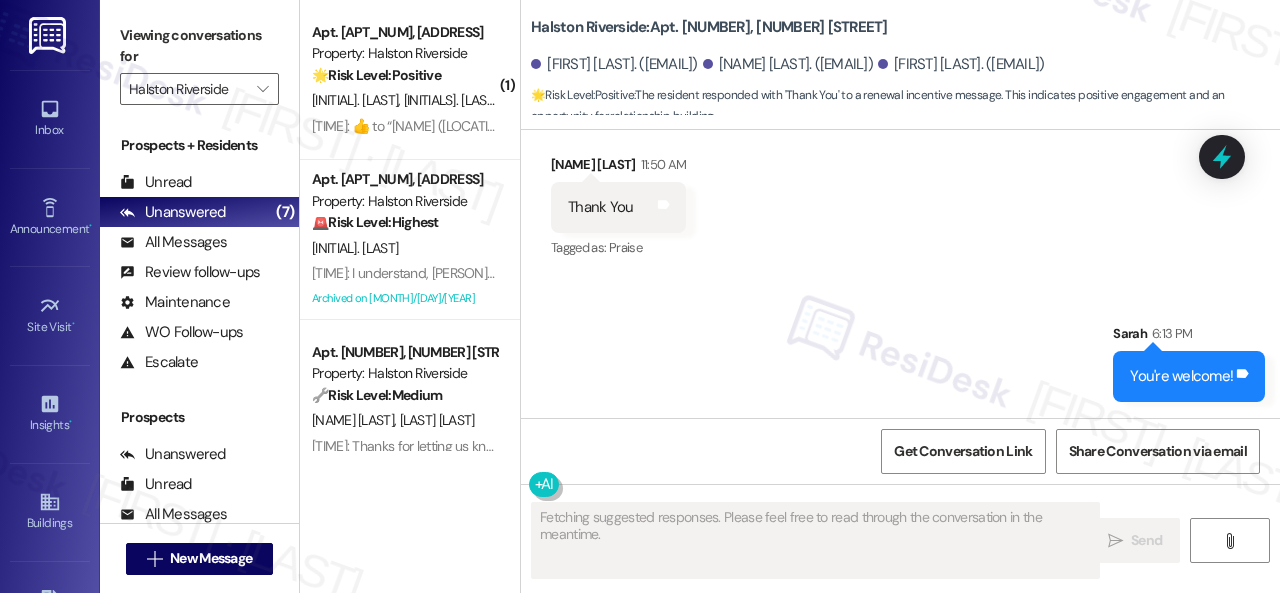 type 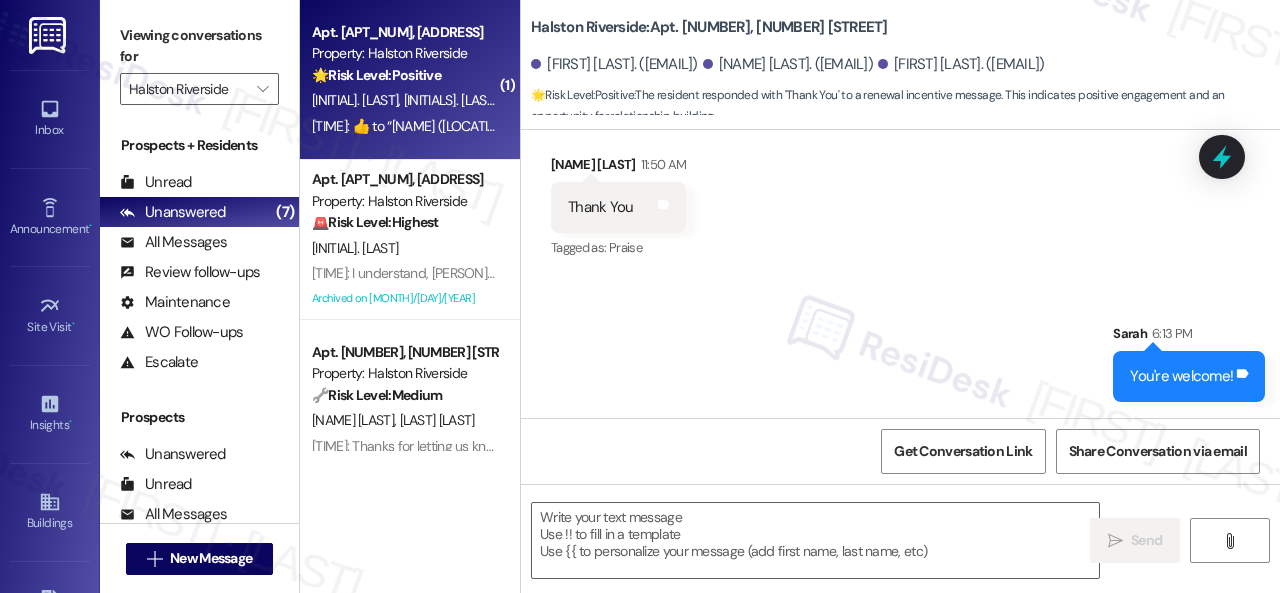 click on "Apt. 2419, 1 Halston Riverside Property: Halston Riverside 🌟  Risk Level:  Positive The resident responded positively to a lease renewal offer. This indicates positive engagement and a potential renewal, which is beneficial for resident retention." at bounding box center (404, 54) 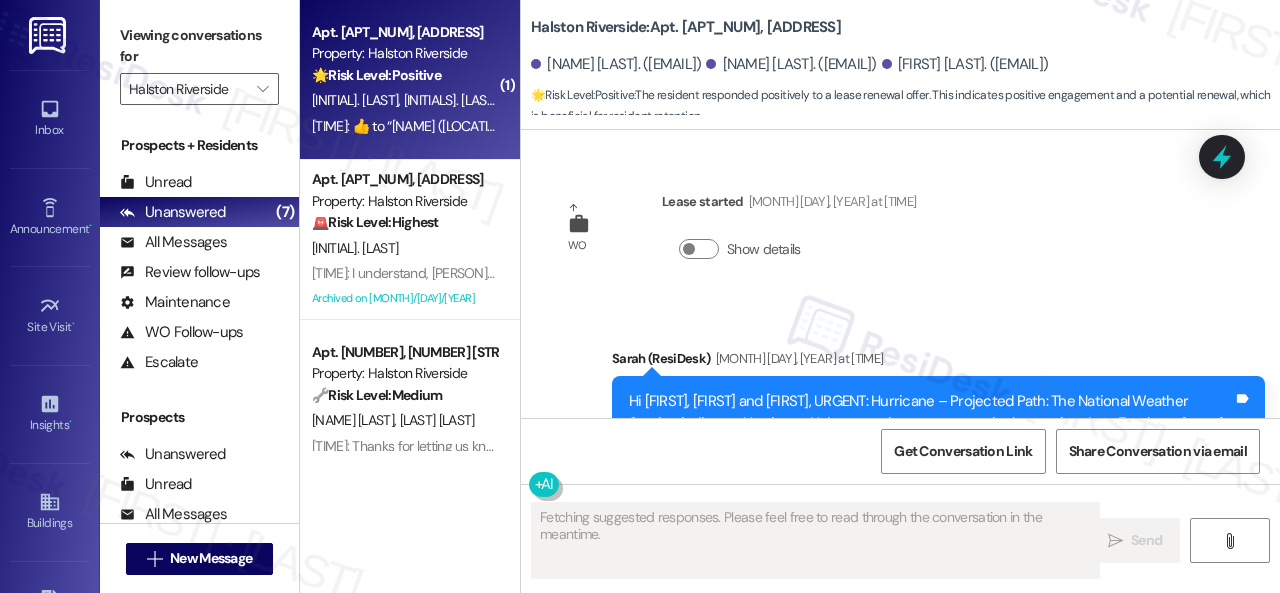 scroll, scrollTop: 12770, scrollLeft: 0, axis: vertical 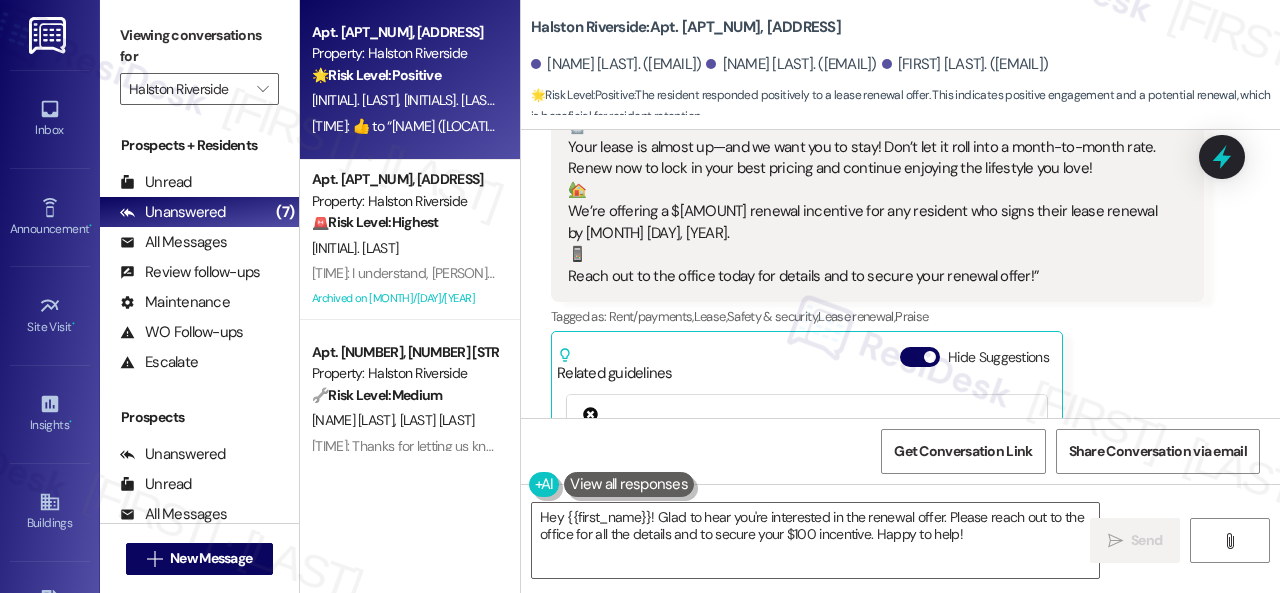 drag, startPoint x: 990, startPoint y: 543, endPoint x: 205, endPoint y: 416, distance: 795.2069 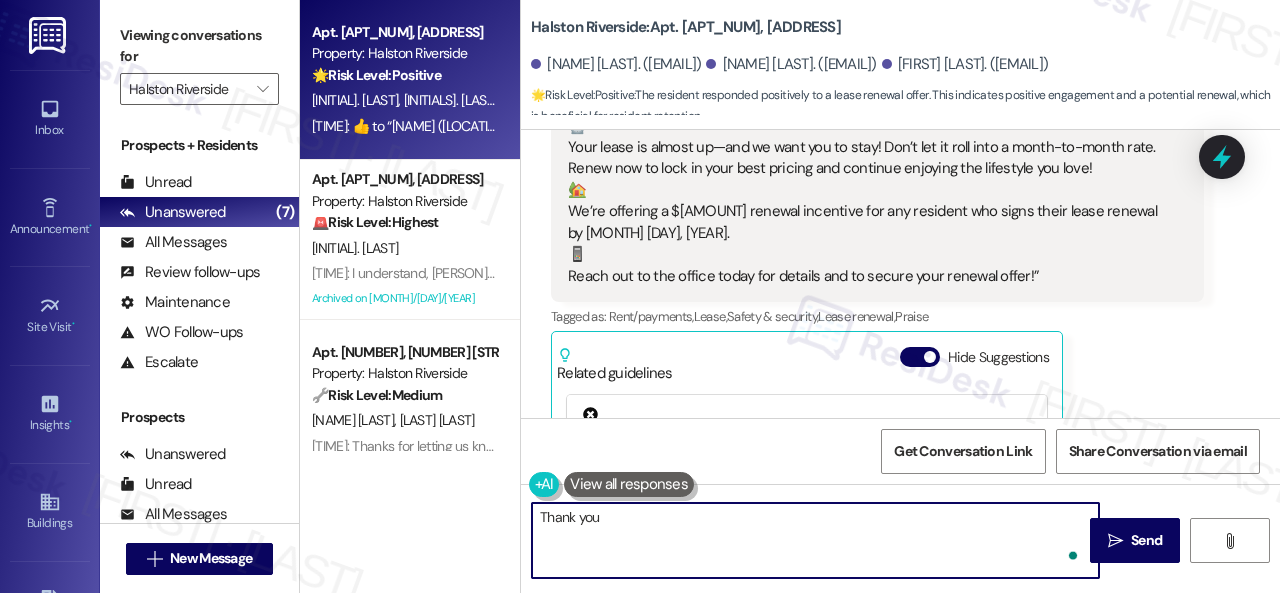 type on "Thank you." 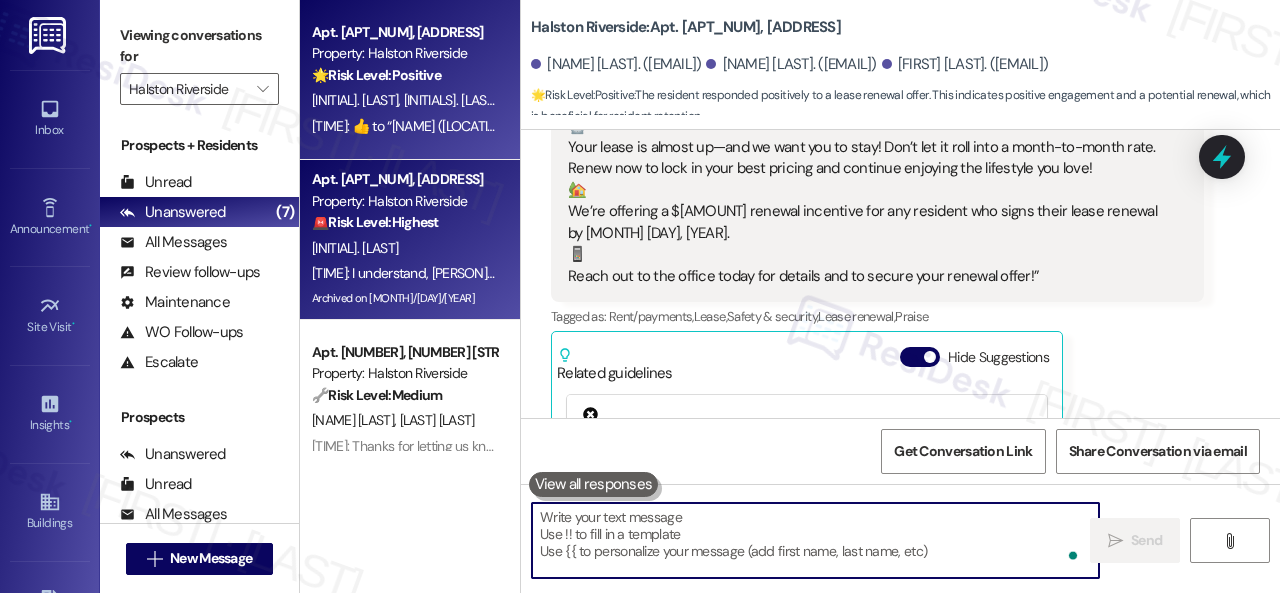 scroll, scrollTop: 12768, scrollLeft: 0, axis: vertical 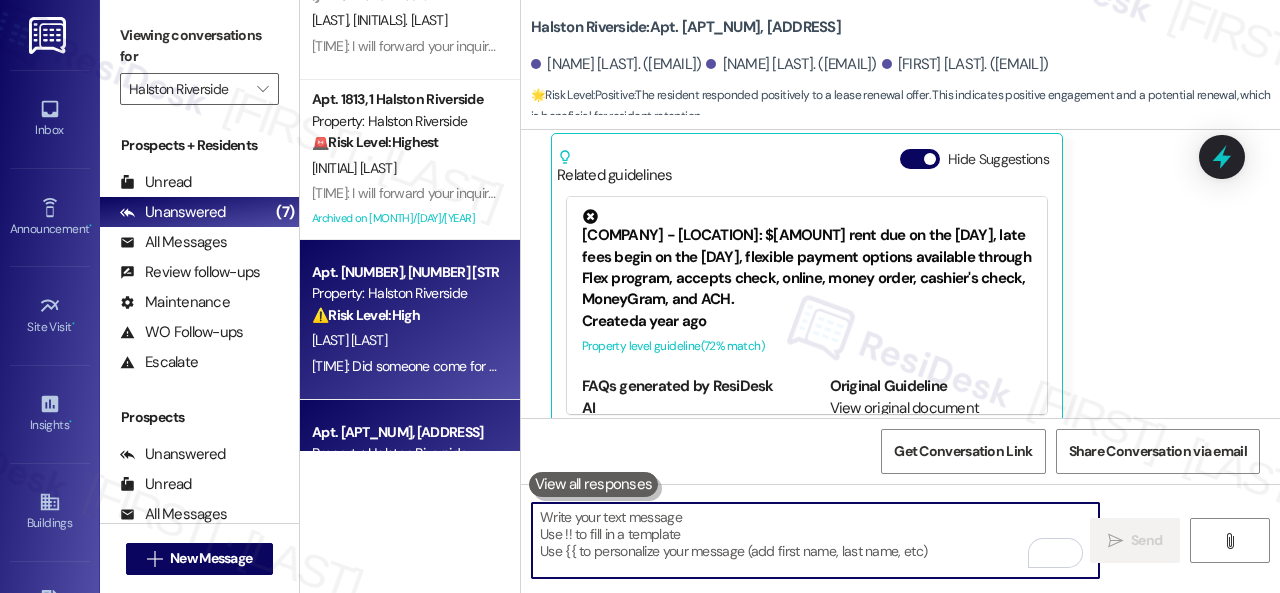 type 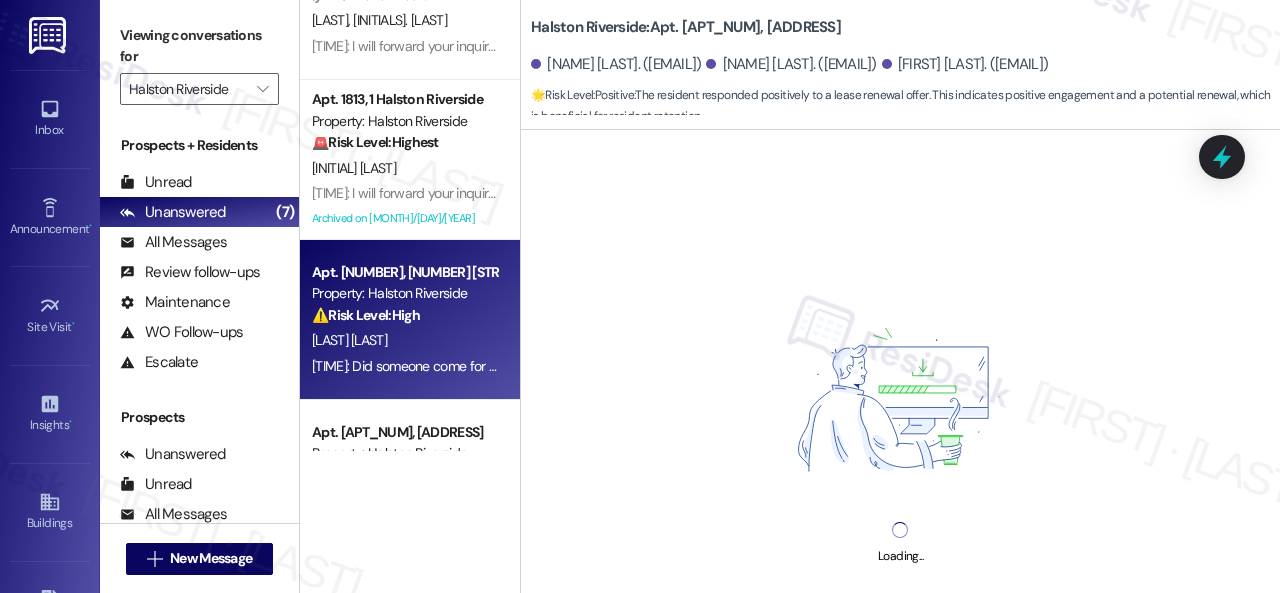scroll, scrollTop: 600, scrollLeft: 0, axis: vertical 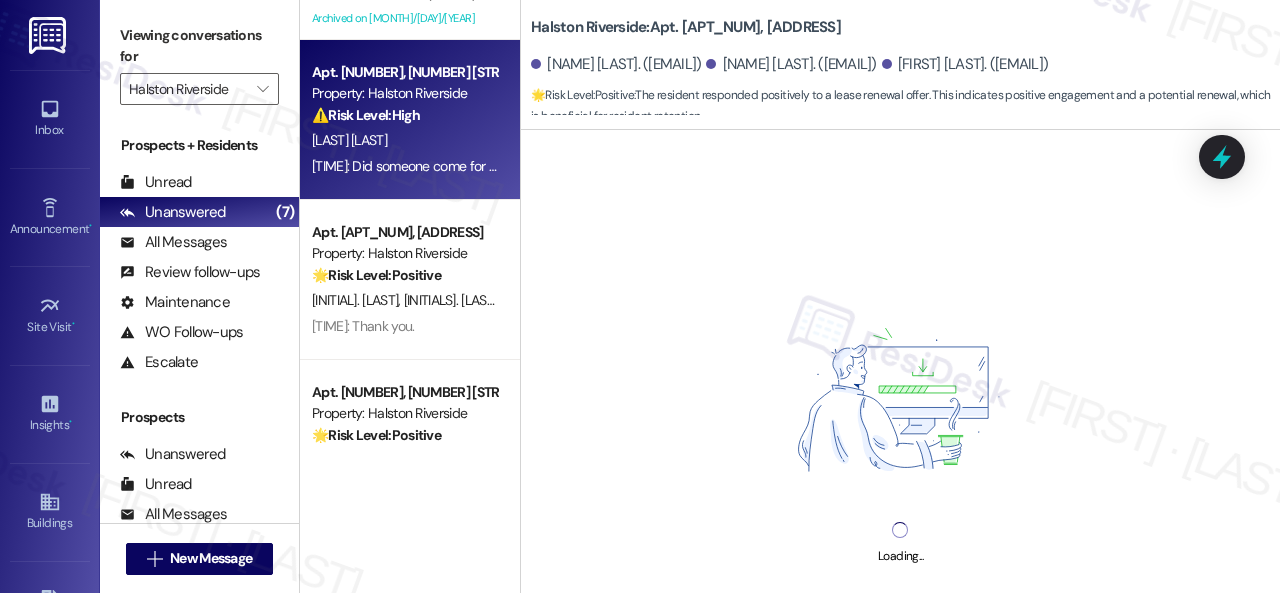 click on "6:13 PM: Thank you. 6:13 PM: Thank you." at bounding box center (404, 326) 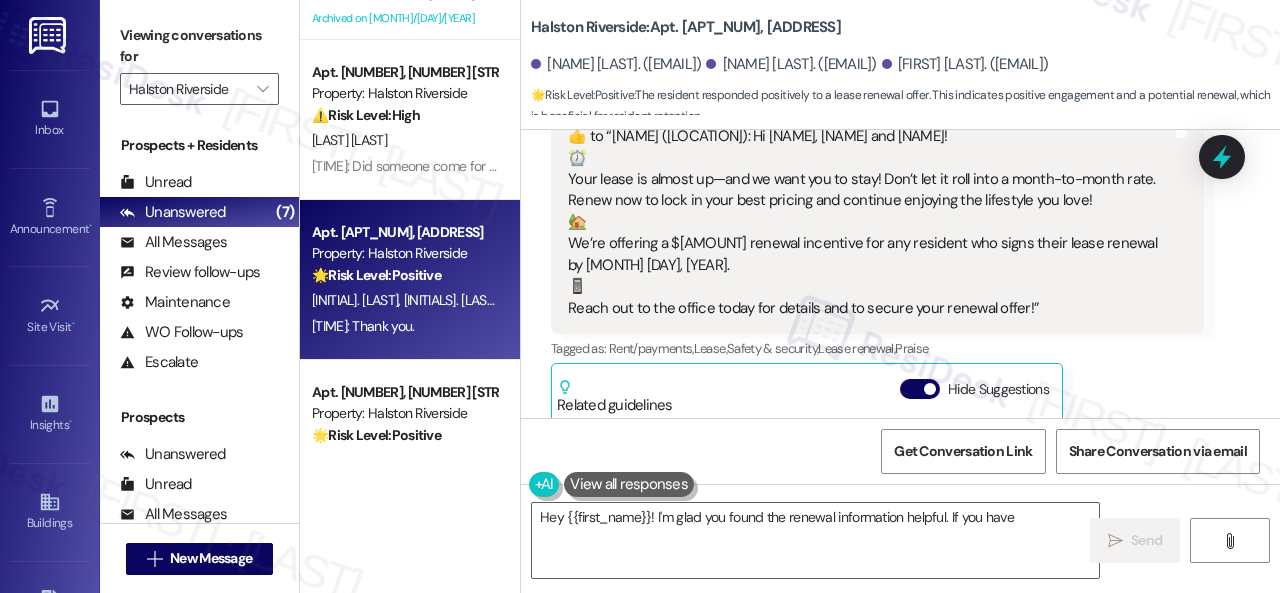 scroll, scrollTop: 12938, scrollLeft: 0, axis: vertical 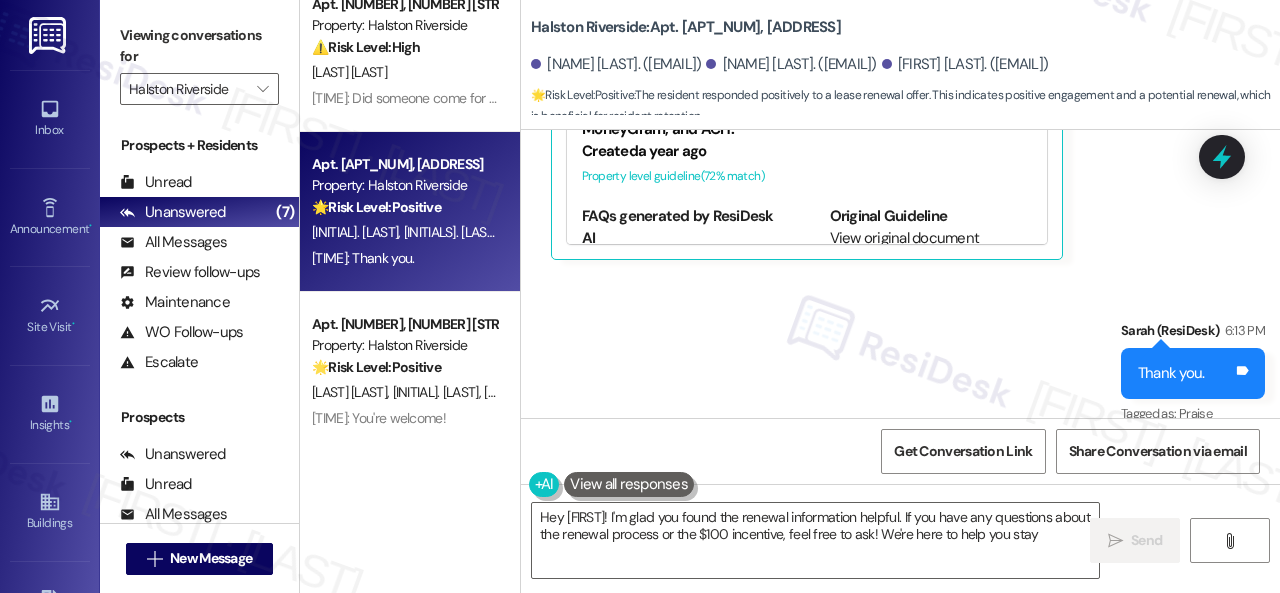 type on "Hey {{first_name}}! I'm glad you found the renewal information helpful. If you have any questions about the renewal process or the $100 incentive, feel free to ask! We're here to help you stay." 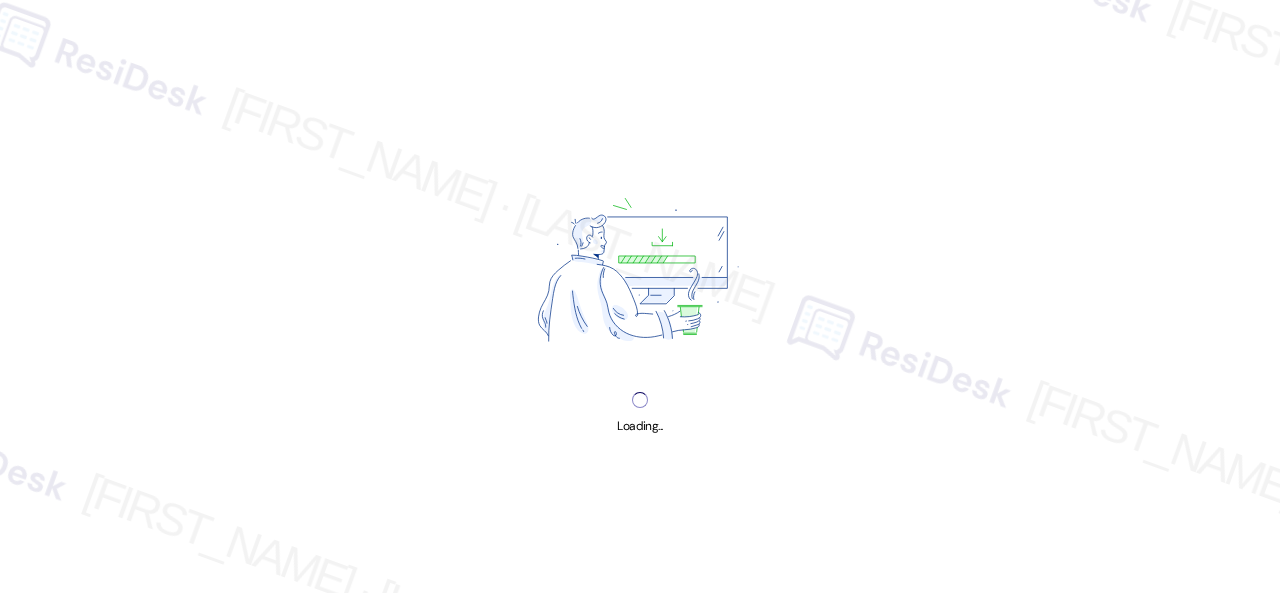scroll, scrollTop: 0, scrollLeft: 0, axis: both 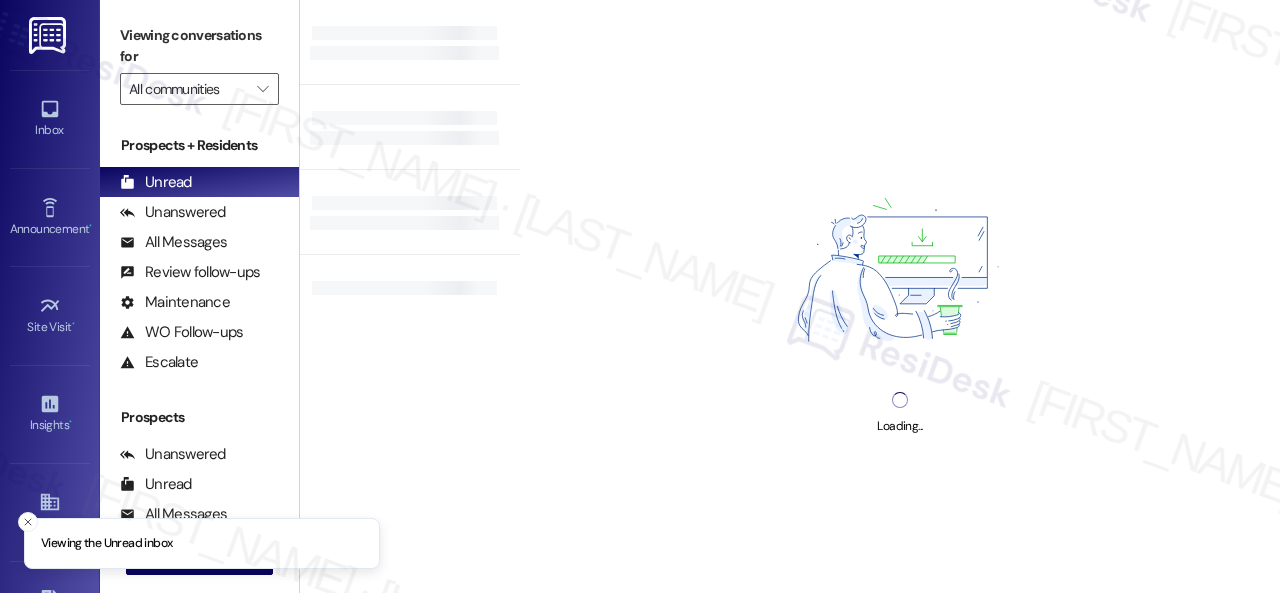 type on "Halston Riverside" 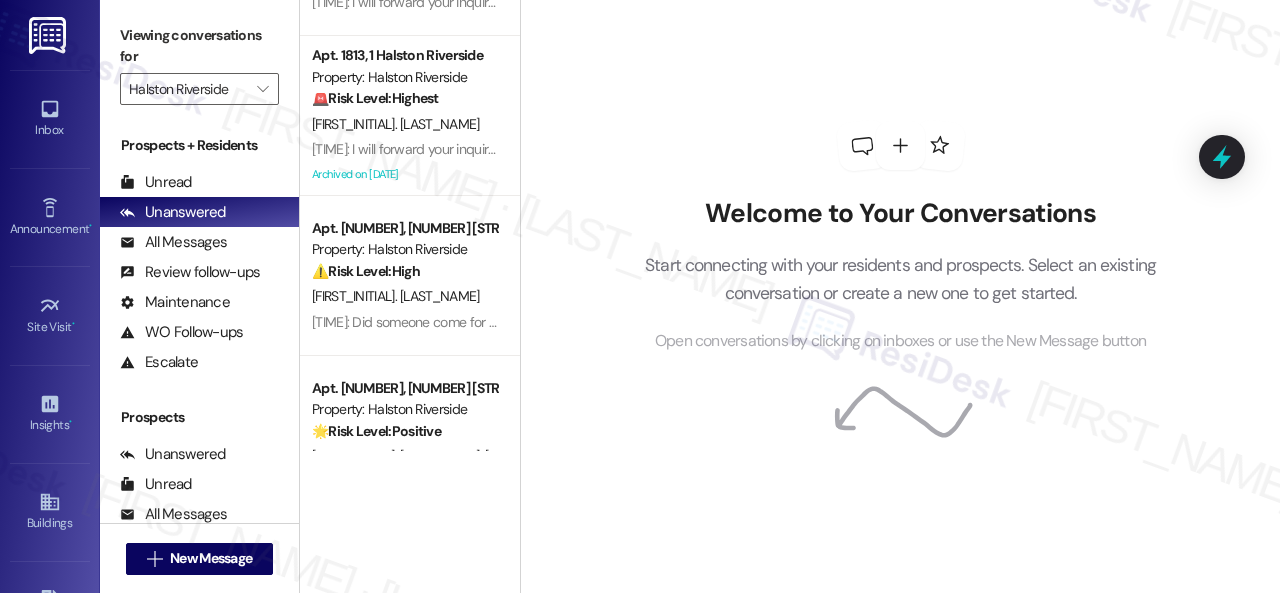 scroll, scrollTop: 668, scrollLeft: 0, axis: vertical 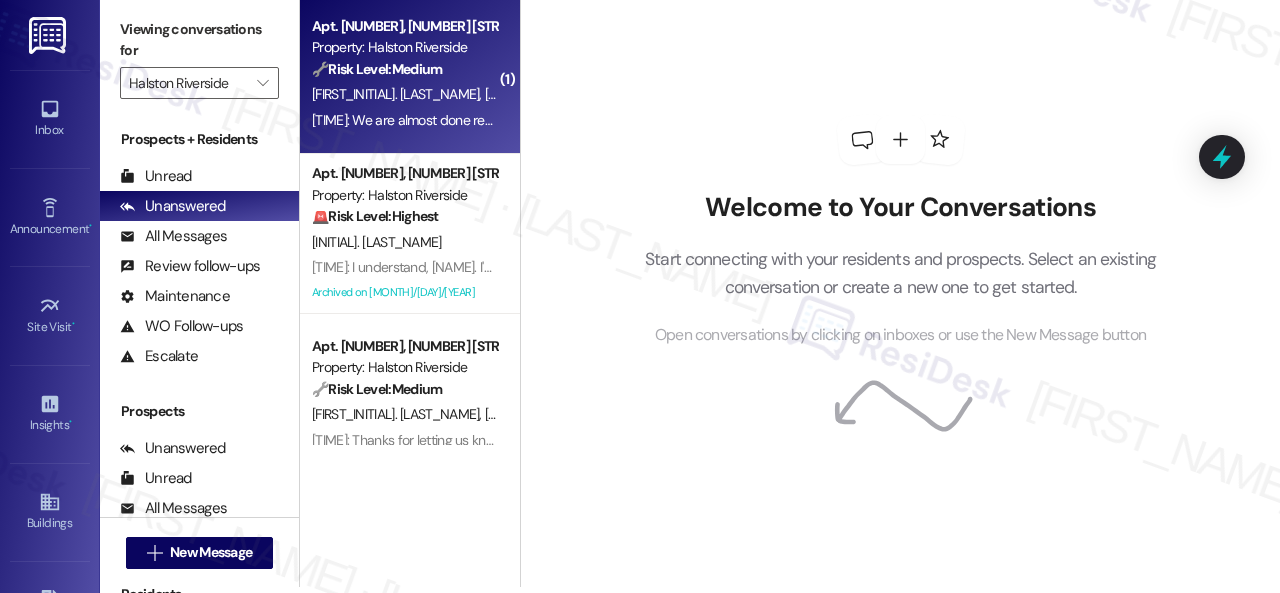 click on "[FIRST_INITIAL]. [LAST_NAME]" at bounding box center [741, 94] 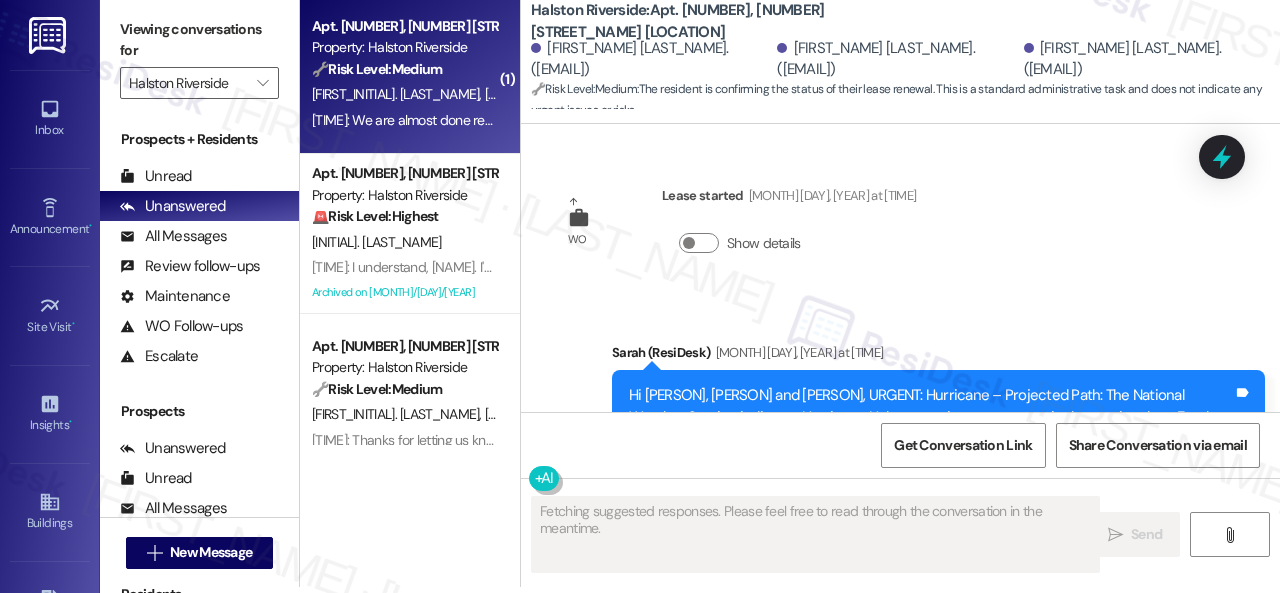 scroll, scrollTop: 12870, scrollLeft: 0, axis: vertical 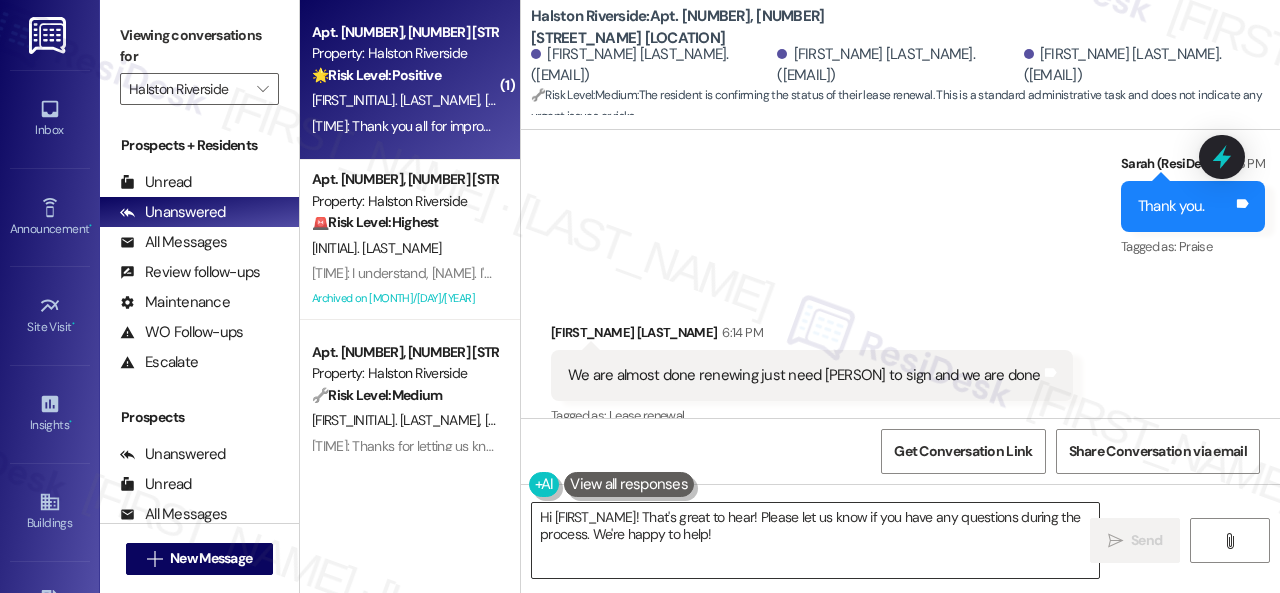 drag, startPoint x: 763, startPoint y: 517, endPoint x: 770, endPoint y: 542, distance: 25.96151 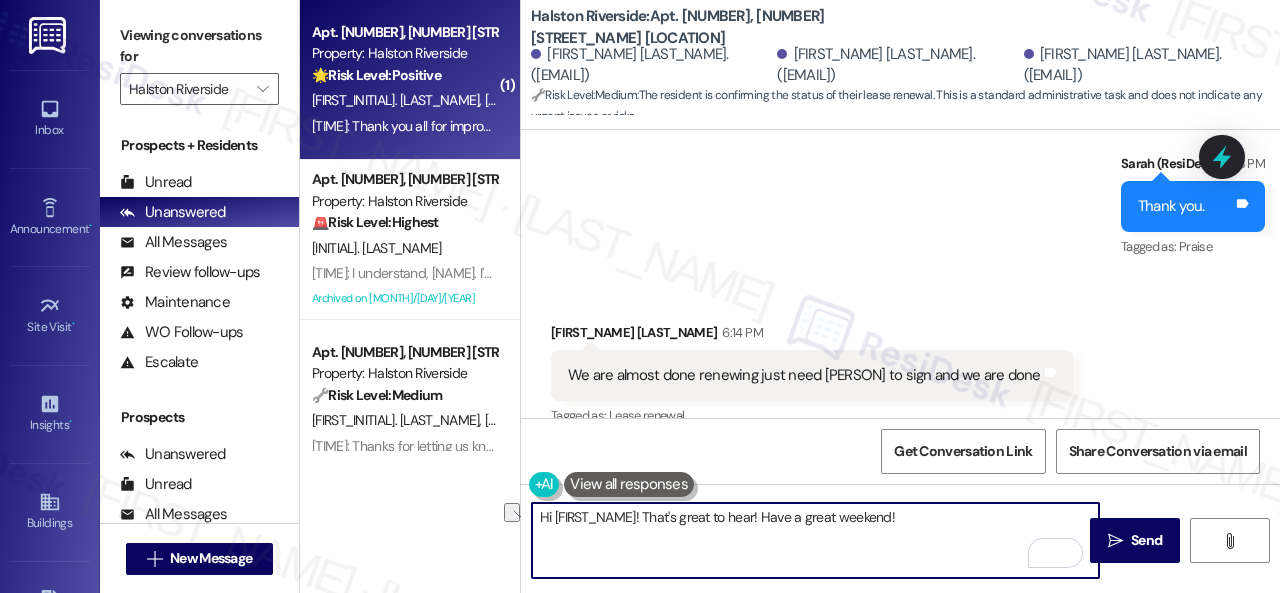 drag, startPoint x: 645, startPoint y: 515, endPoint x: 466, endPoint y: 524, distance: 179.22612 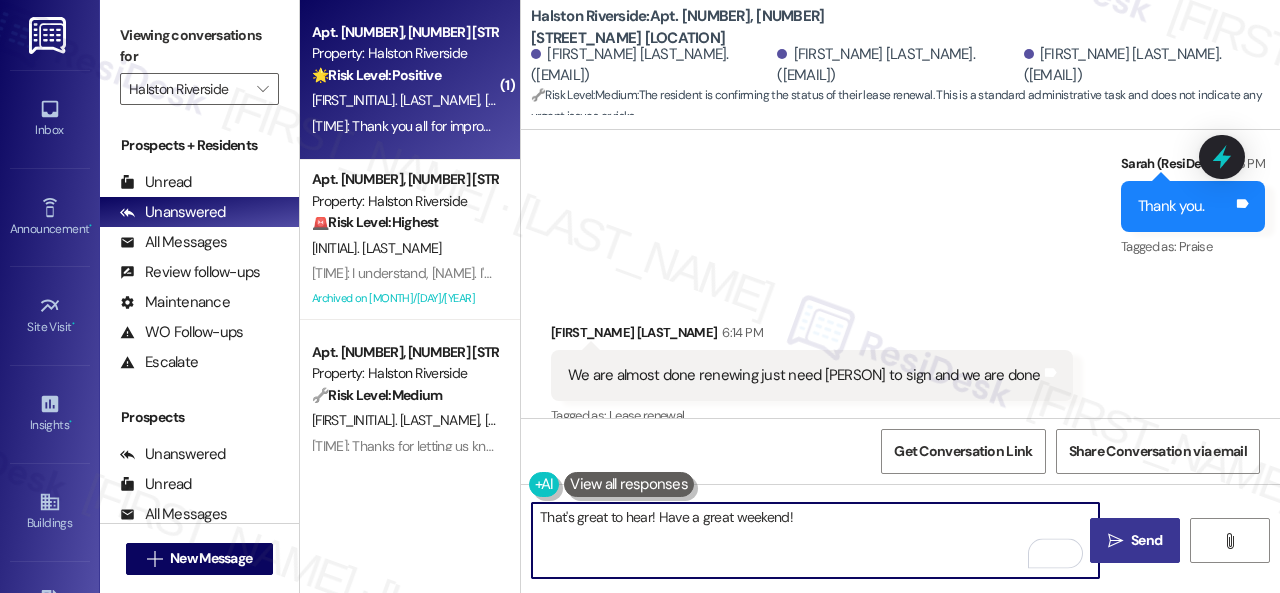 type on "That's great to hear! Have a great weekend!" 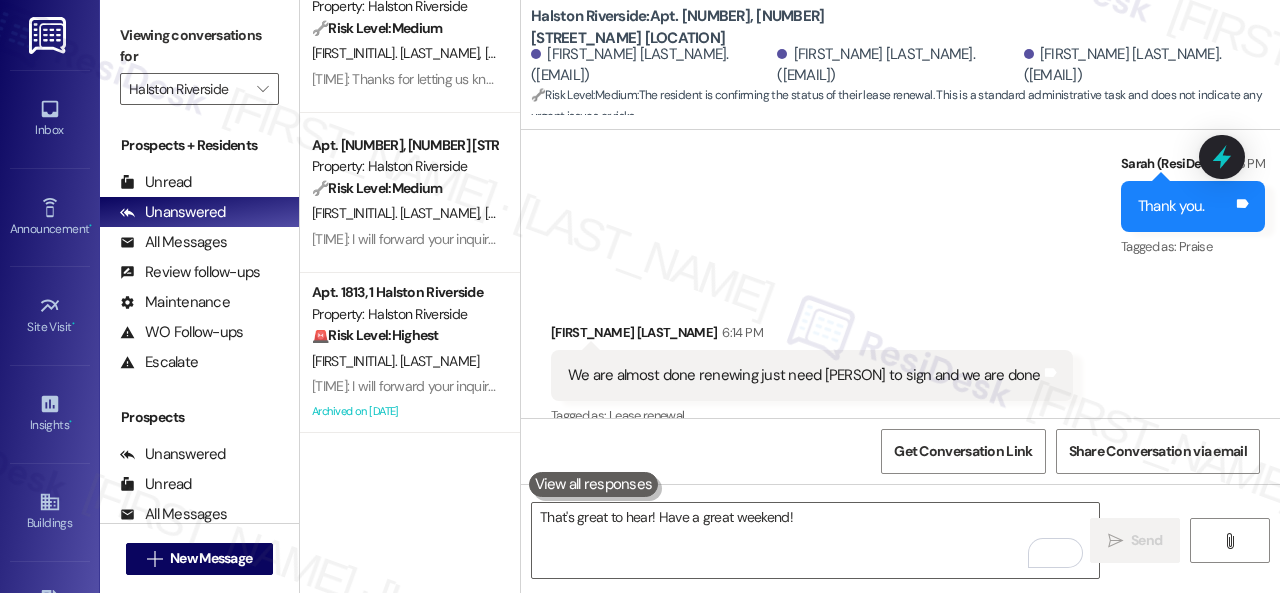 type 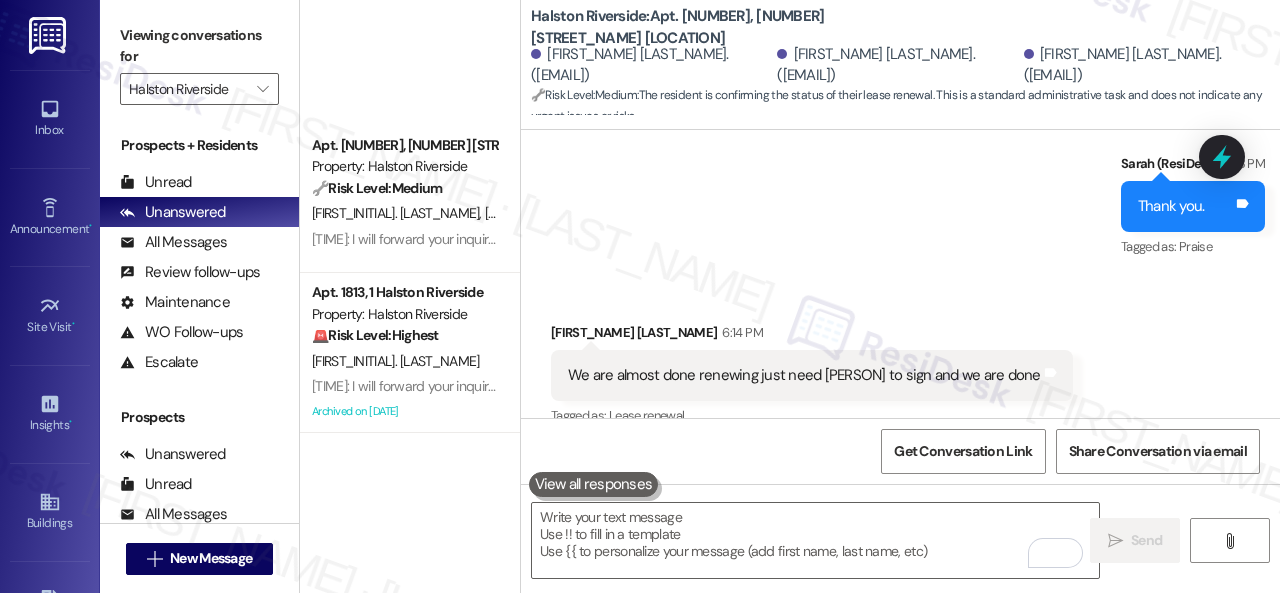 scroll, scrollTop: 507, scrollLeft: 0, axis: vertical 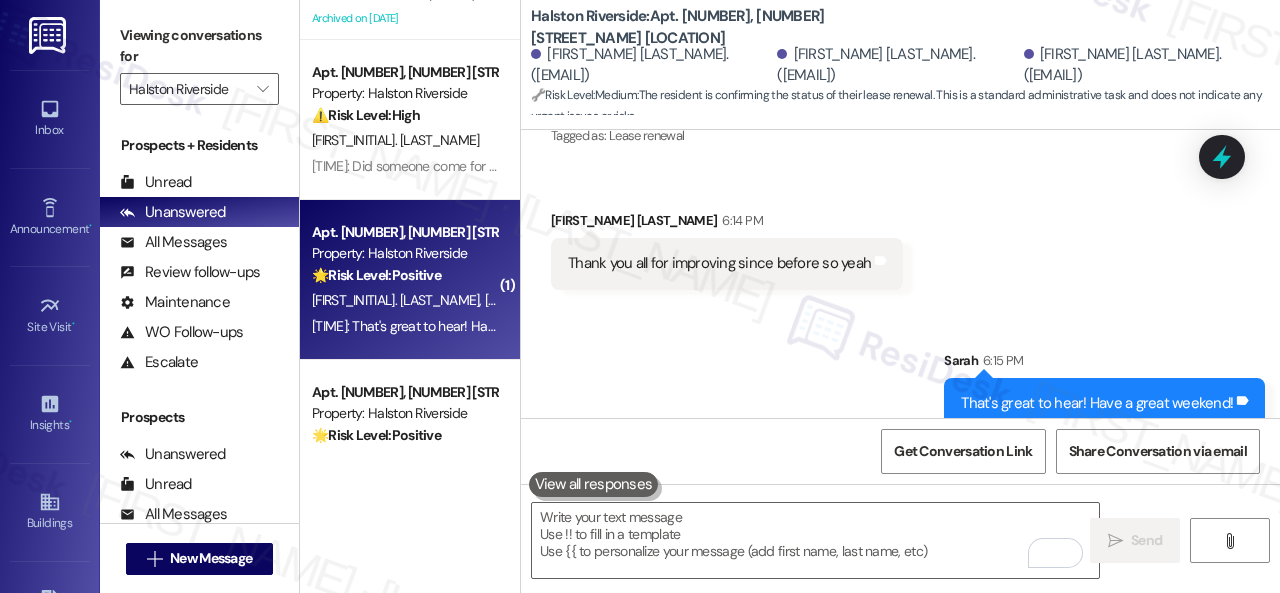 click on "6:15 PM: That's great to hear! Have a great weekend! 6:15 PM: That's great to hear! Have a great weekend!" at bounding box center [458, 326] 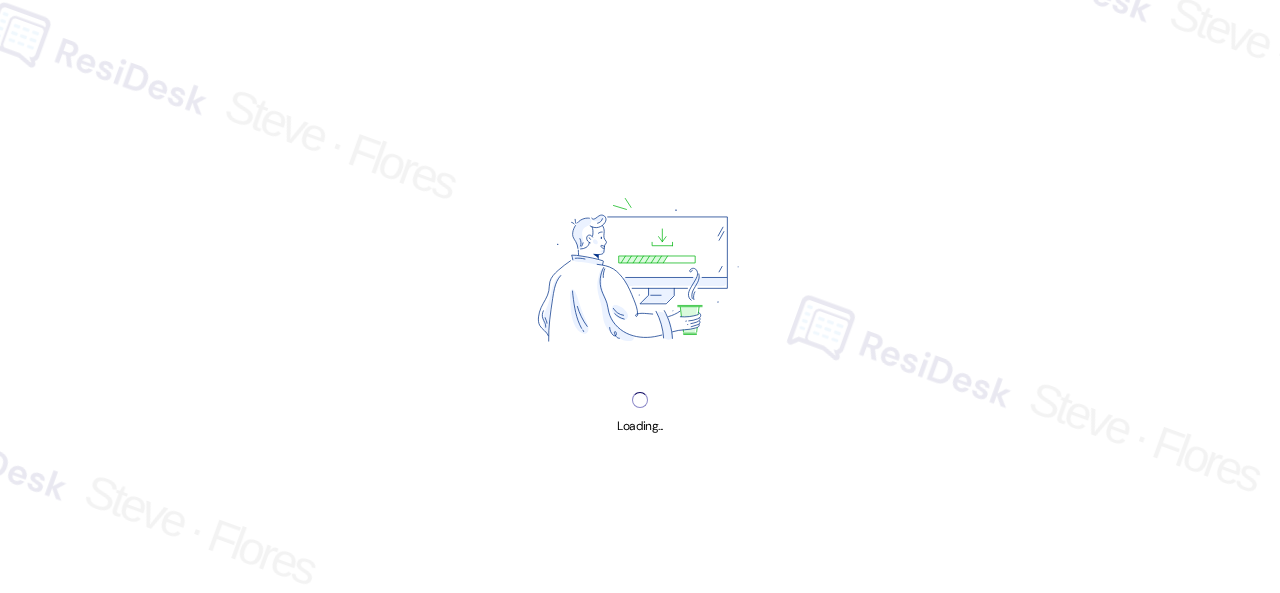 scroll, scrollTop: 0, scrollLeft: 0, axis: both 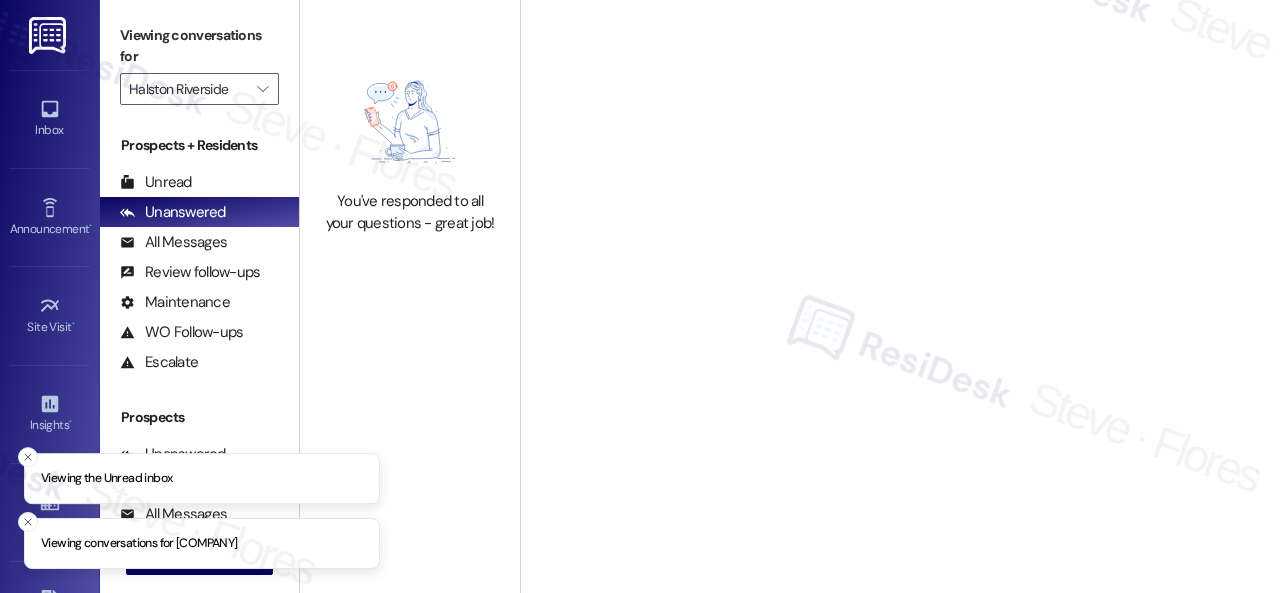 type on "Halston Riverside" 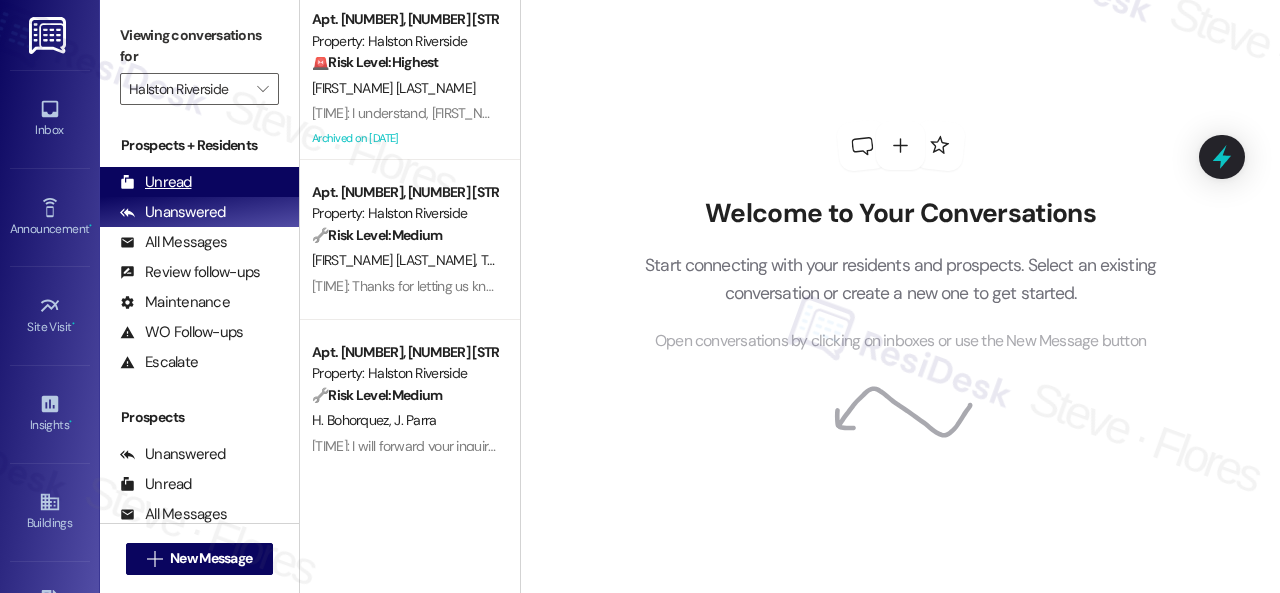 click on "Unread" at bounding box center (156, 182) 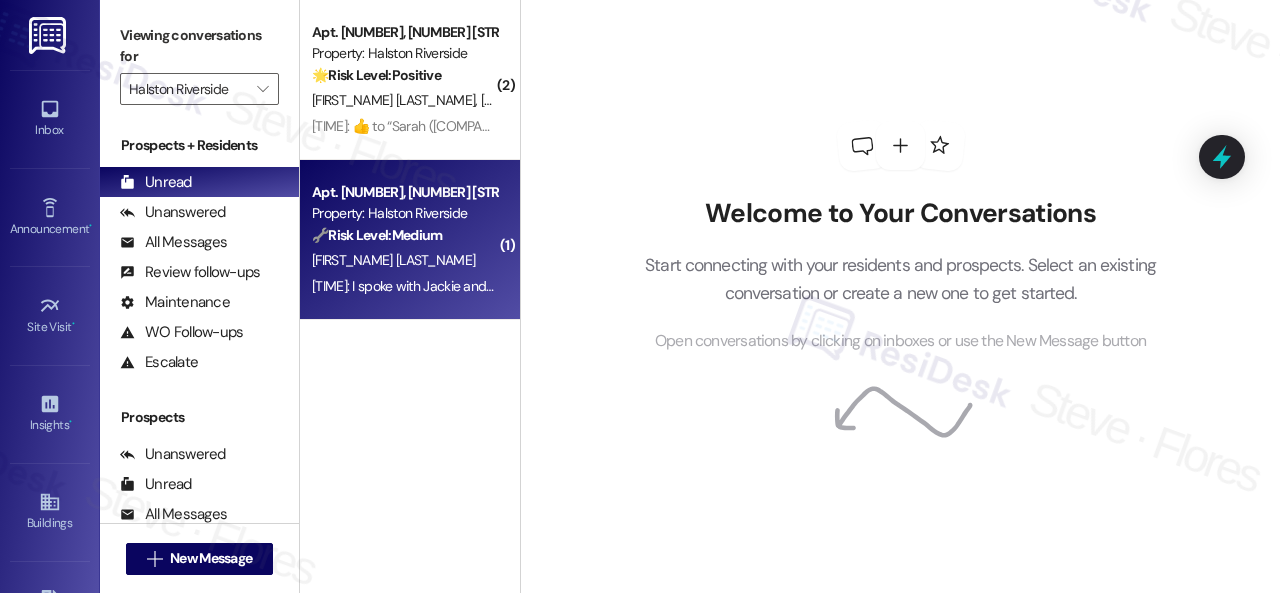 click on "[INITIALS] [LAST_NAME]" at bounding box center (404, 260) 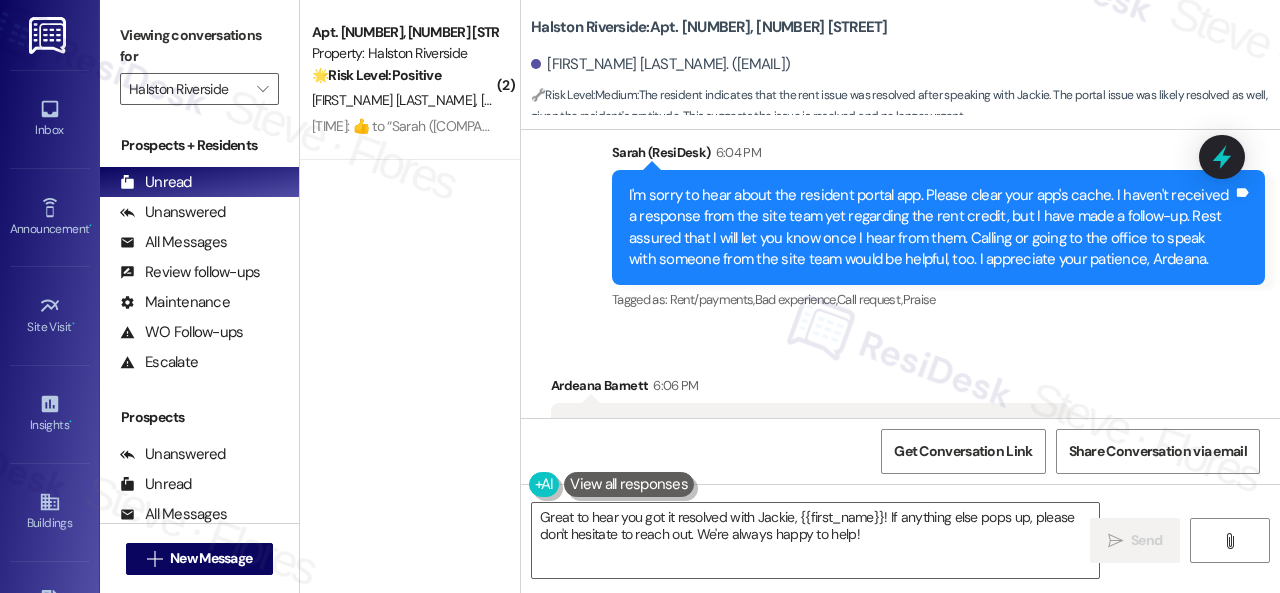 scroll, scrollTop: 5655, scrollLeft: 0, axis: vertical 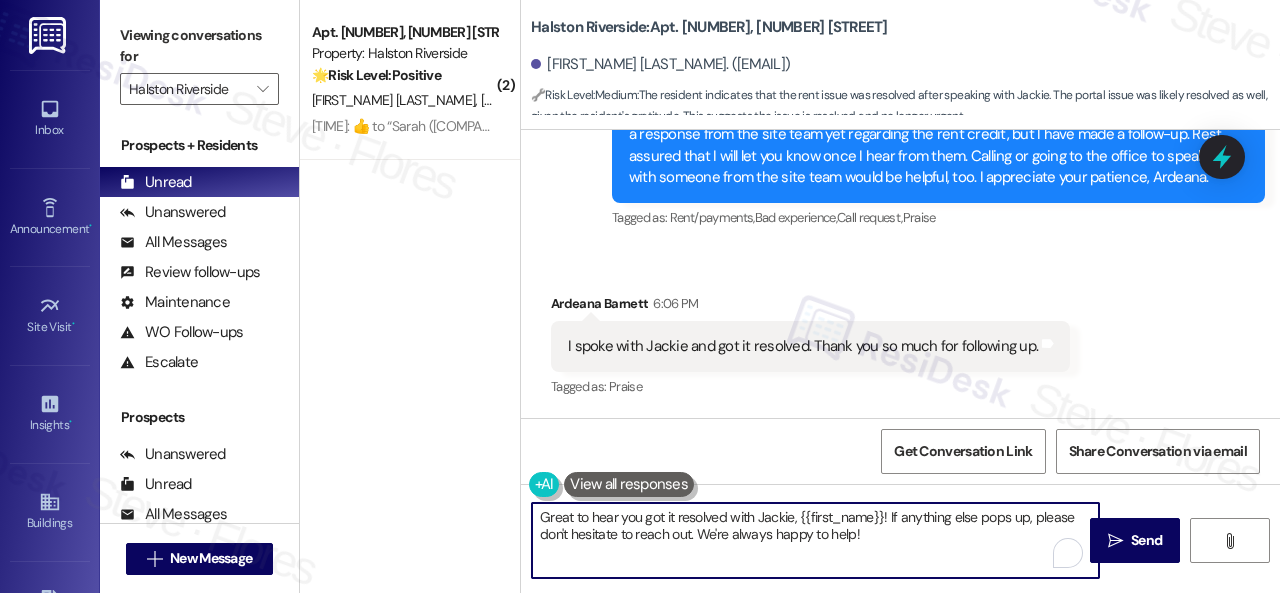 drag, startPoint x: 792, startPoint y: 517, endPoint x: 880, endPoint y: 515, distance: 88.02273 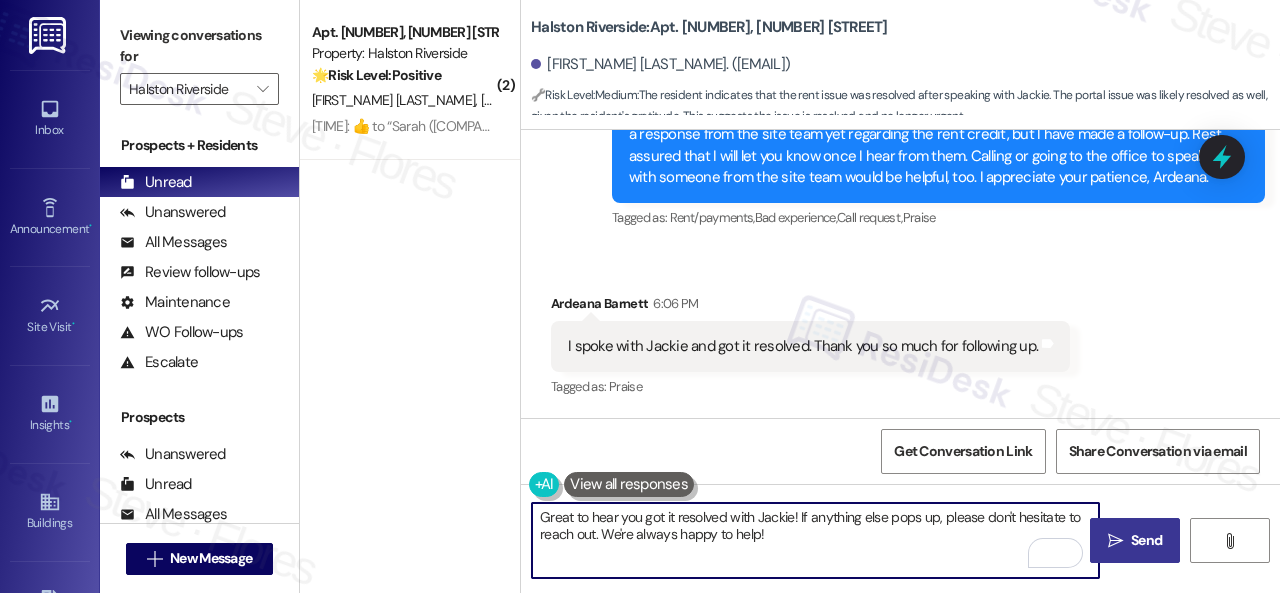 type on "Great to hear you got it resolved with Jackie! If anything else pops up, please don't hesitate to reach out. We're always happy to help!" 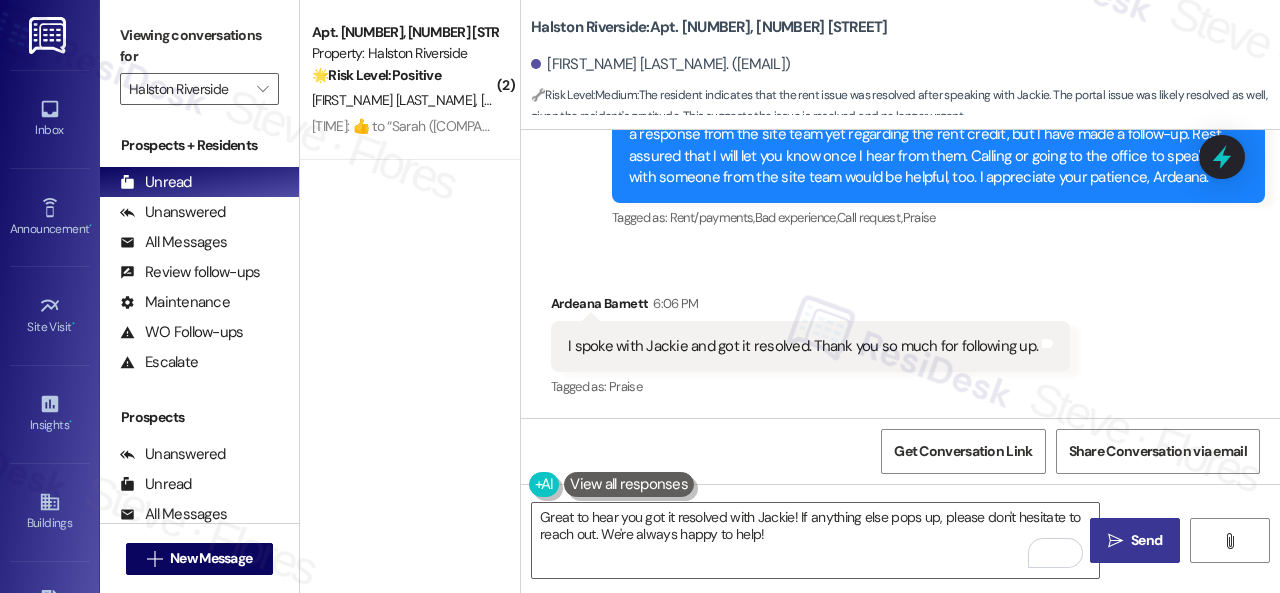 click on "" at bounding box center [1115, 541] 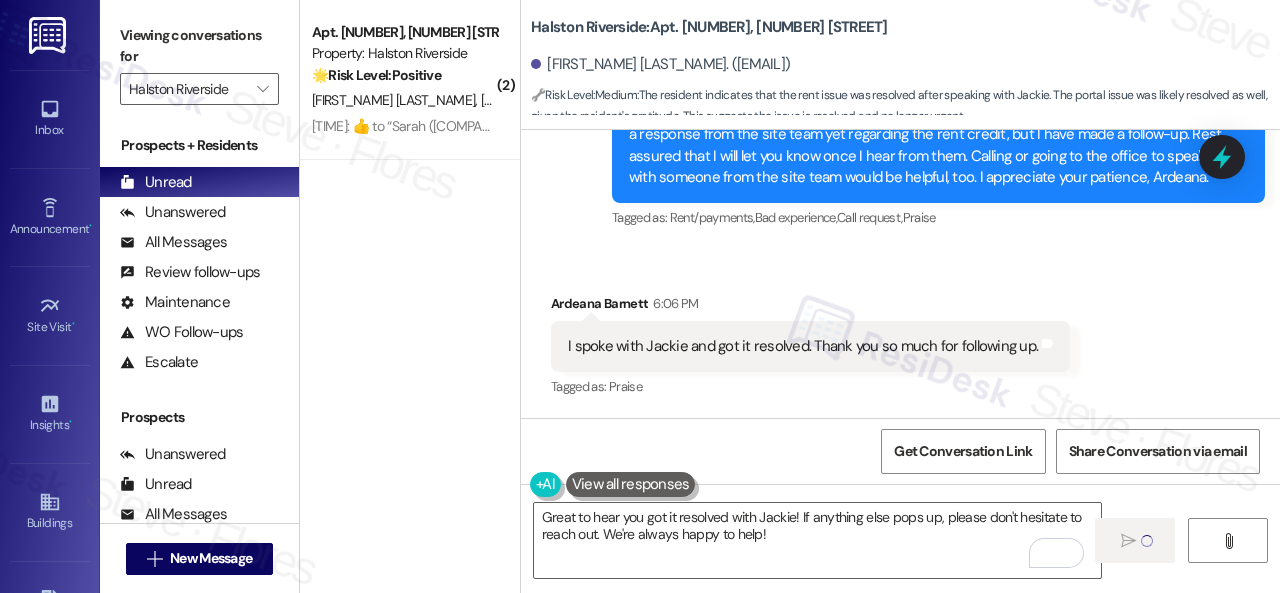 type 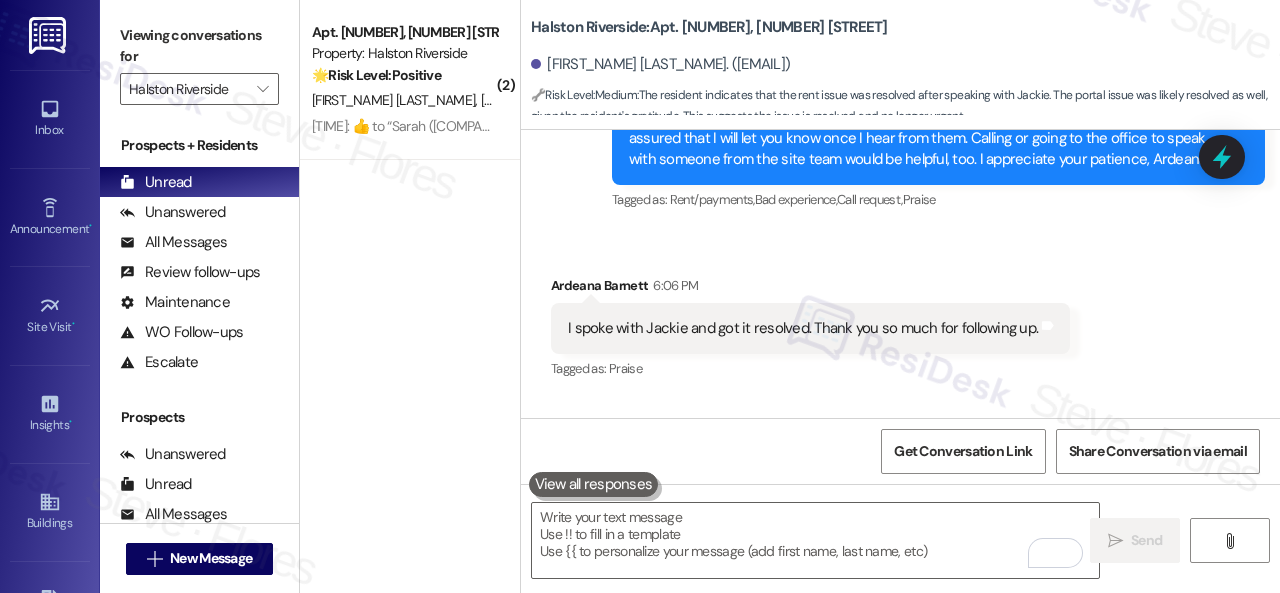 scroll, scrollTop: 5654, scrollLeft: 0, axis: vertical 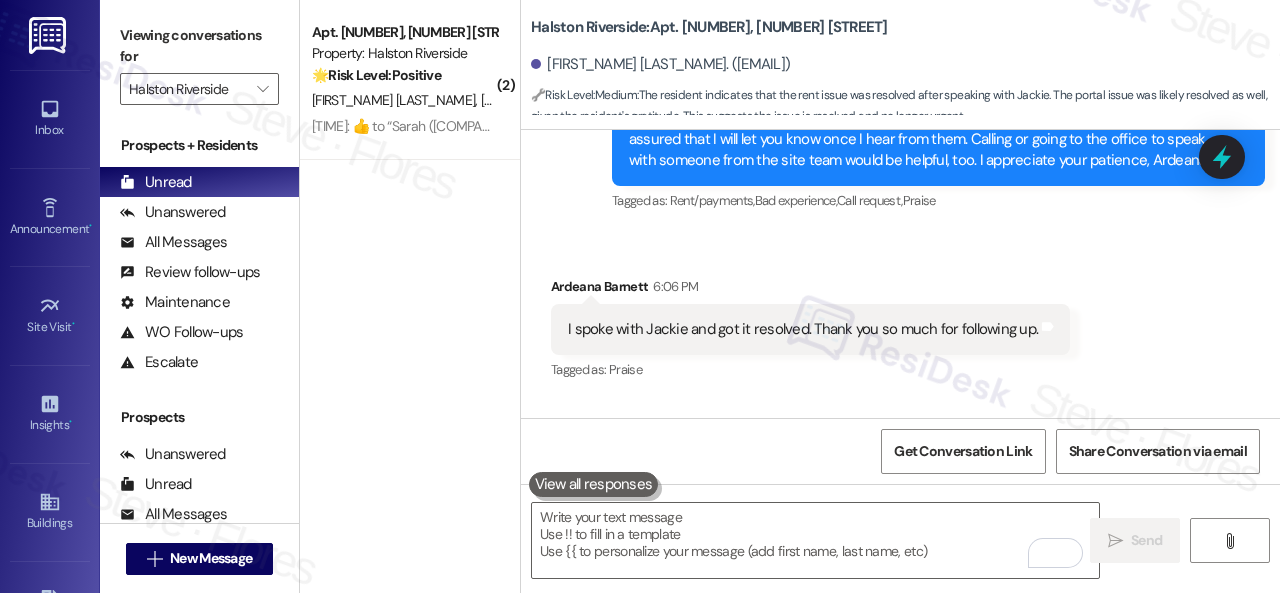 click on "🌟  Risk Level:  Positive The resident is providing positive feedback regarding improvements and confirming the renewal process is almost complete. This indicates positive engagement and a successful renewal process." at bounding box center [404, 75] 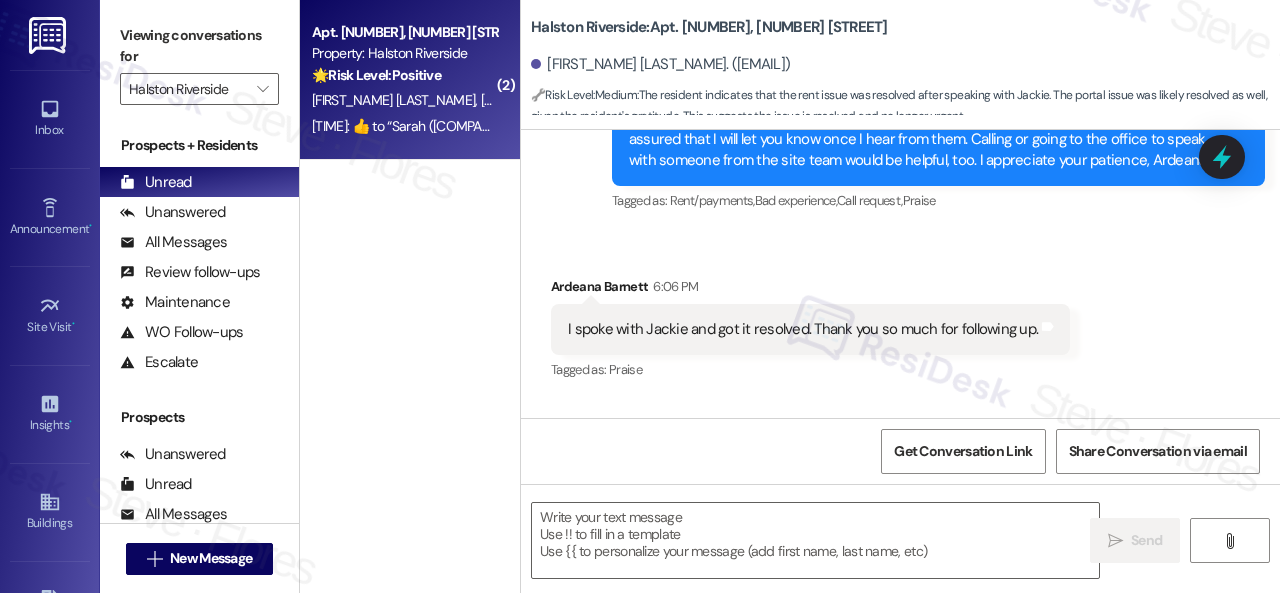 type on "Fetching suggested responses. Please feel free to read through the conversation in the meantime." 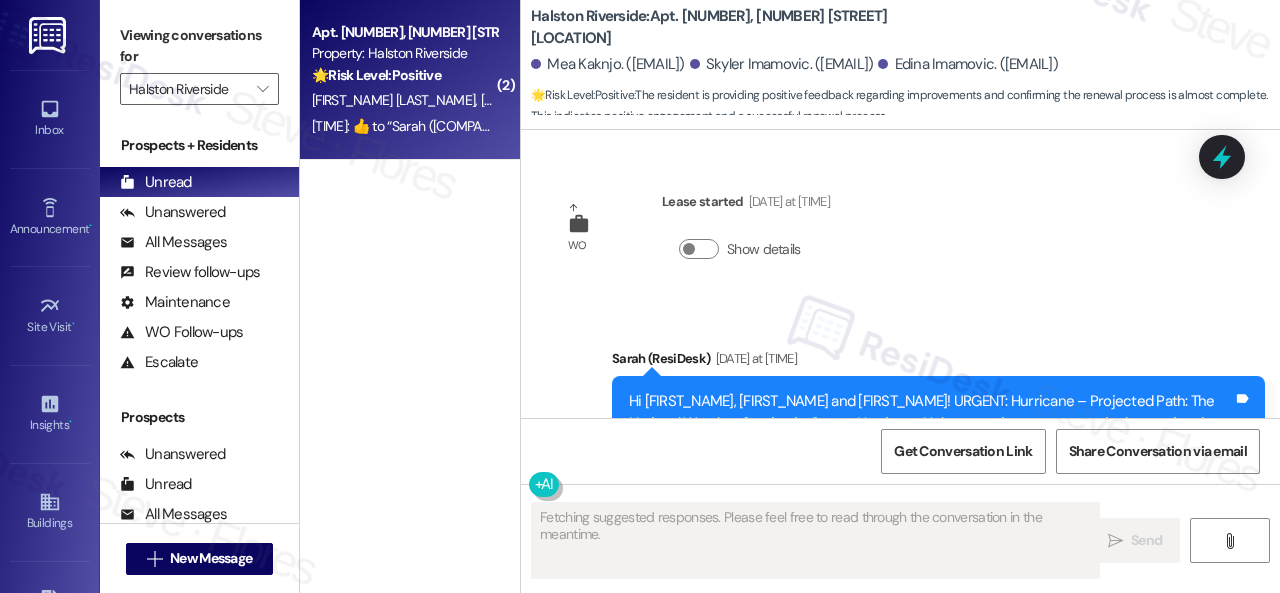 scroll, scrollTop: 13348, scrollLeft: 0, axis: vertical 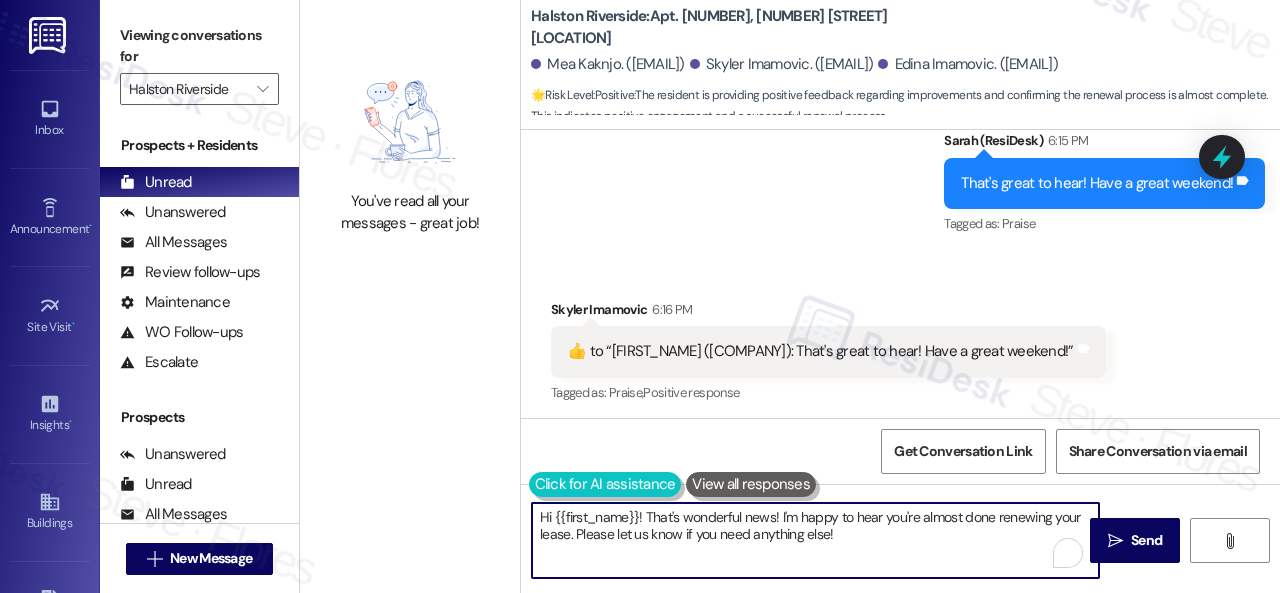drag, startPoint x: 443, startPoint y: 492, endPoint x: 544, endPoint y: 499, distance: 101.24229 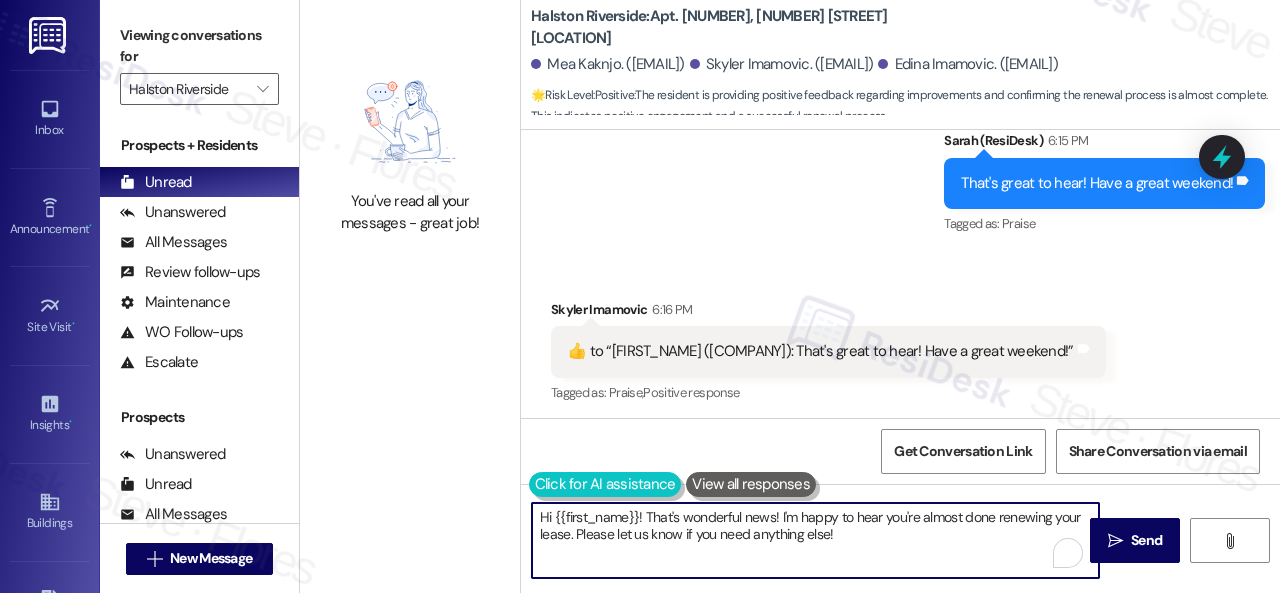 click on "You've read all your messages - great job! Halston Riverside:  Apt. 2419, 1 Halston Riverside       Mea Kaknjo. (meaimamovic11@gmail.com)     Skyler Imamovic. (jaysky371@gmail.com)     Edina Imamovic. (eimamovic64@gmail.com)   🌟  Risk Level:  Positive :  The resident is providing positive feedback regarding improvements and confirming the renewal process is almost complete. This indicates positive engagement and a successful renewal process. WO Lease started Sep 08, 2024 at 8:00 PM Show details Announcement, sent via SMS Sarah   (ResiDesk) Sep 25, 2024 at 4:39 PM Tags and notes Tagged as:   Trash ,  Click to highlight conversations about Trash Safety & security ,  Click to highlight conversations about Safety & security Amenities ,  Click to highlight conversations about Amenities Noise ,  Click to highlight conversations about Noise Tenant complaint Click to highlight conversations about Tenant complaint Announcement, sent via SMS Sarah   (ResiDesk) Sep 25, 2024 at 5:03 PM Tags and notes Tagged as:   ," at bounding box center (790, 296) 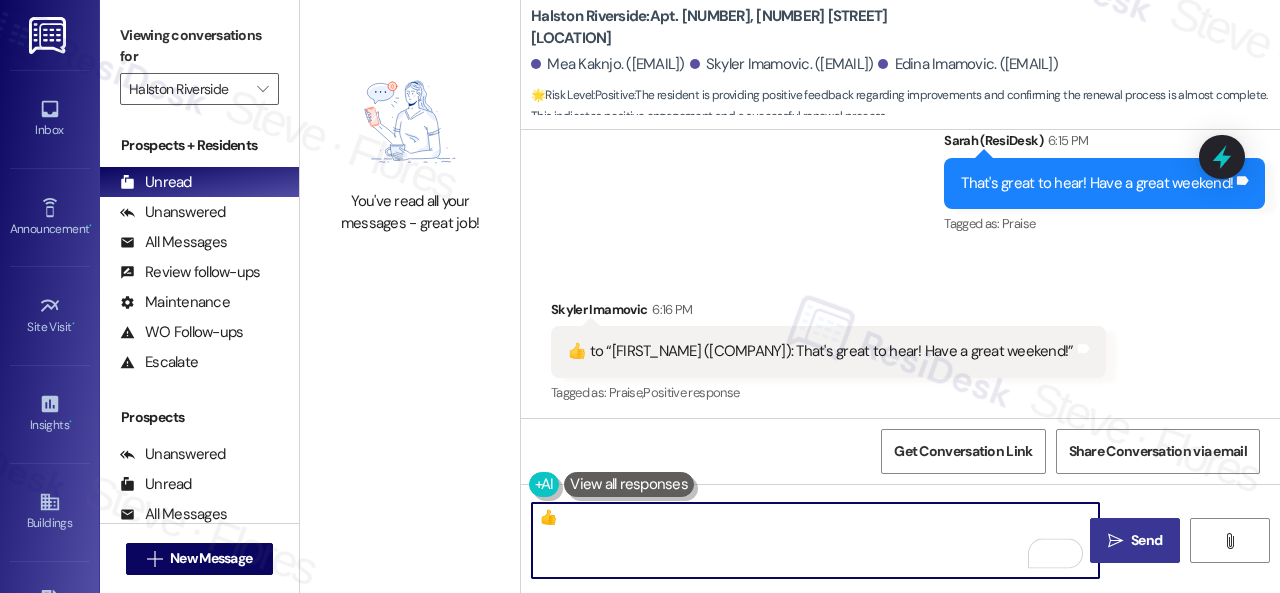 type on "👍" 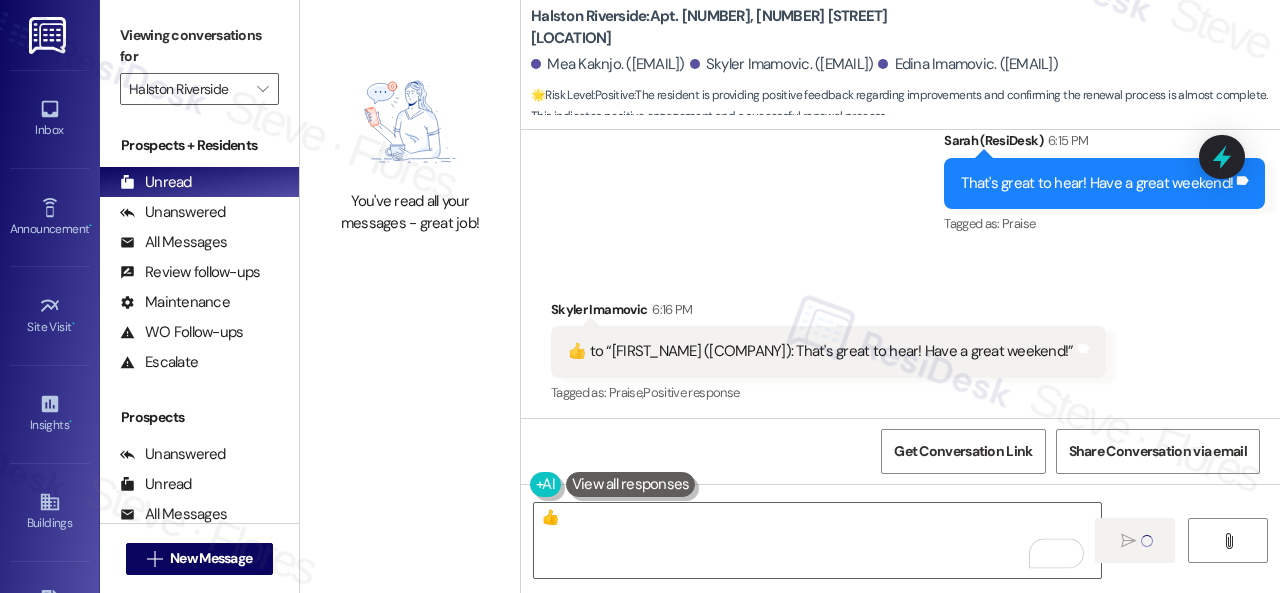 type 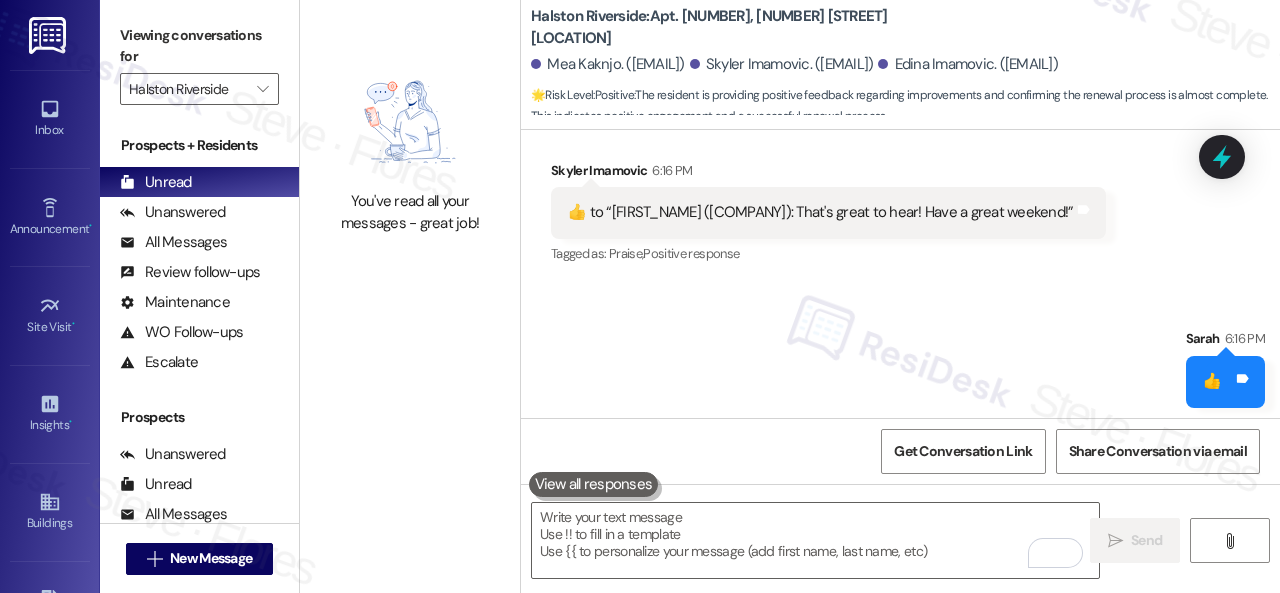 scroll, scrollTop: 13488, scrollLeft: 0, axis: vertical 